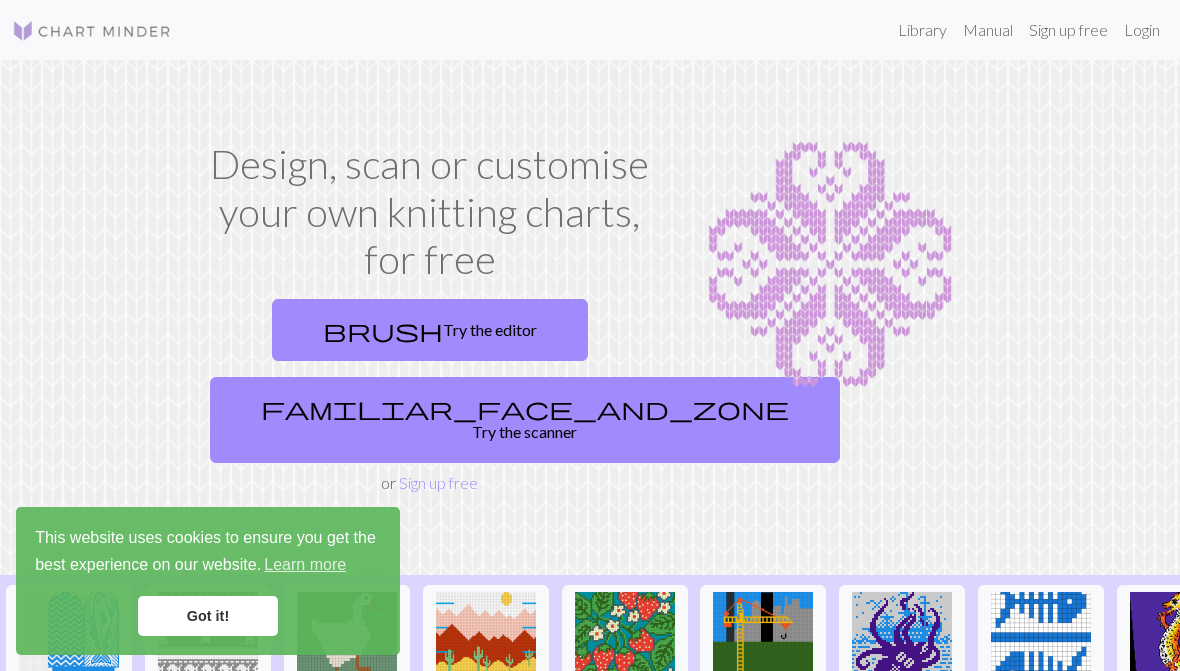 scroll, scrollTop: 0, scrollLeft: 0, axis: both 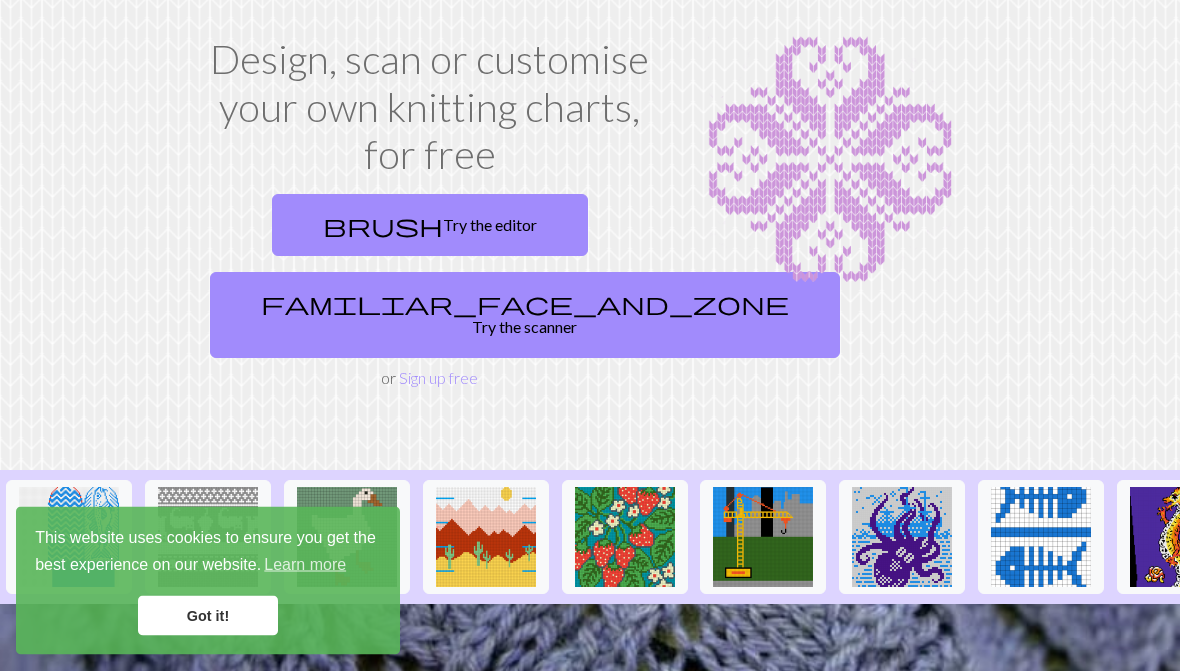 click on "Got it!" at bounding box center [208, 616] 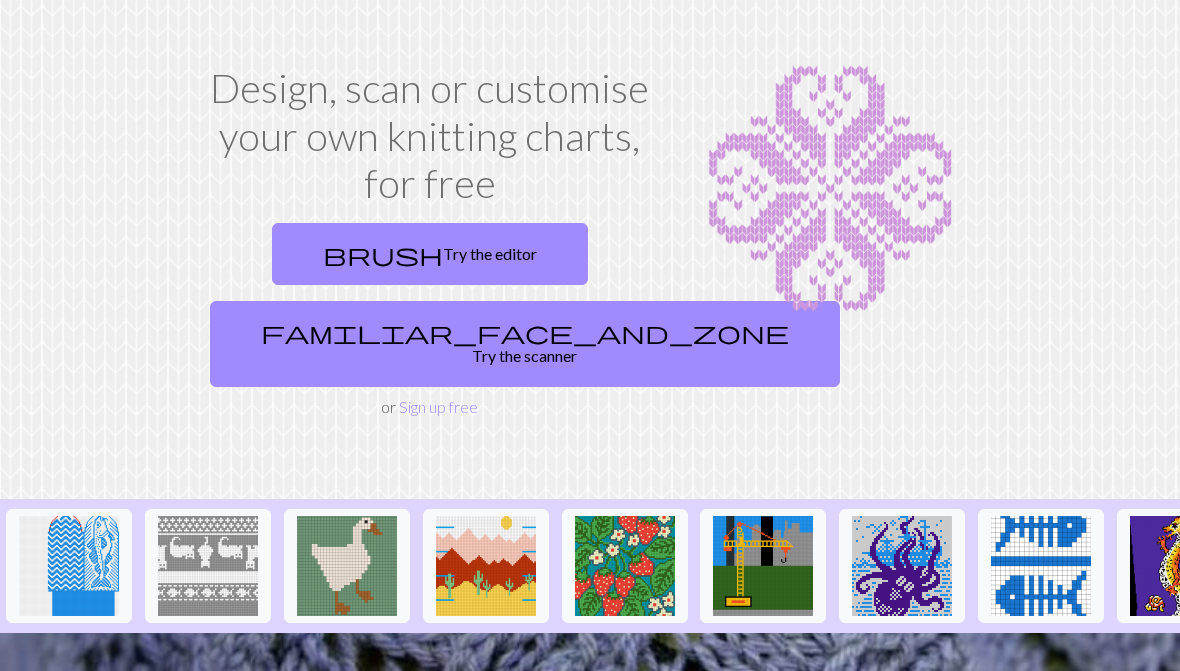 scroll, scrollTop: 77, scrollLeft: 0, axis: vertical 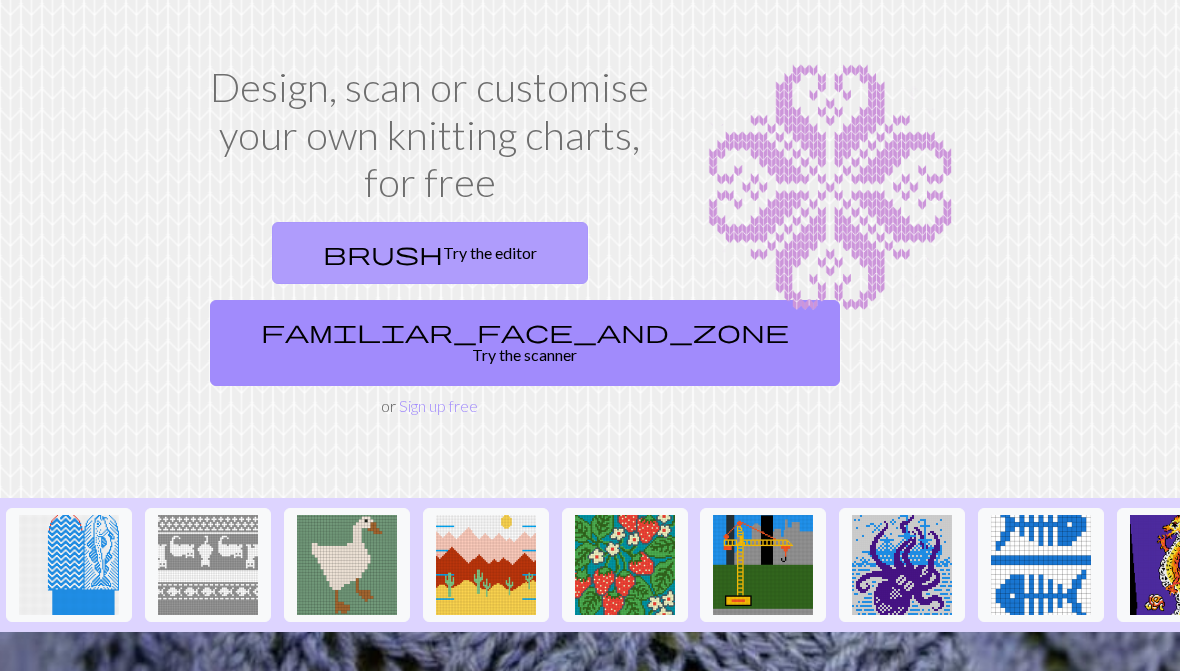 click on "brush  Try the editor" at bounding box center [430, 253] 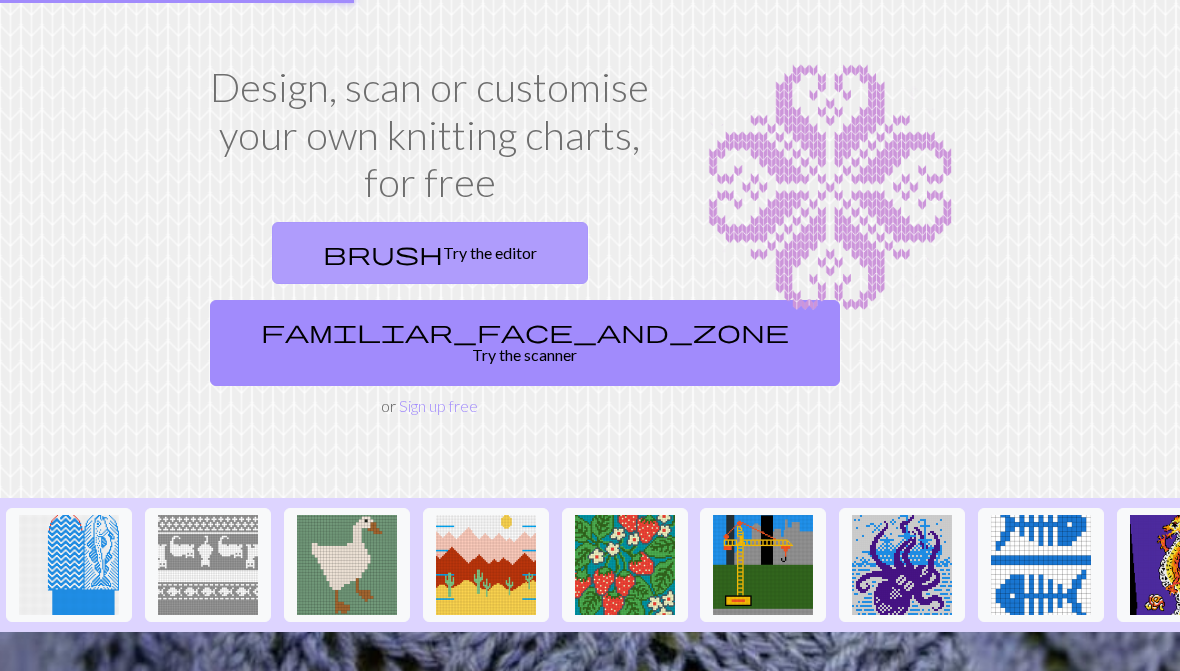 scroll, scrollTop: 0, scrollLeft: 0, axis: both 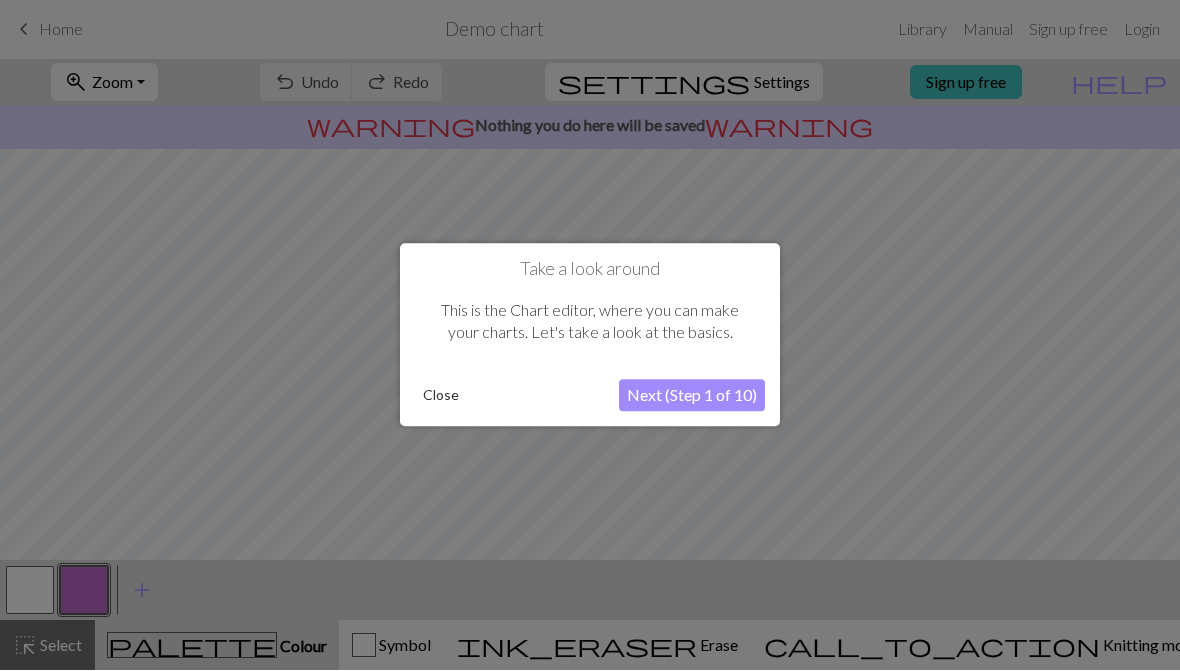 click on "Next (Step 1 of 10)" at bounding box center (692, 396) 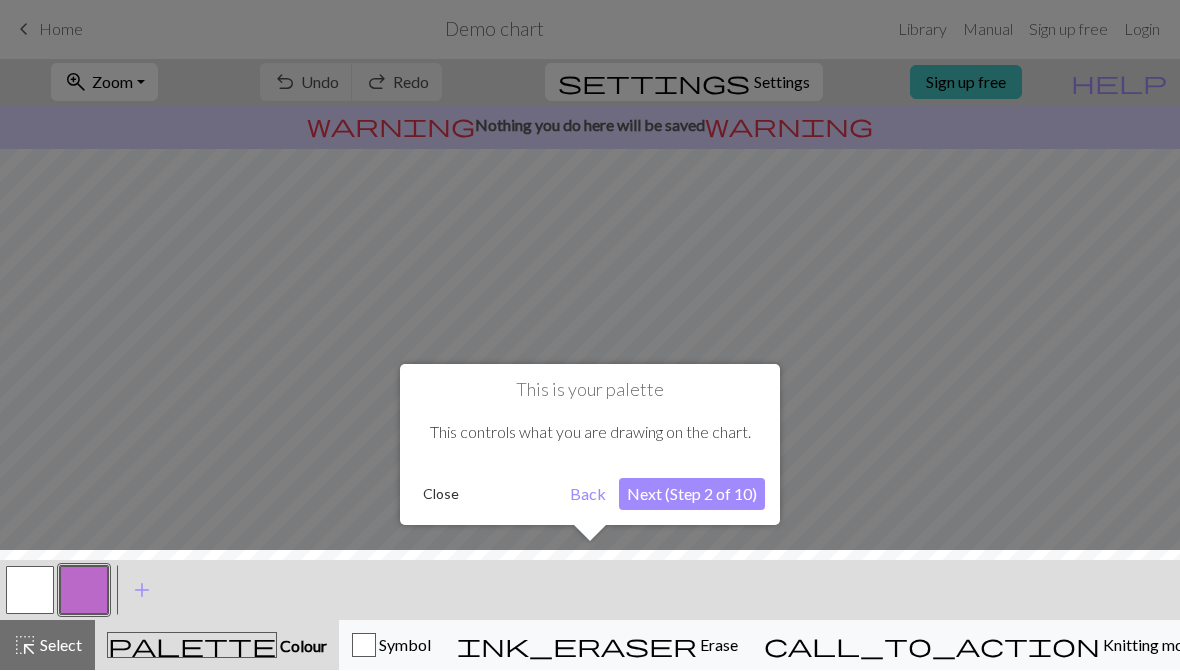 click on "Next (Step 2 of 10)" at bounding box center [692, 495] 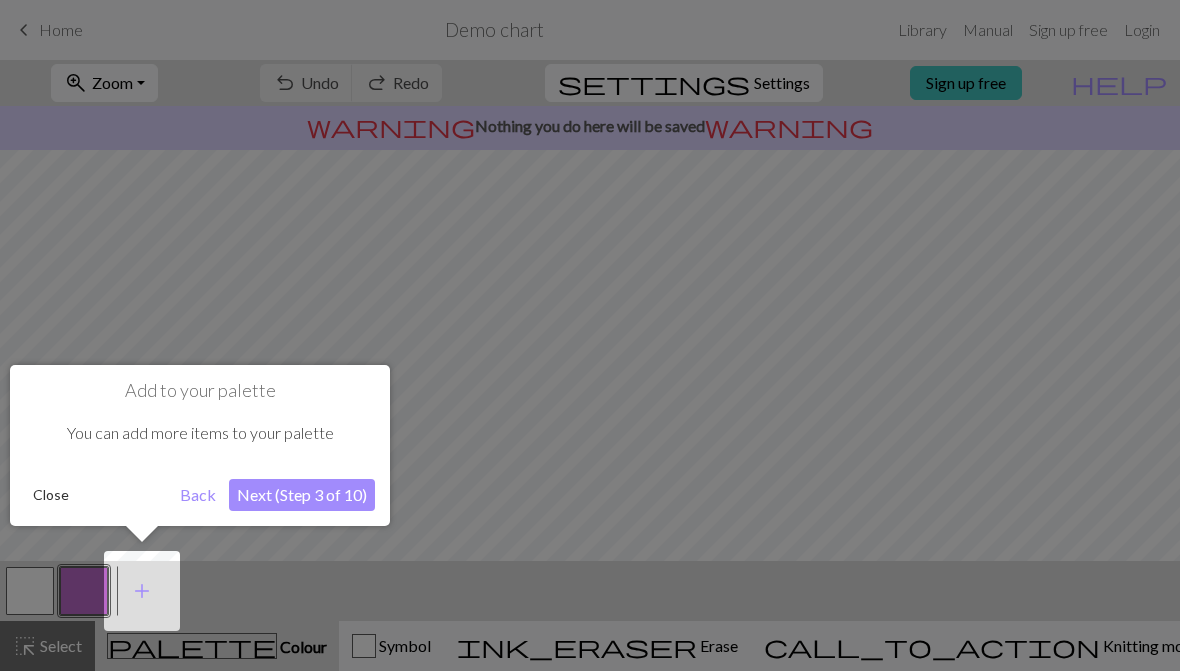 click on "Next (Step 3 of 10)" at bounding box center [302, 495] 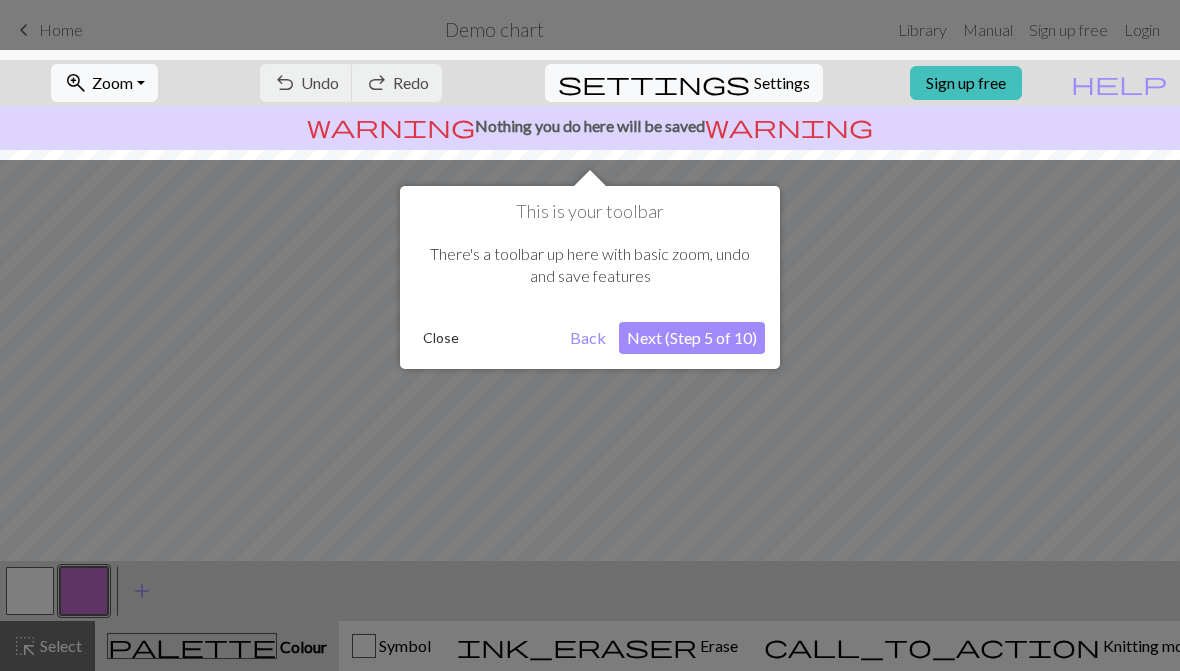 click on "Next (Step 5 of 10)" at bounding box center (692, 338) 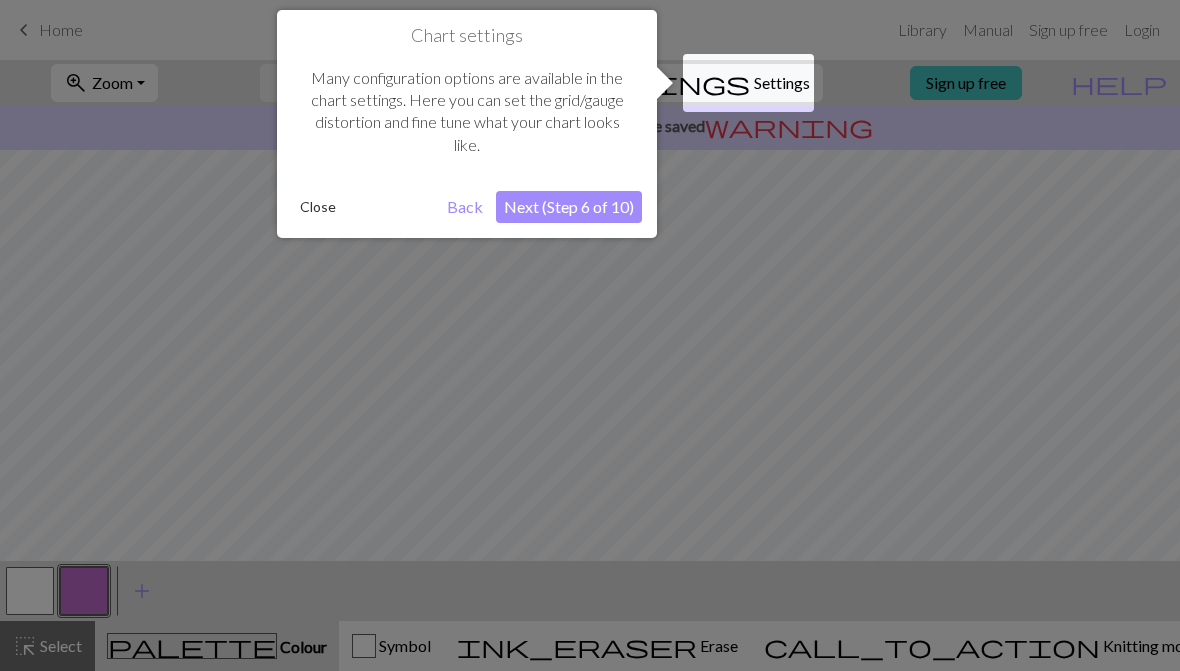 click on "Next (Step 6 of 10)" at bounding box center (569, 207) 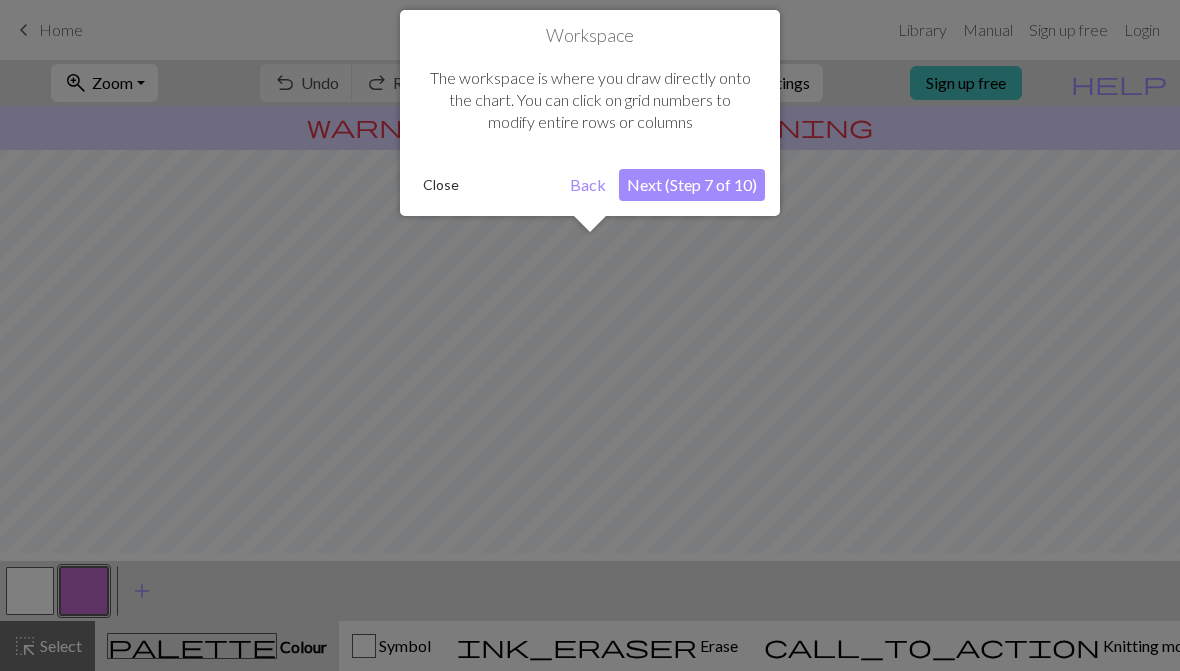 scroll, scrollTop: 120, scrollLeft: 0, axis: vertical 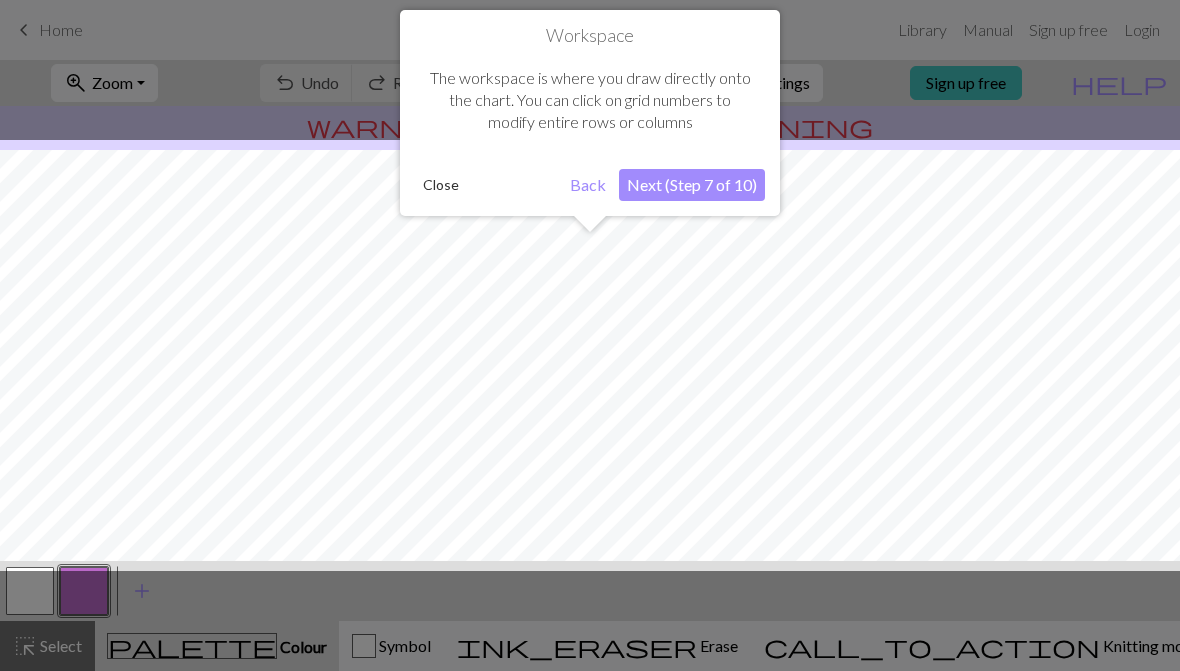 click on "Next (Step 7 of 10)" at bounding box center (692, 185) 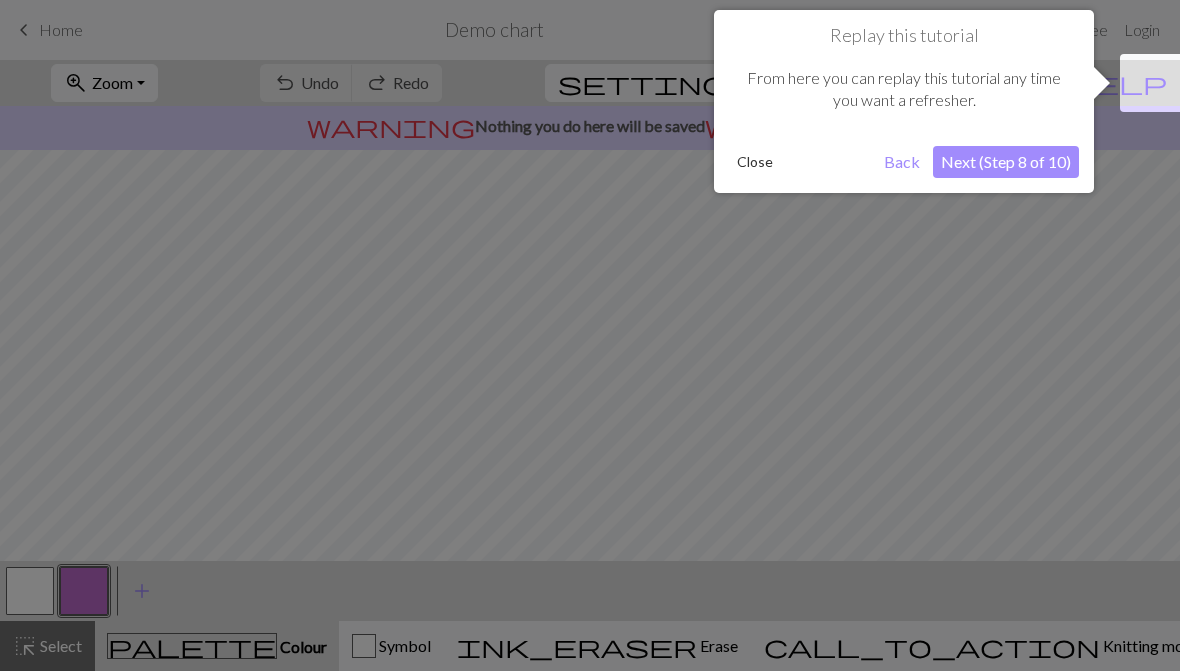 click on "Next (Step 8 of 10)" at bounding box center (1006, 162) 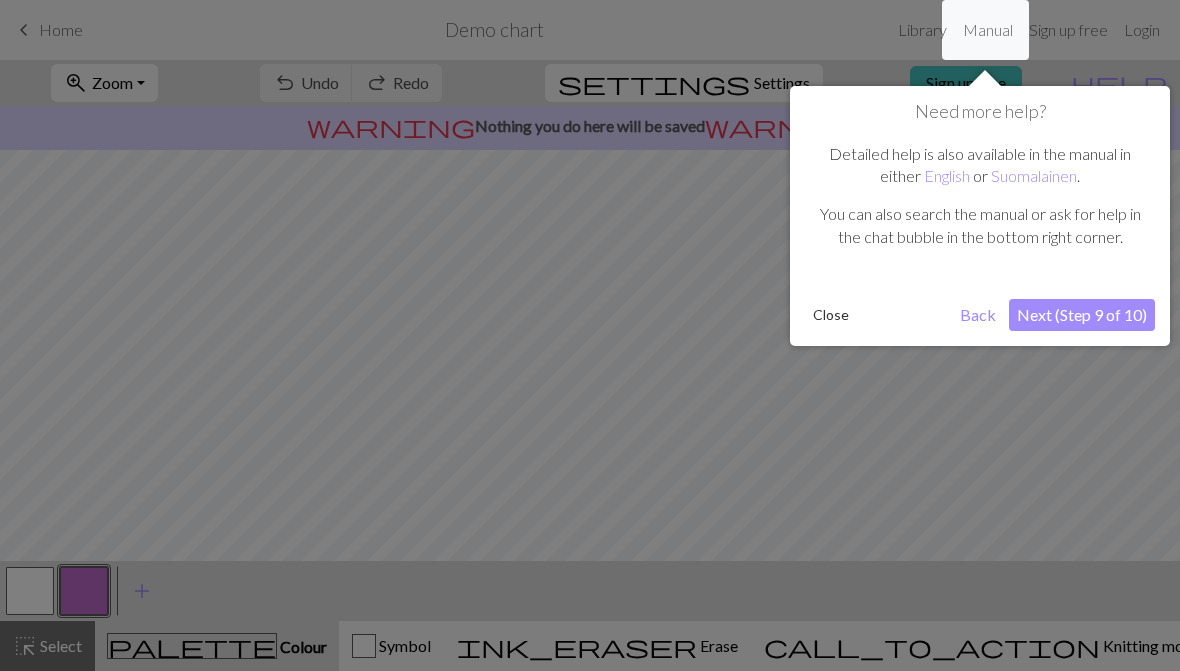 click on "Next (Step 9 of 10)" at bounding box center (1082, 315) 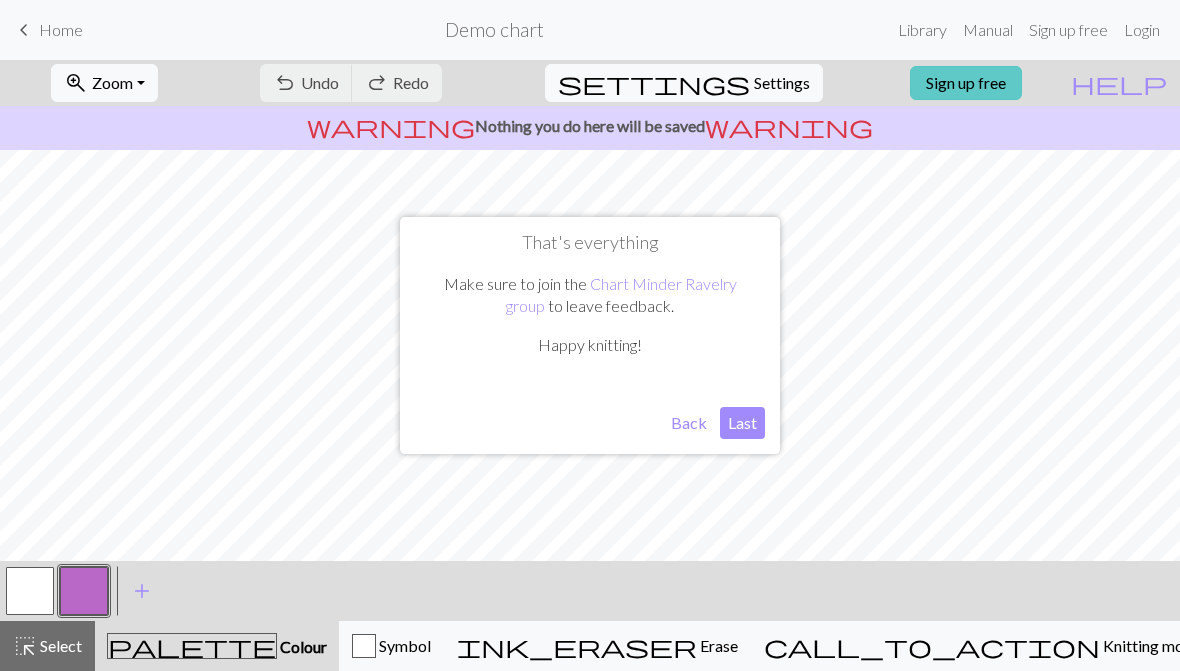 click on "Sign up free" at bounding box center [966, 83] 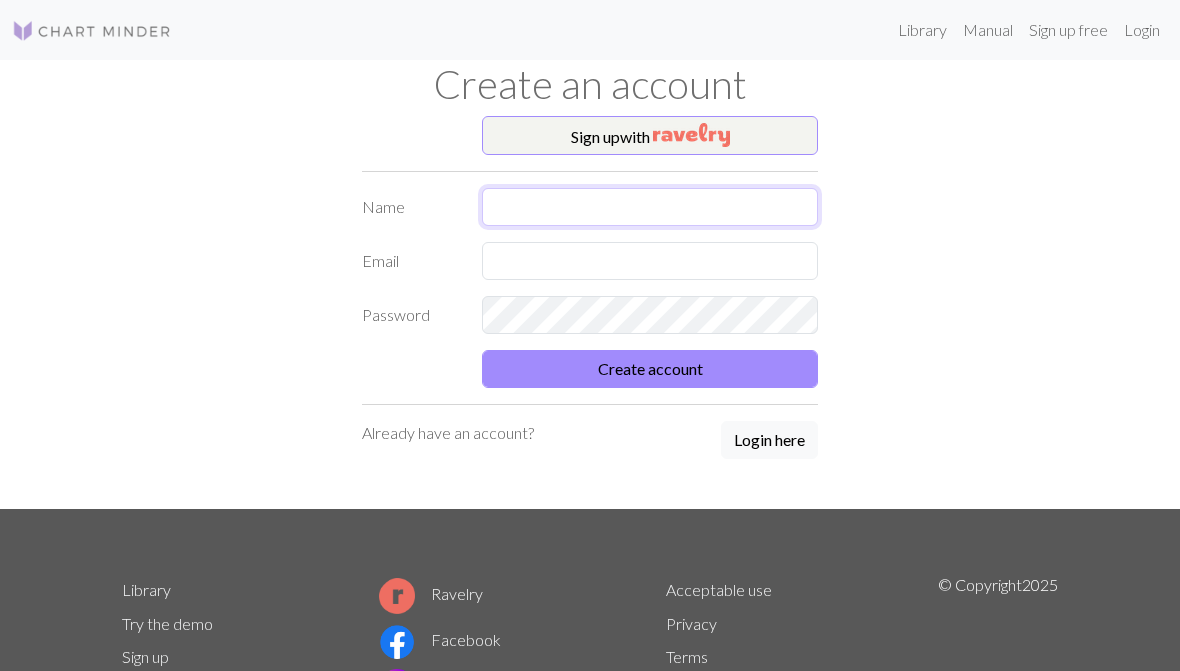 click at bounding box center [650, 207] 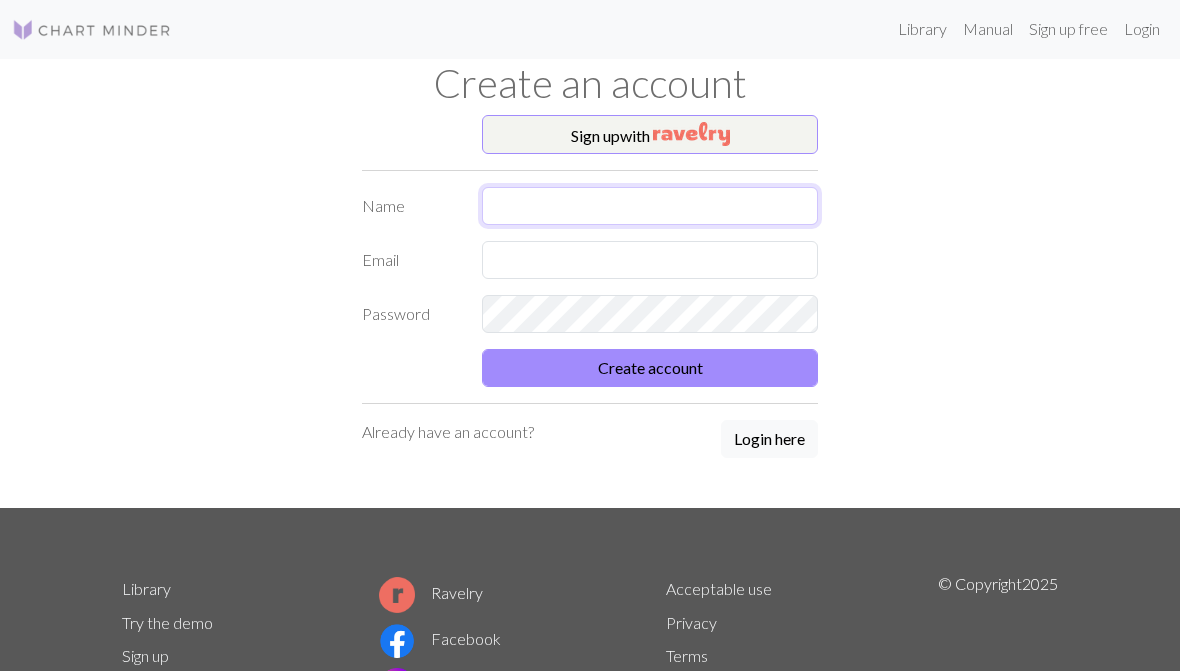type on "[PERSON_NAME]" 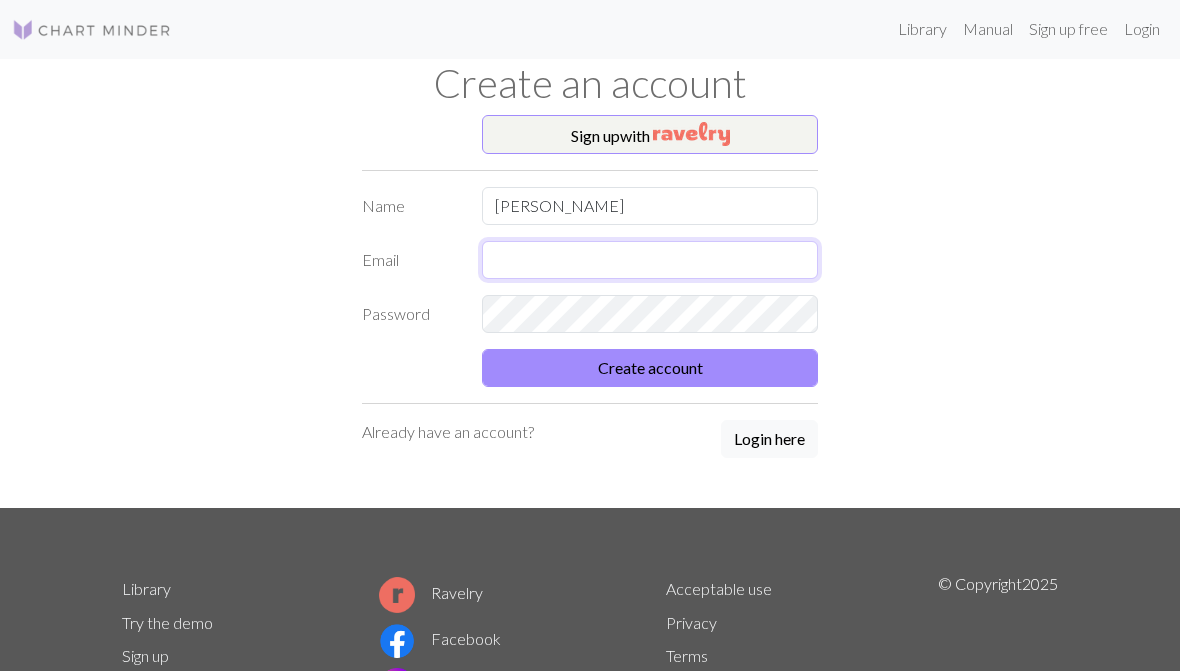 type on "[EMAIL_ADDRESS][DOMAIN_NAME]" 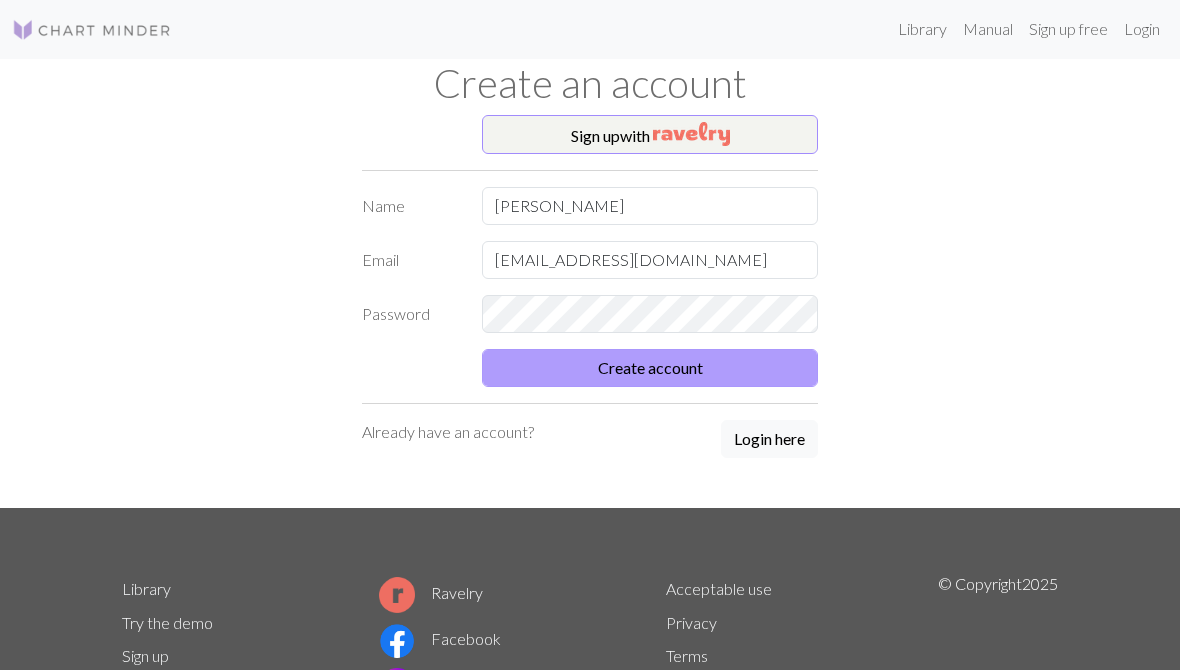 click on "Create account" at bounding box center [650, 369] 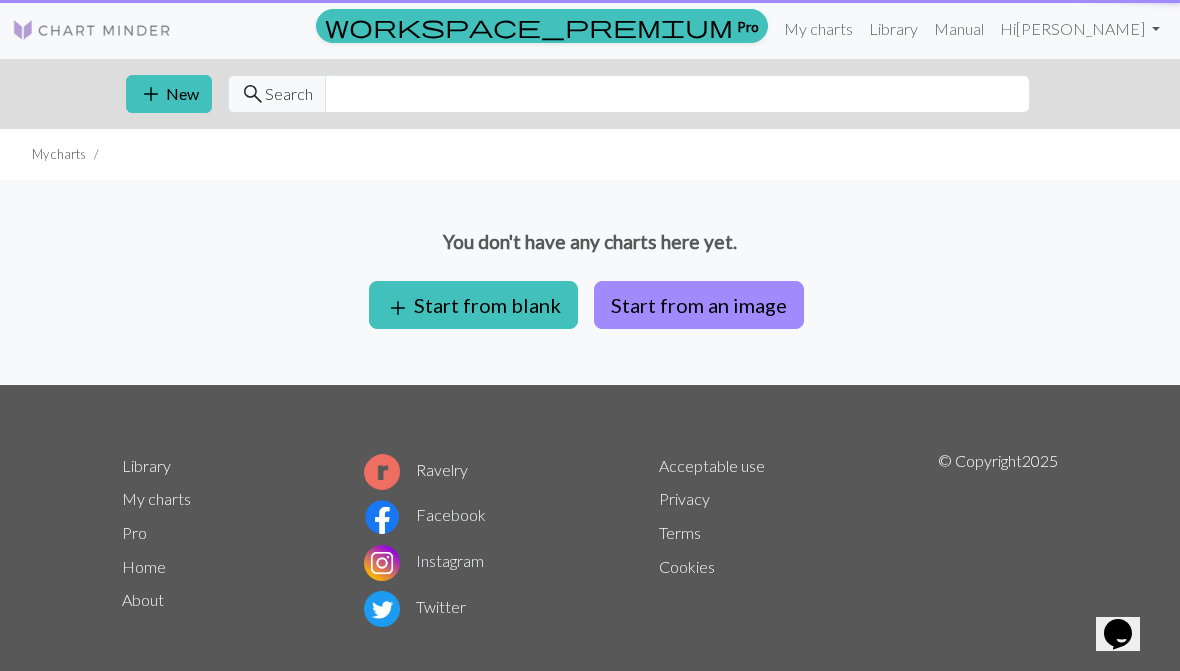 scroll, scrollTop: 0, scrollLeft: 0, axis: both 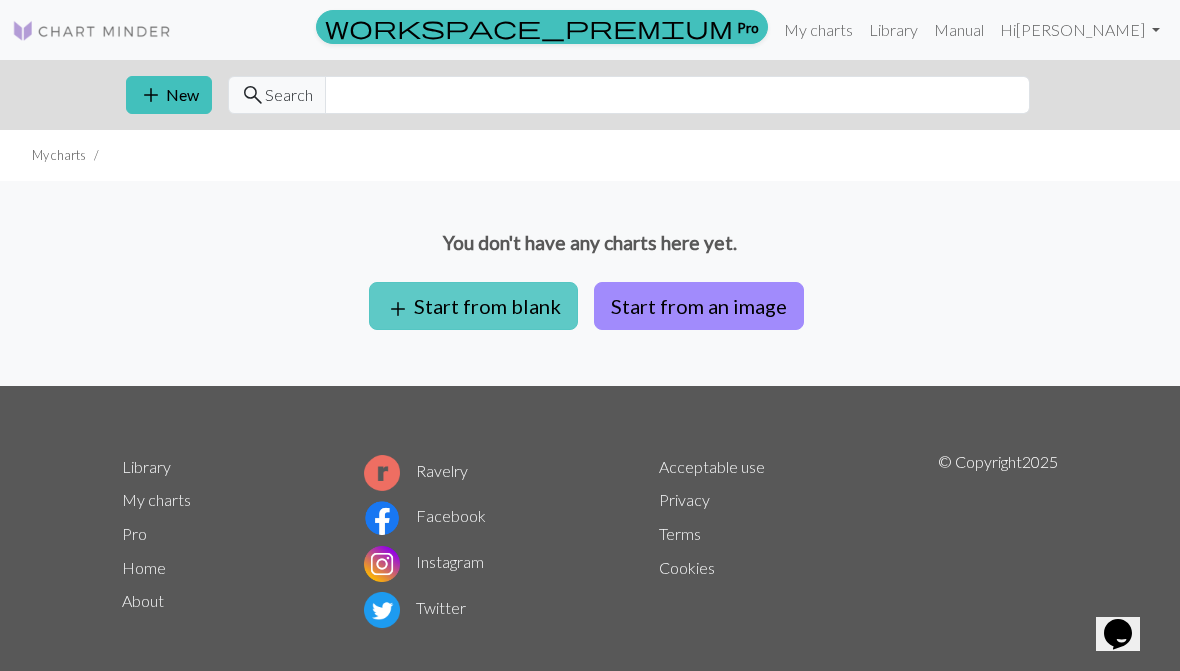 click on "add   Start from blank" at bounding box center (473, 306) 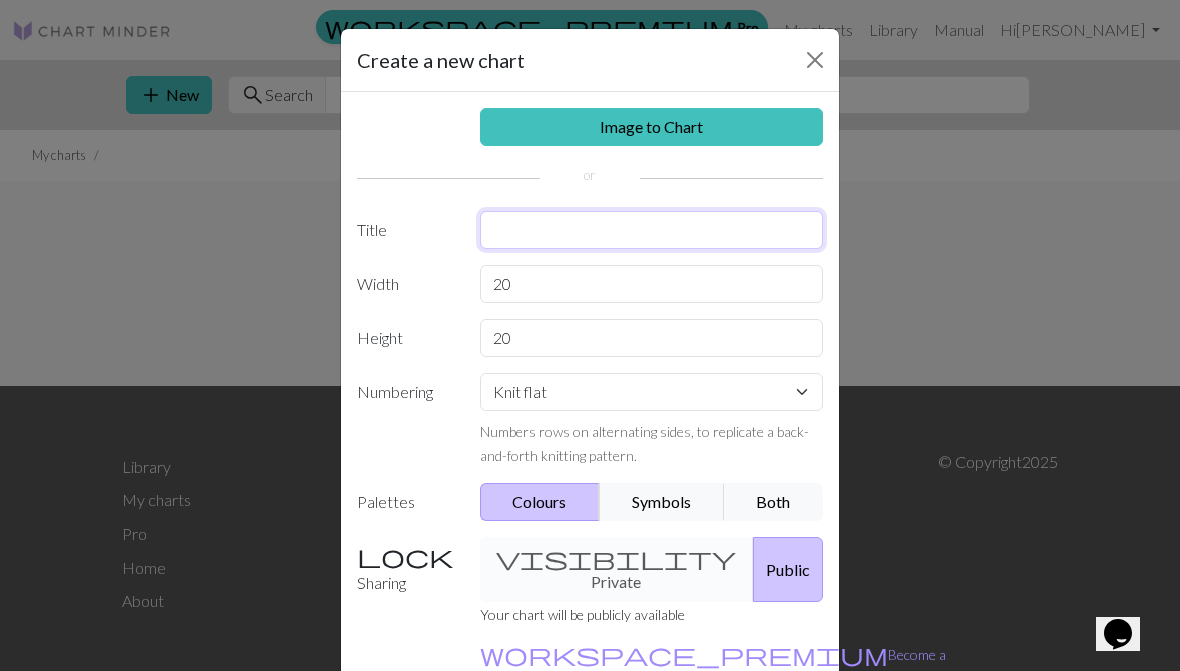 click at bounding box center [652, 230] 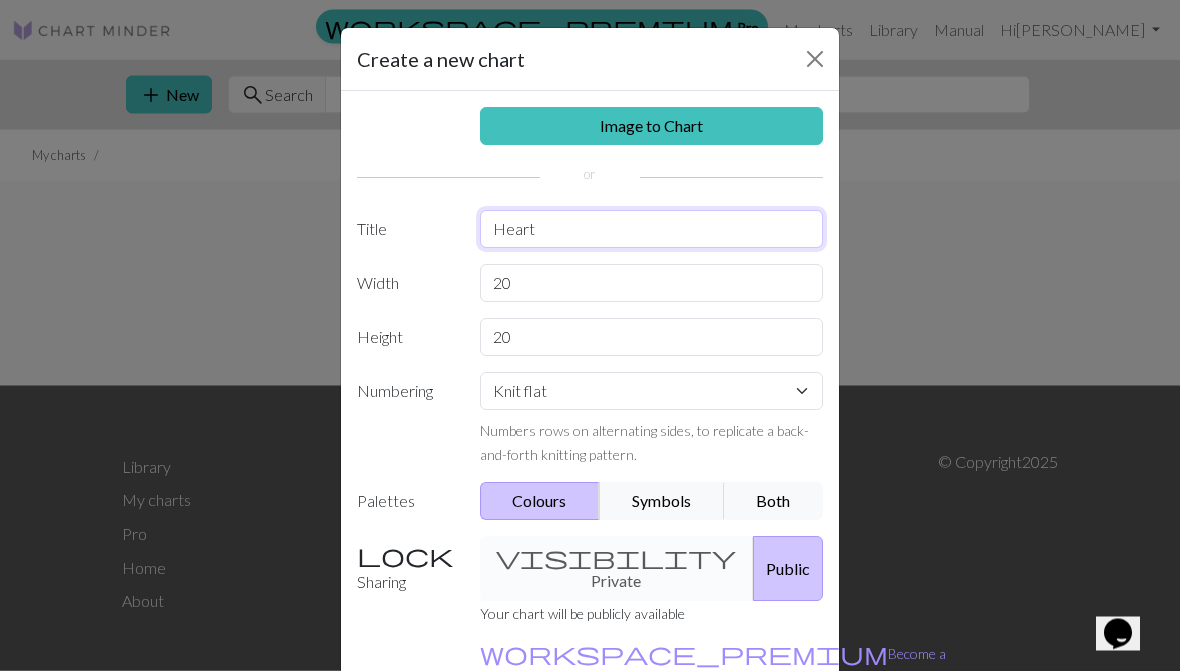 type on "Heart" 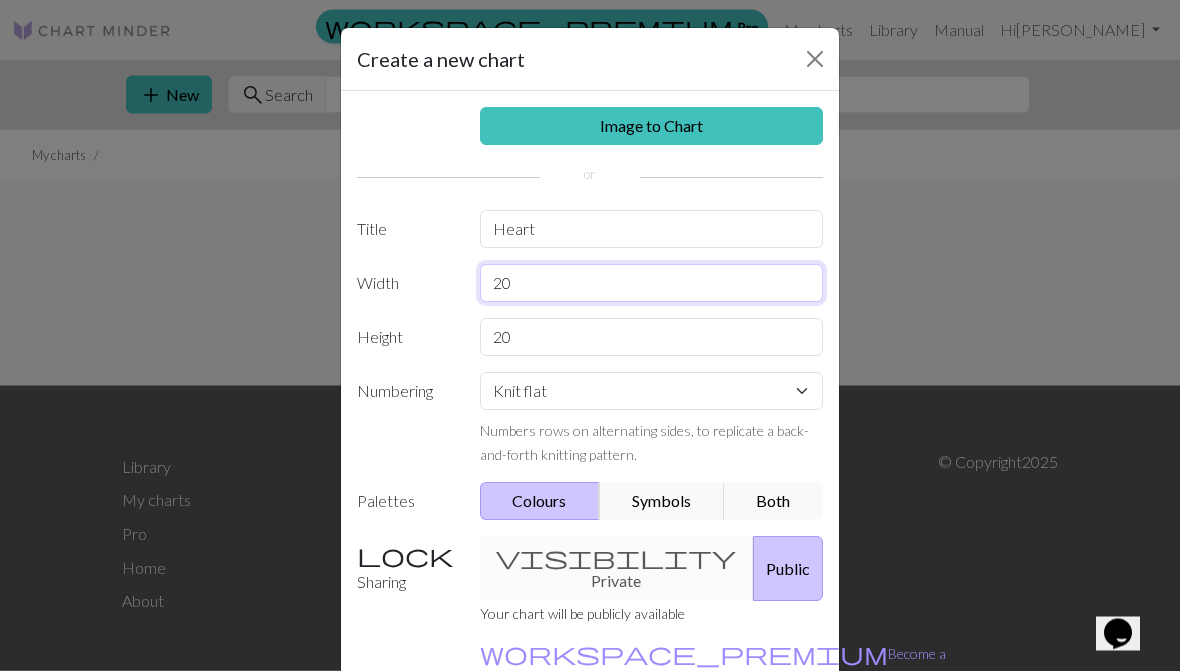 click on "20" at bounding box center [652, 284] 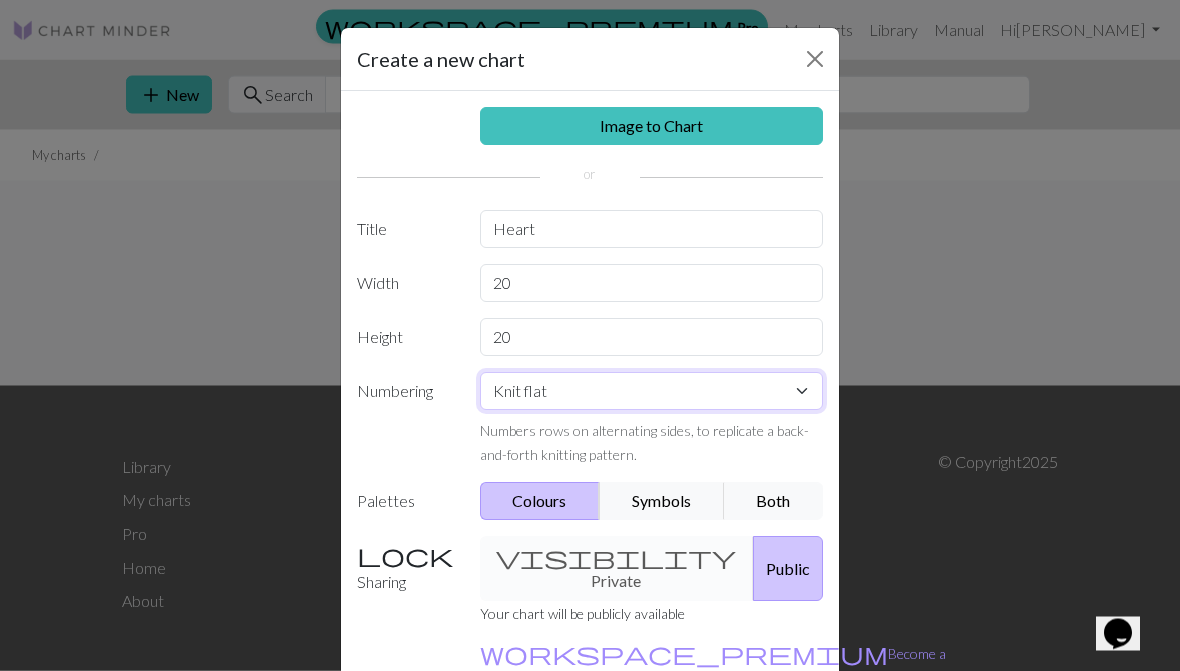 click on "Knit flat Knit in the round Lace knitting Cross stitch" at bounding box center (652, 392) 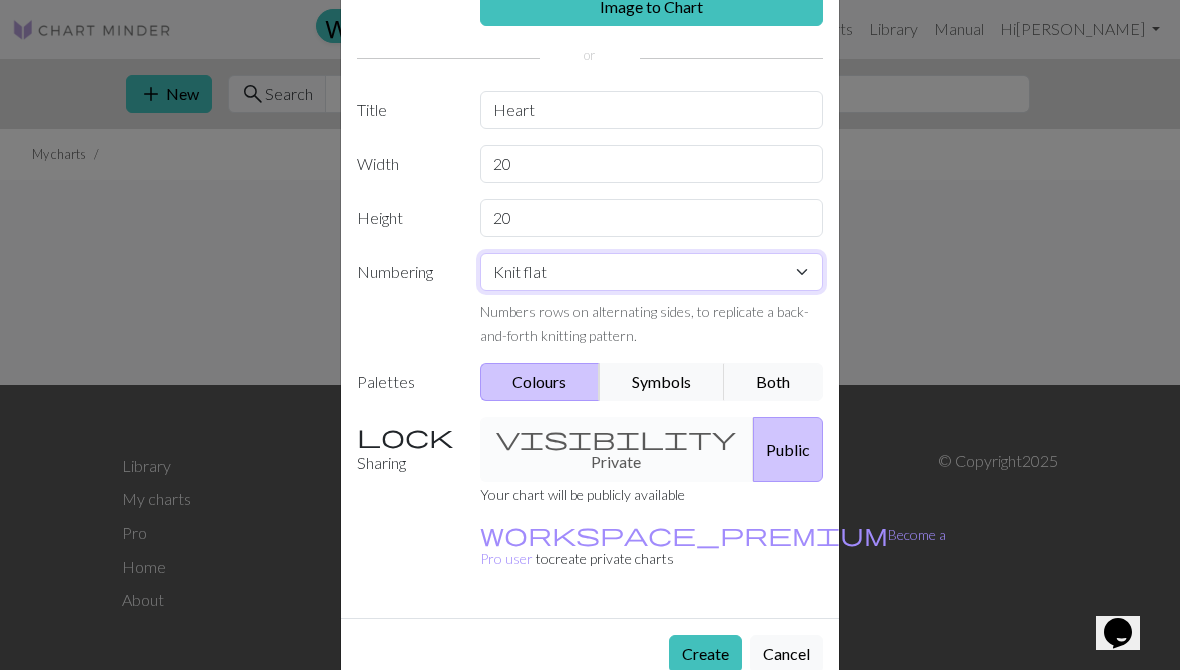 scroll, scrollTop: 118, scrollLeft: 0, axis: vertical 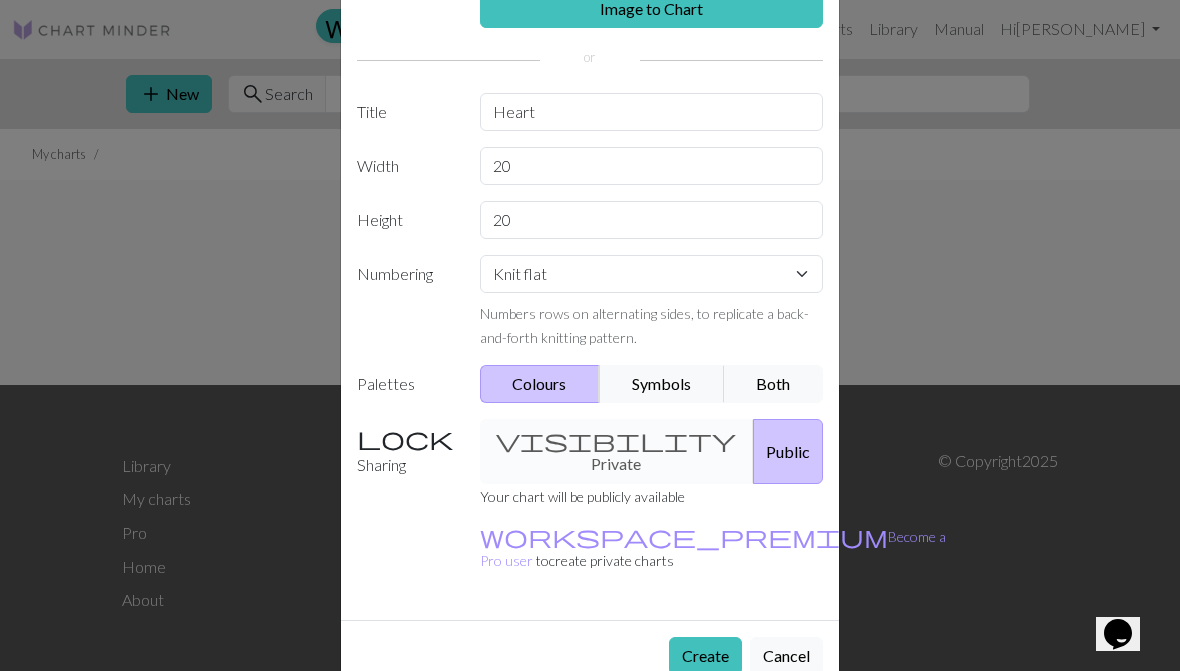 click on "Colours" at bounding box center (540, 384) 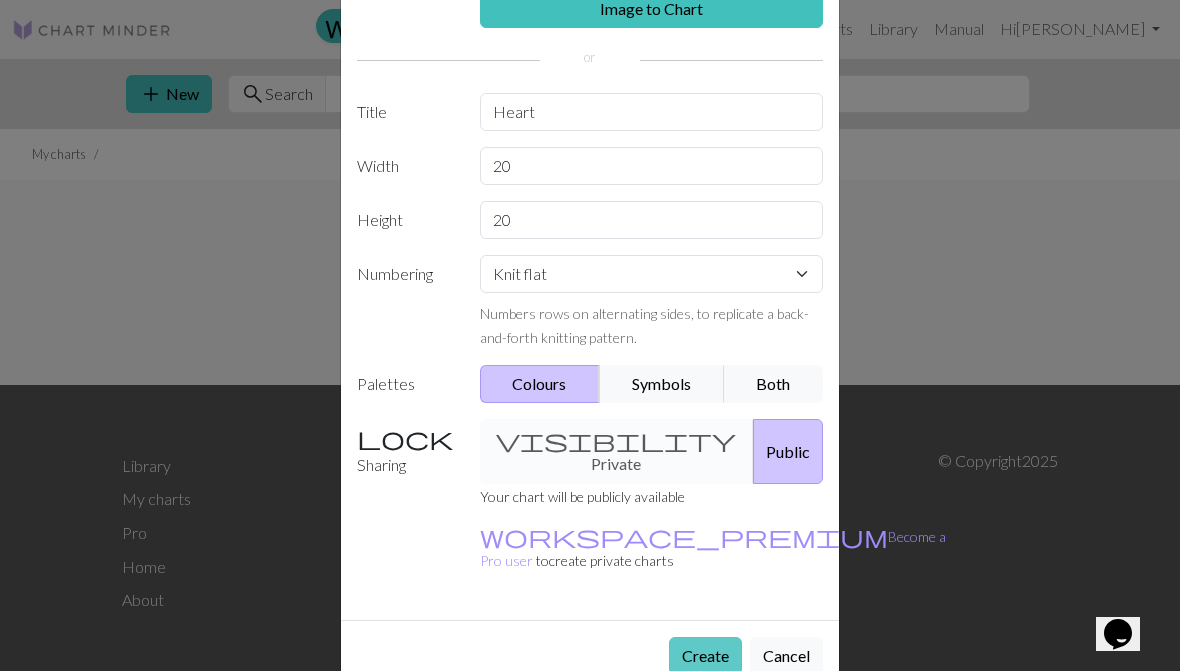 click on "Create" at bounding box center [705, 656] 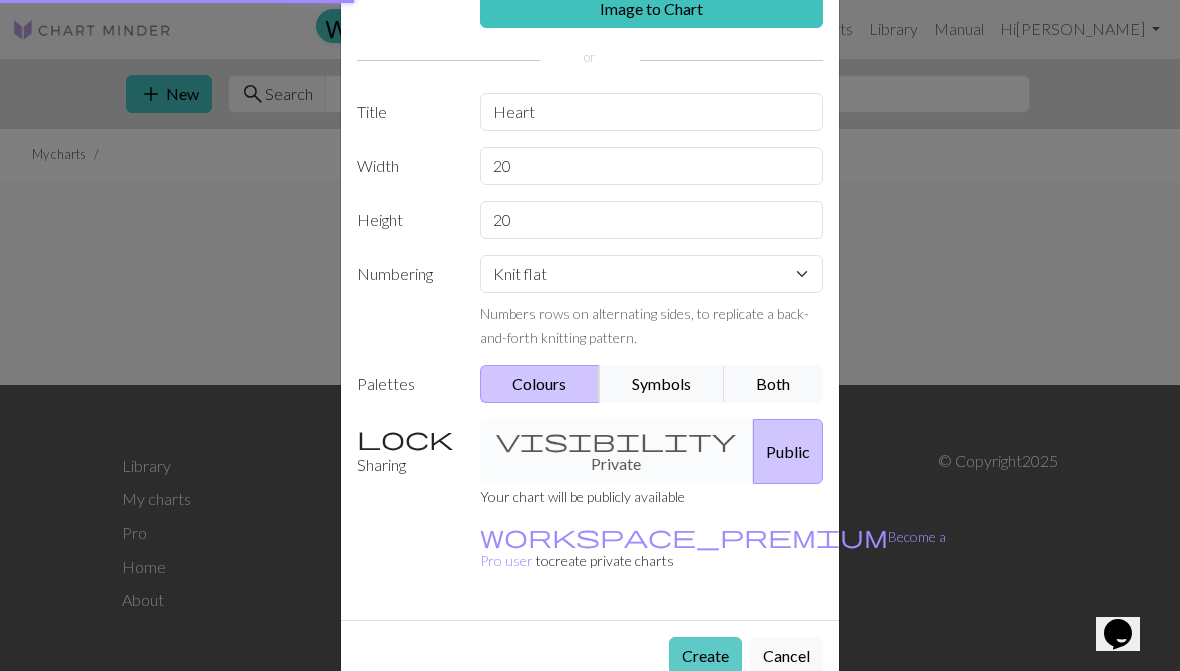 scroll, scrollTop: 0, scrollLeft: 0, axis: both 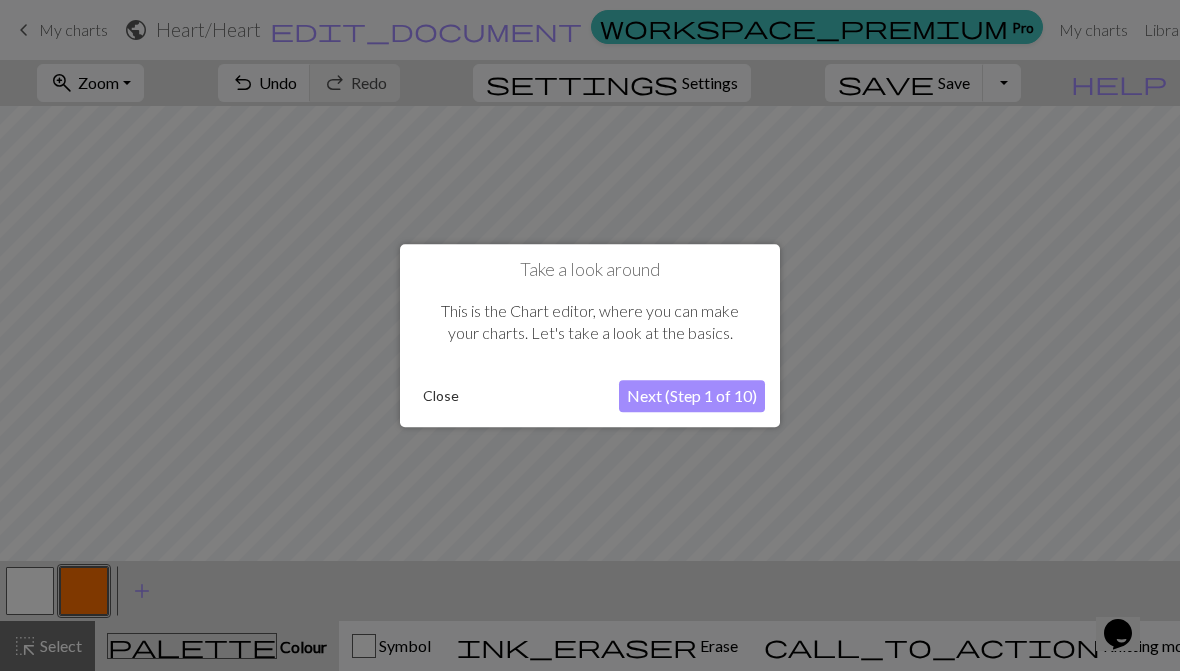 click on "Next (Step 1 of 10)" at bounding box center [692, 396] 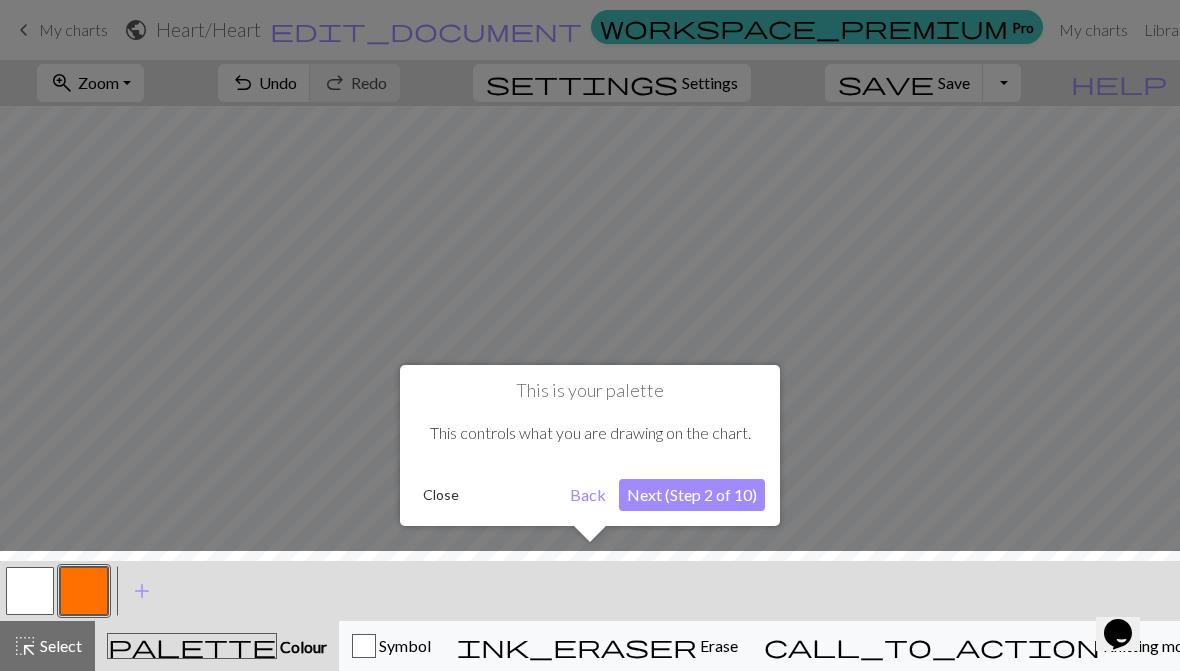 click on "Next (Step 2 of 10)" at bounding box center (692, 495) 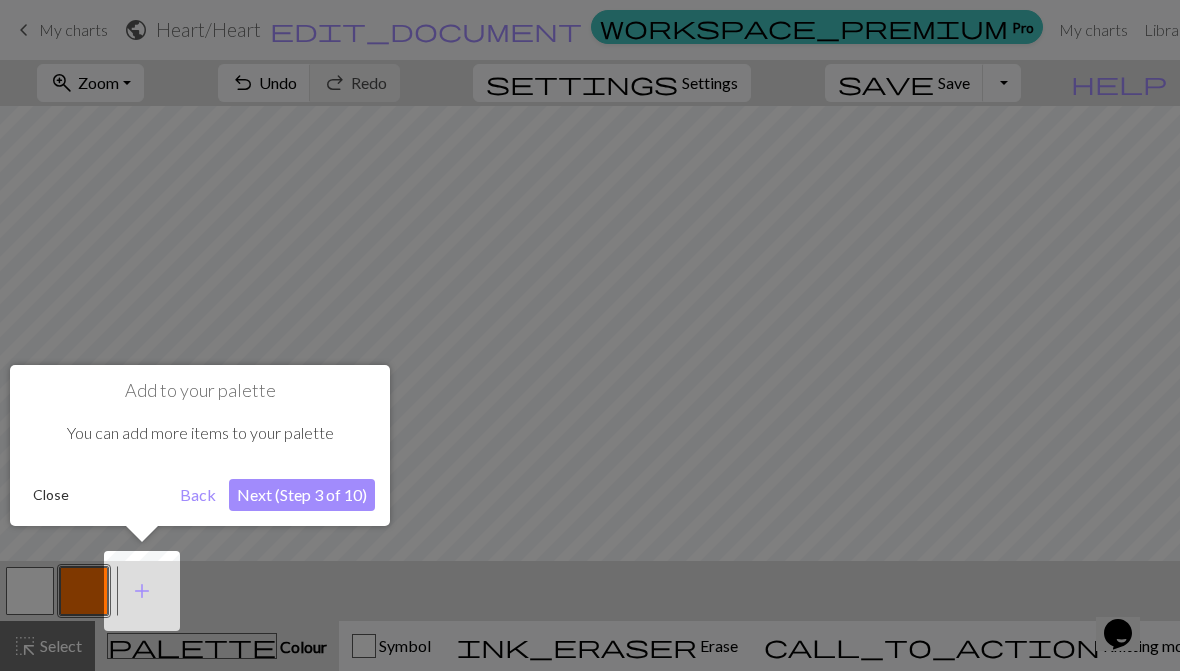 click on "Next (Step 3 of 10)" at bounding box center (302, 495) 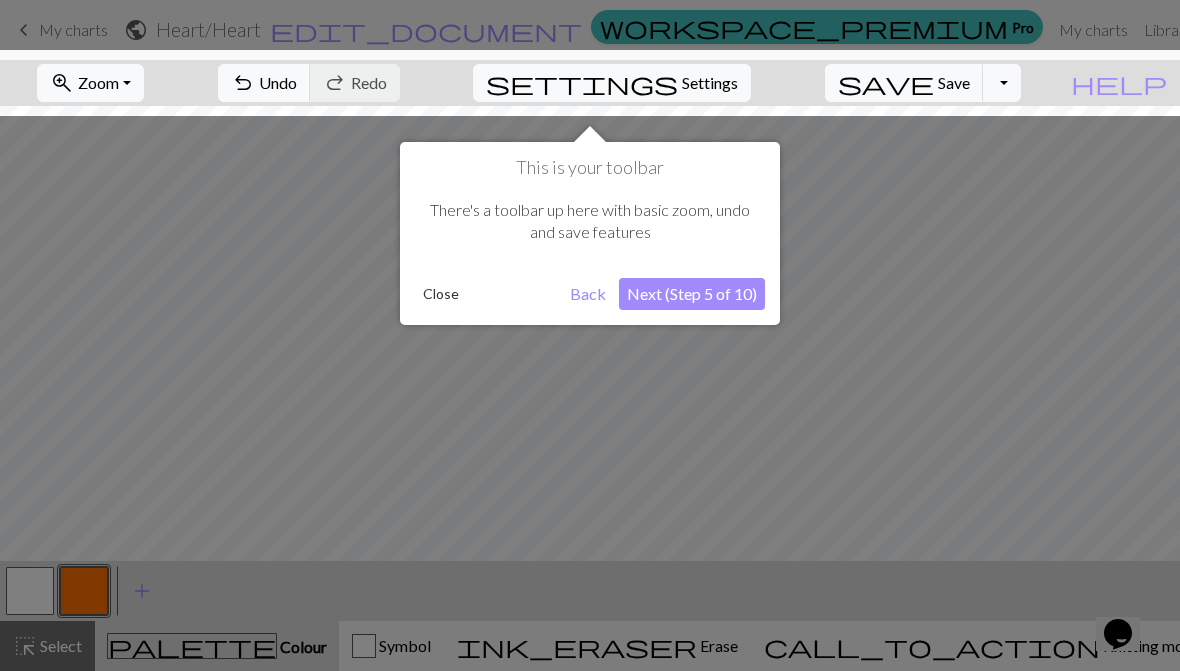 click on "Next (Step 5 of 10)" at bounding box center (692, 294) 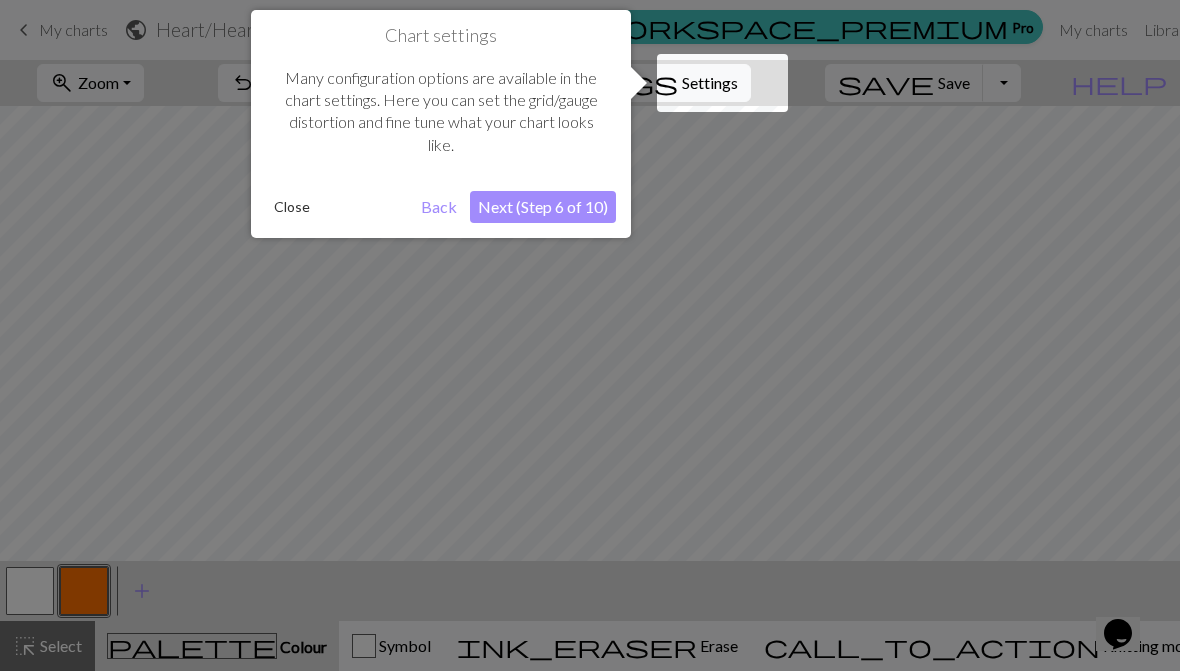 click on "Next (Step 6 of 10)" at bounding box center [543, 207] 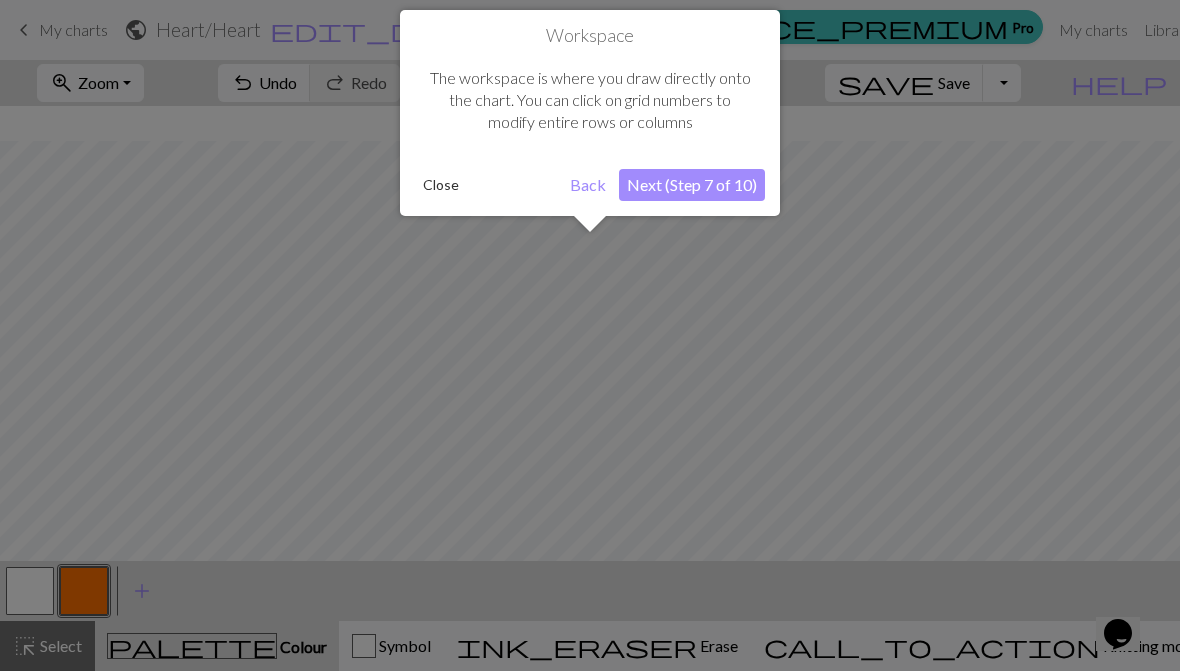 scroll, scrollTop: 35, scrollLeft: 0, axis: vertical 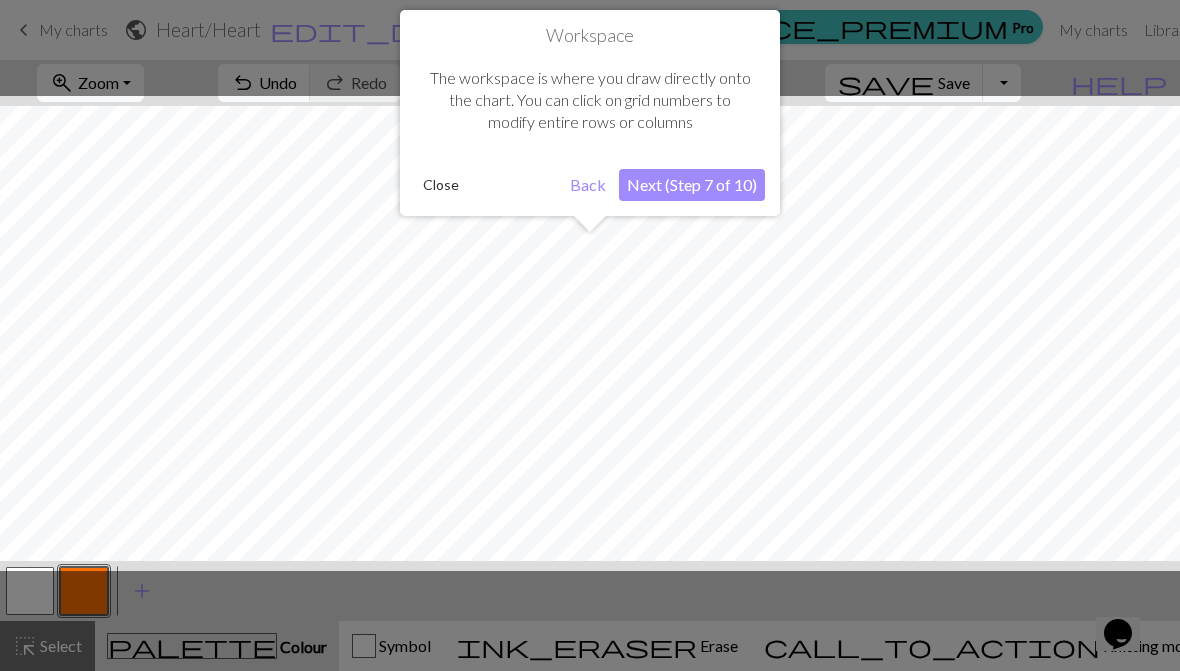 click on "Next (Step 7 of 10)" at bounding box center [692, 185] 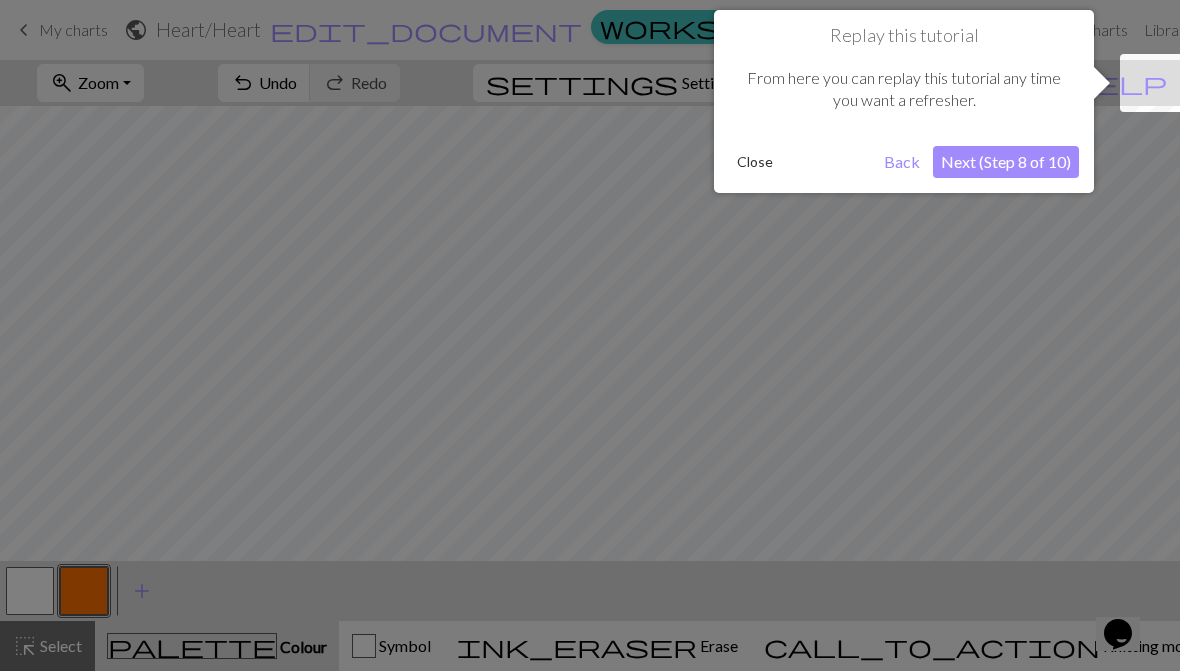 click on "Next (Step 8 of 10)" at bounding box center [1006, 162] 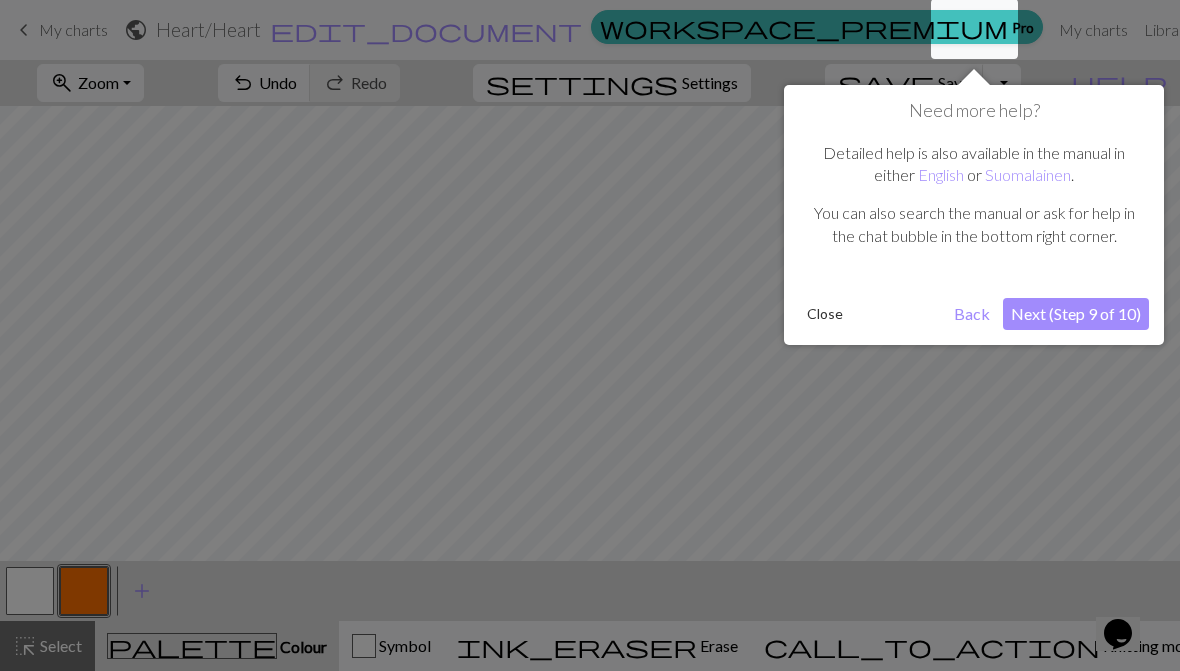 click on "Next (Step 9 of 10)" at bounding box center [1076, 314] 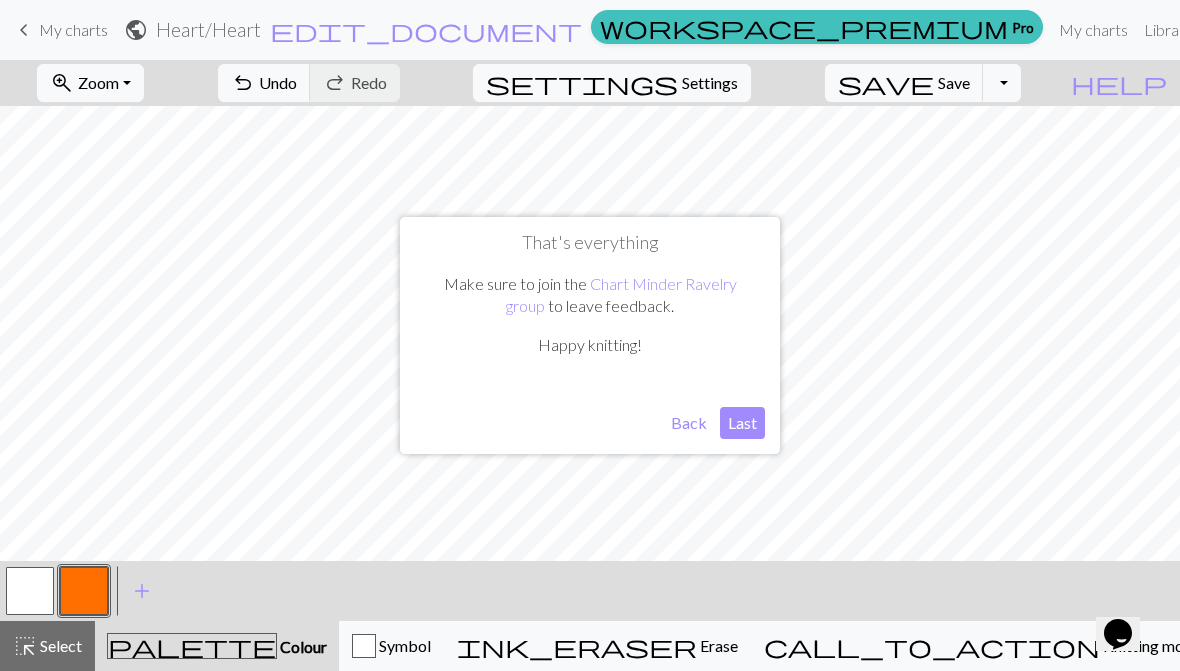 click on "Last" at bounding box center [742, 423] 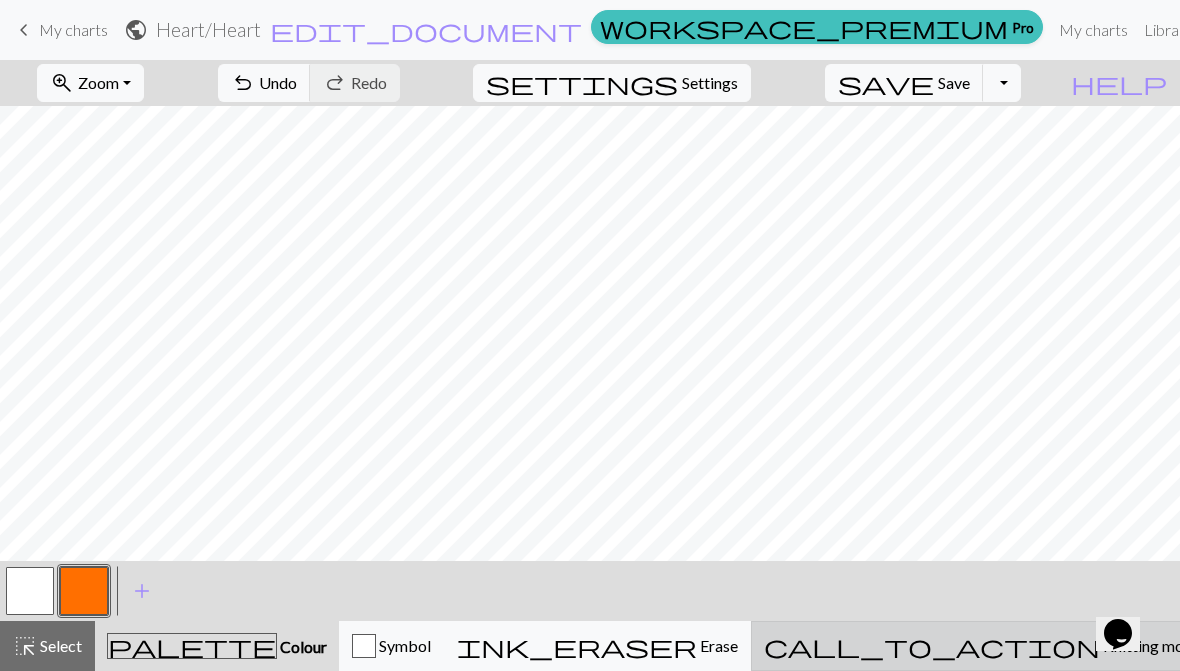 click on "Knitting mode" at bounding box center (1150, 645) 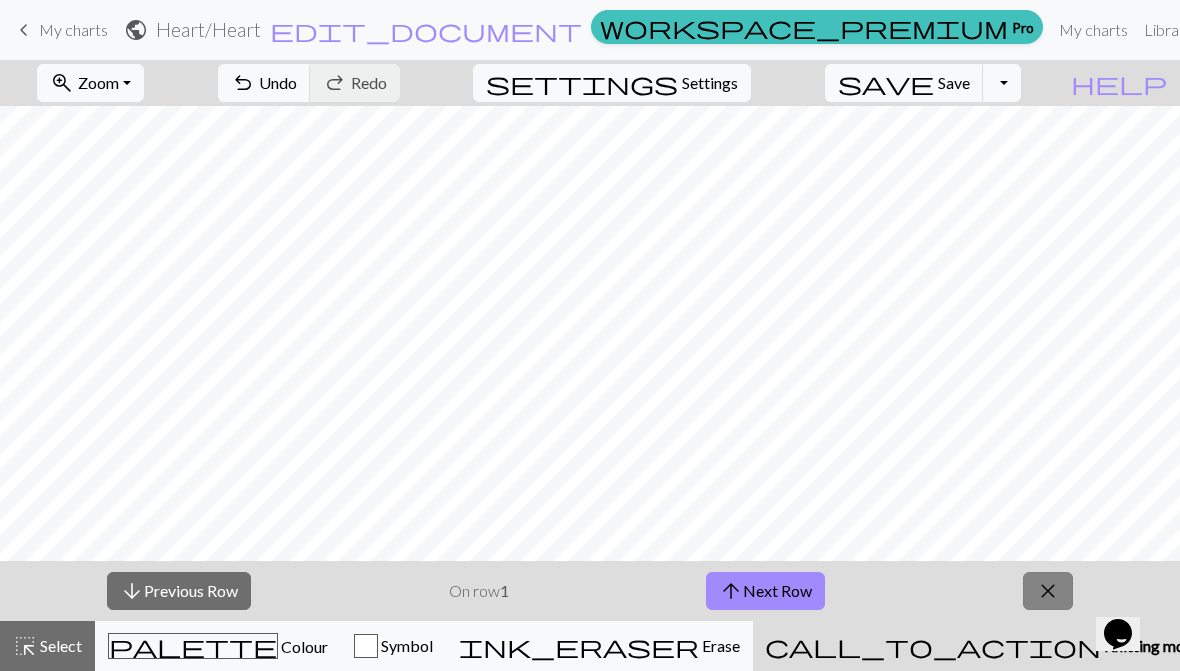 click on "close" at bounding box center [1048, 591] 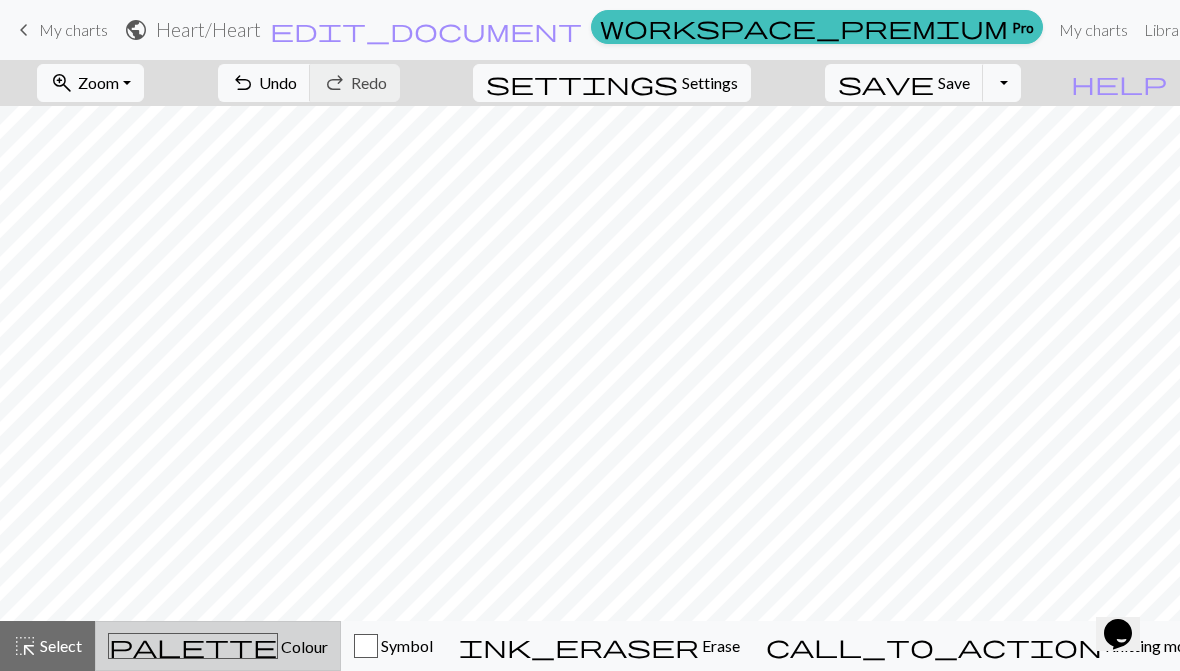 click on "Colour" at bounding box center [303, 646] 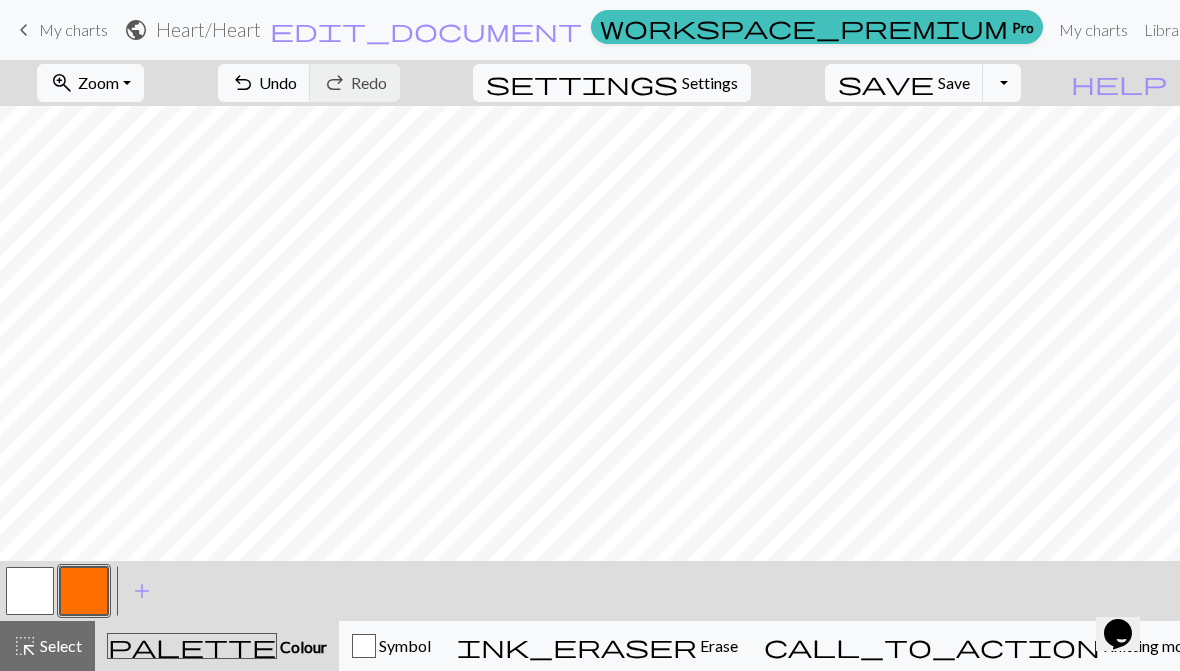 click at bounding box center (84, 591) 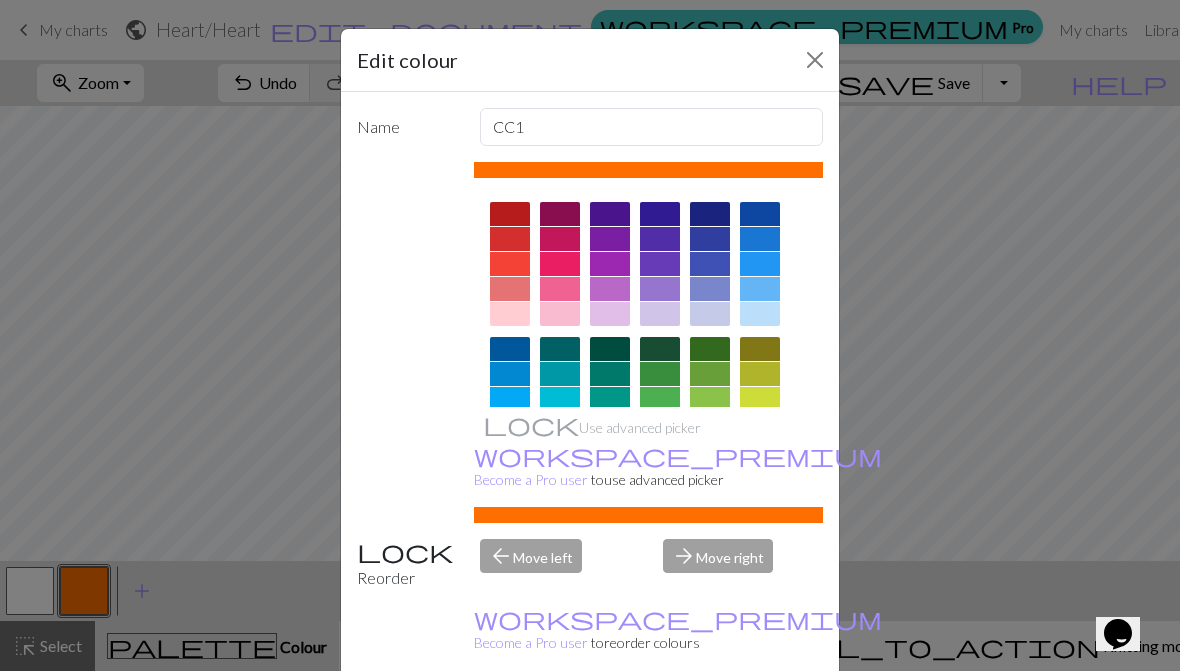 click at bounding box center [510, 239] 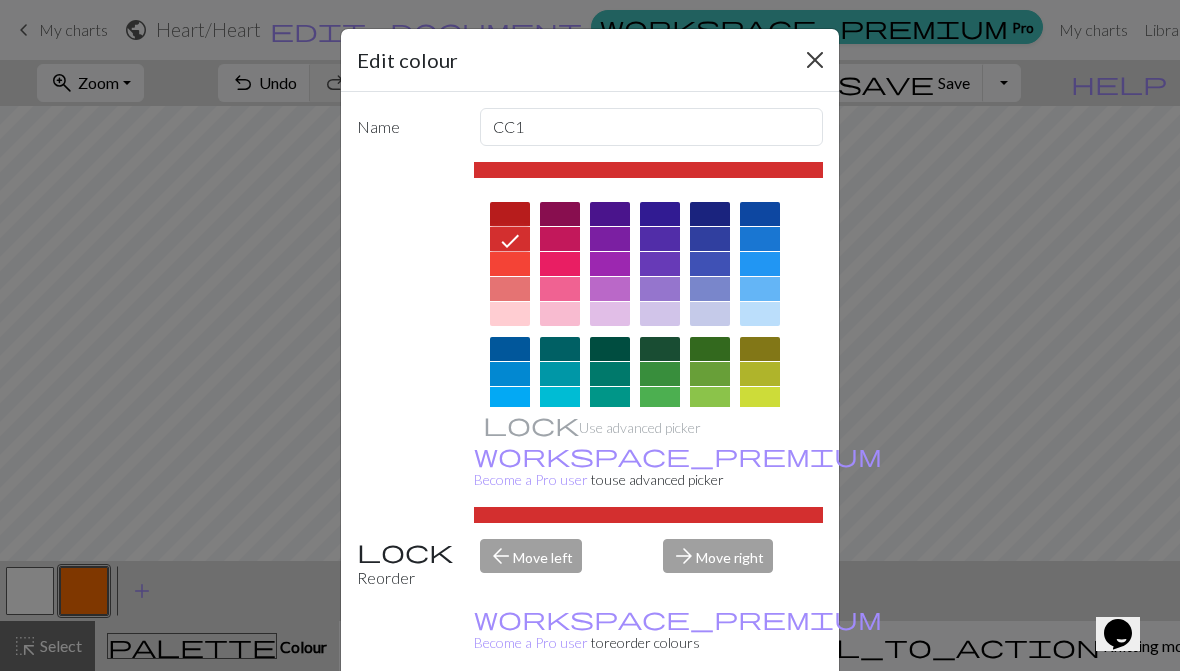 click at bounding box center [815, 60] 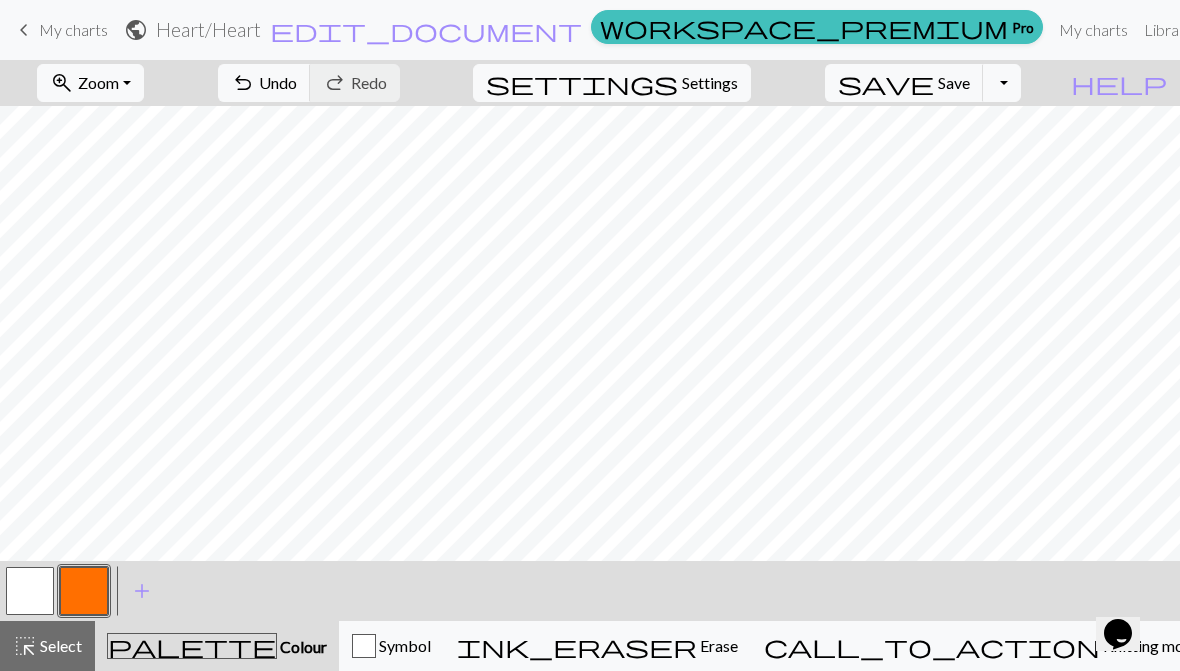 click at bounding box center (84, 591) 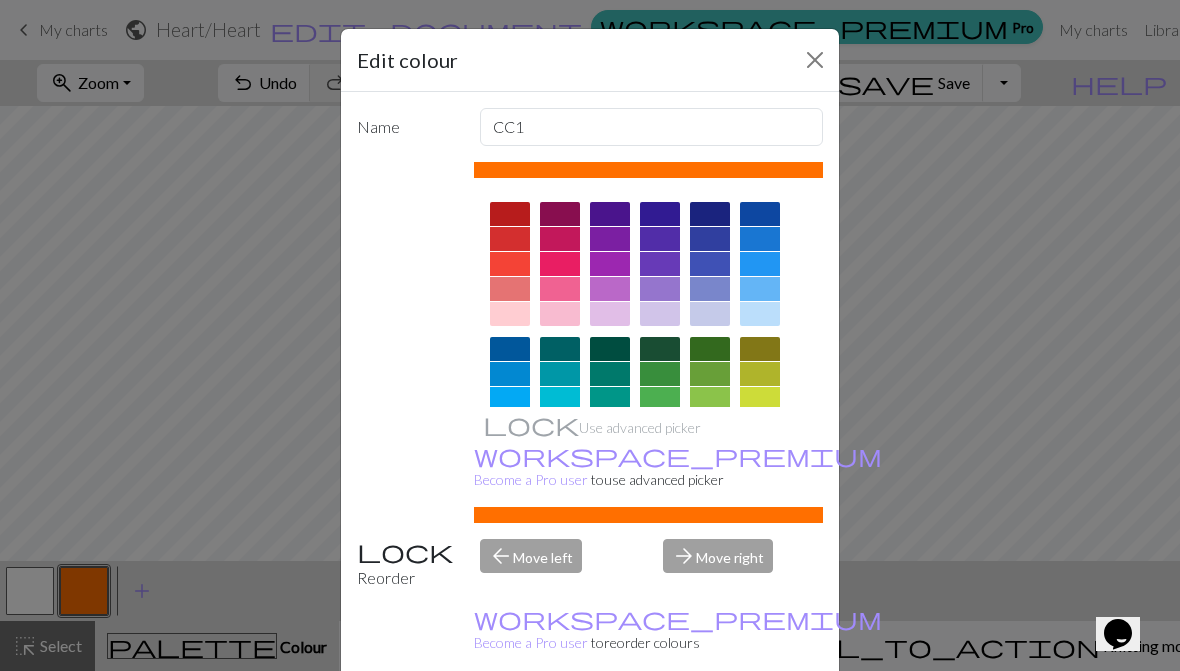 click at bounding box center (510, 264) 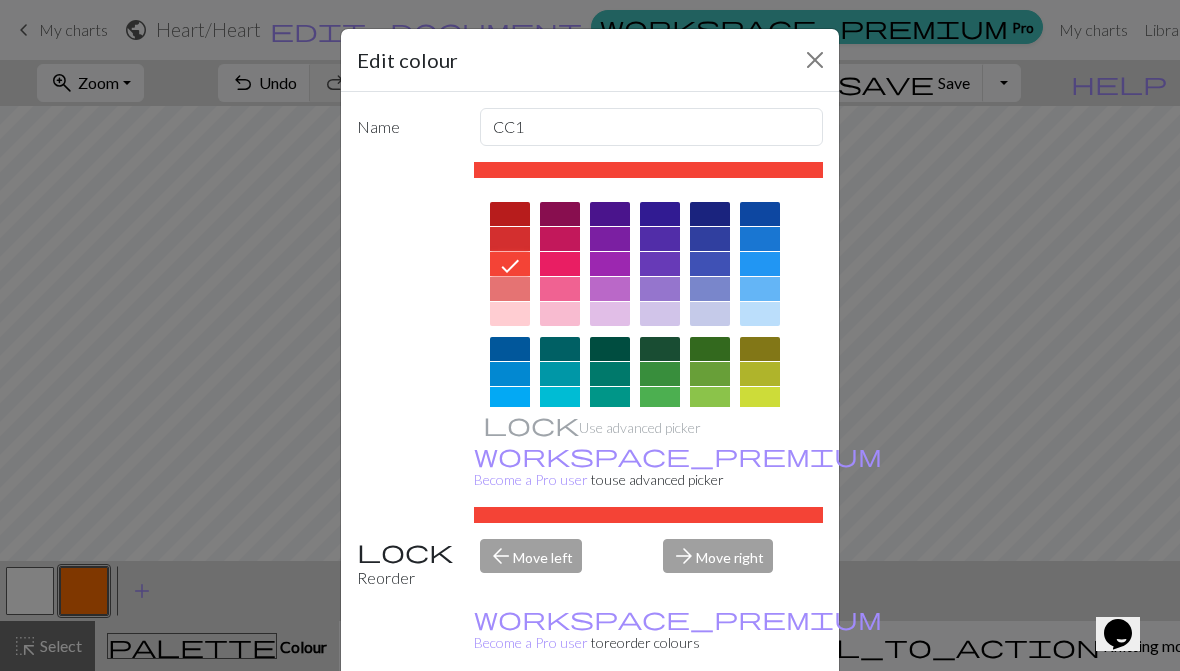 click on "Use advanced picker workspace_premium Become a Pro user   to  use advanced picker" at bounding box center [649, 342] 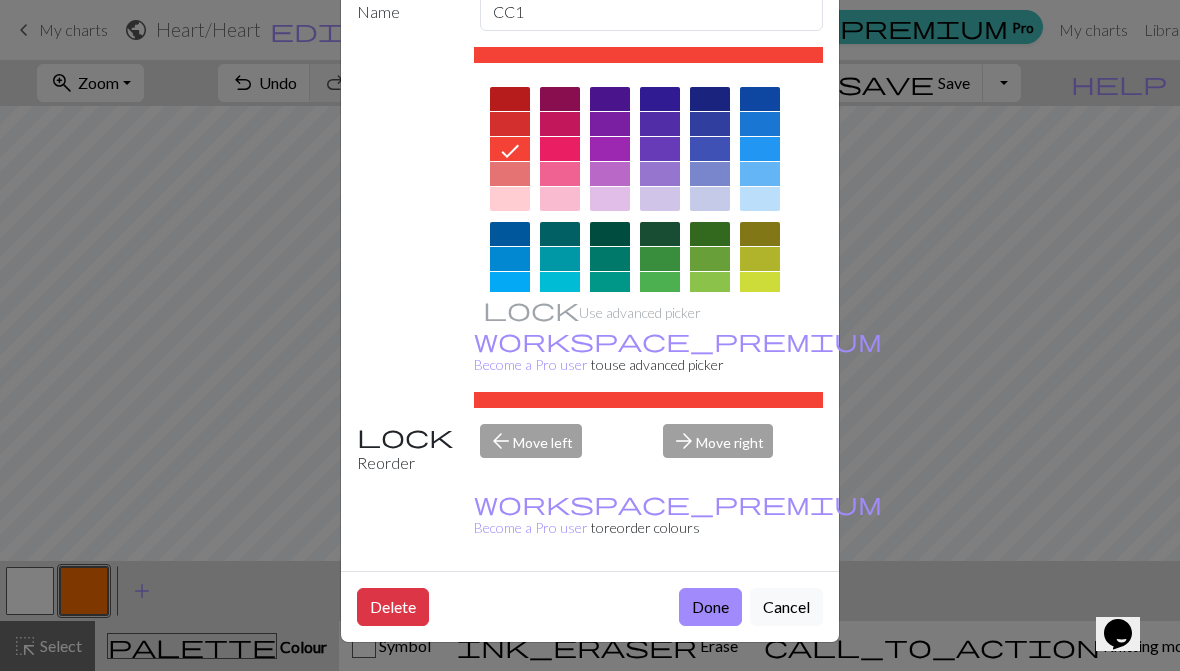 scroll, scrollTop: 146, scrollLeft: 0, axis: vertical 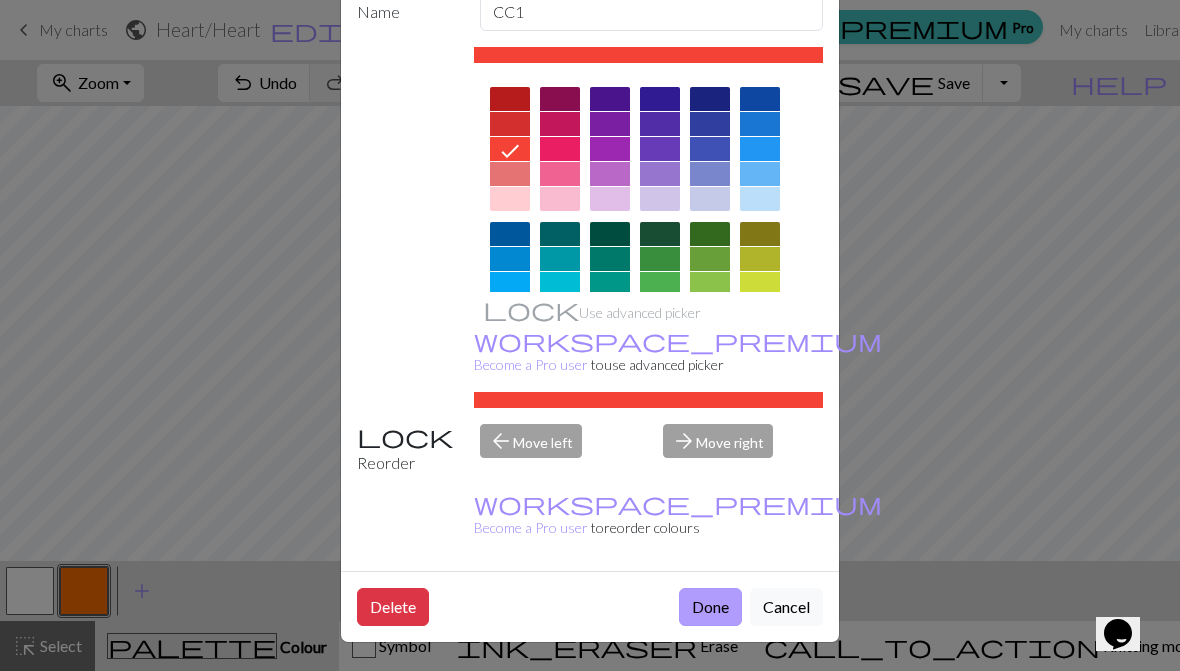 click on "Done" at bounding box center (710, 607) 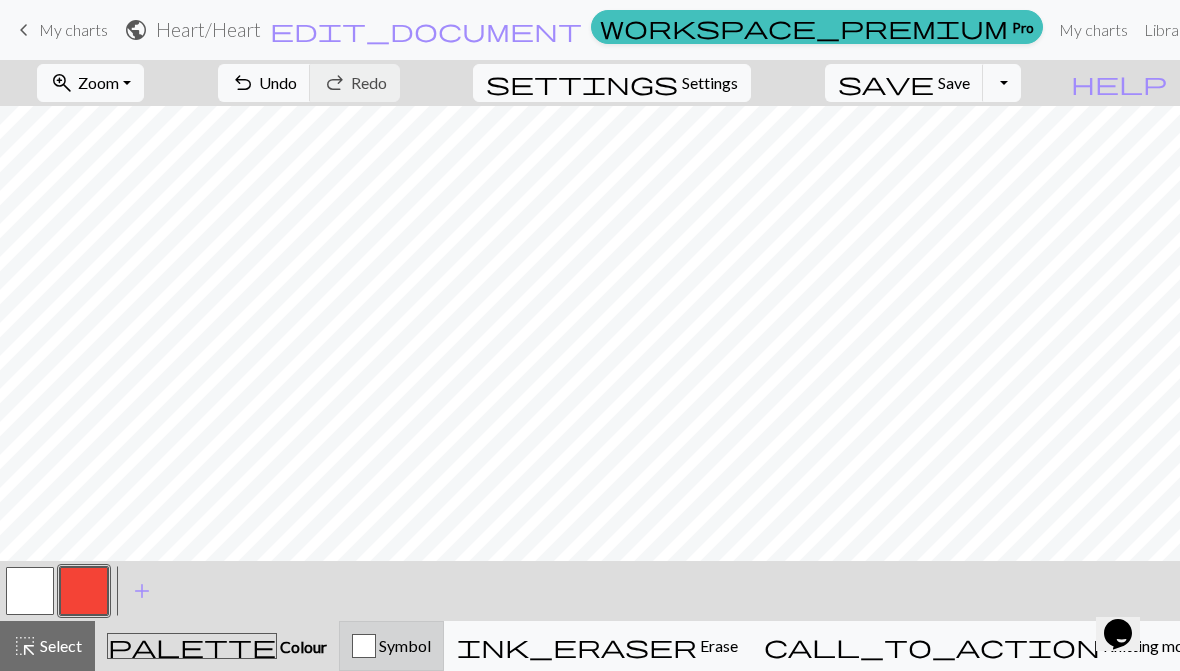 click at bounding box center (364, 646) 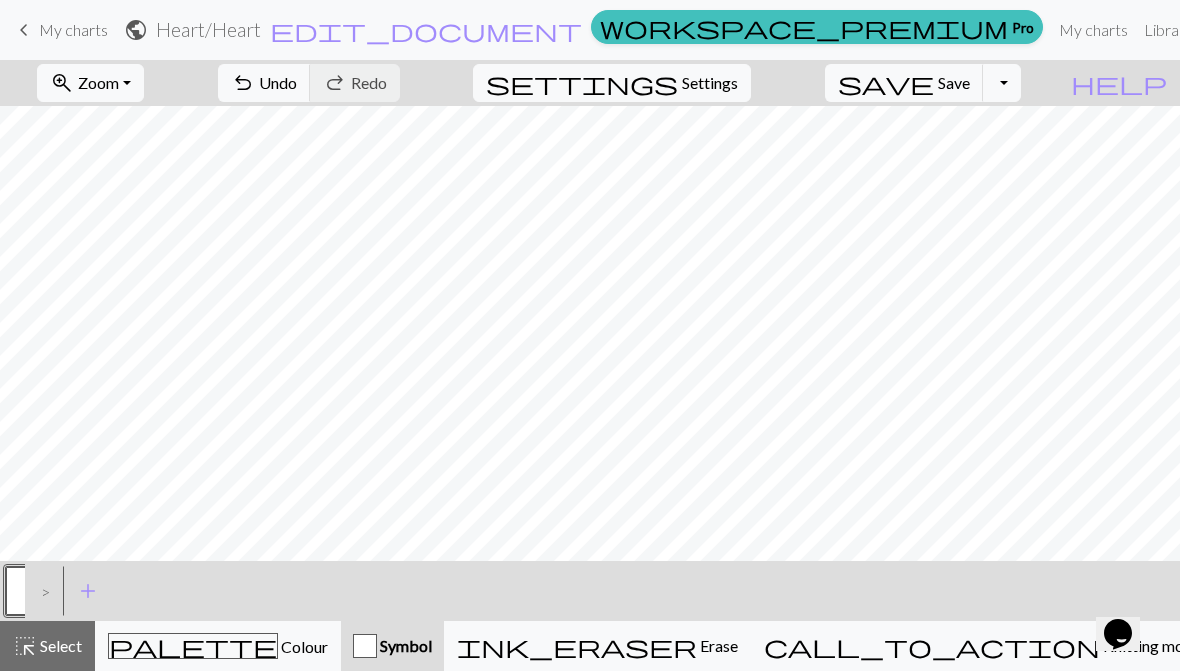click on "Symbol" at bounding box center (392, 646) 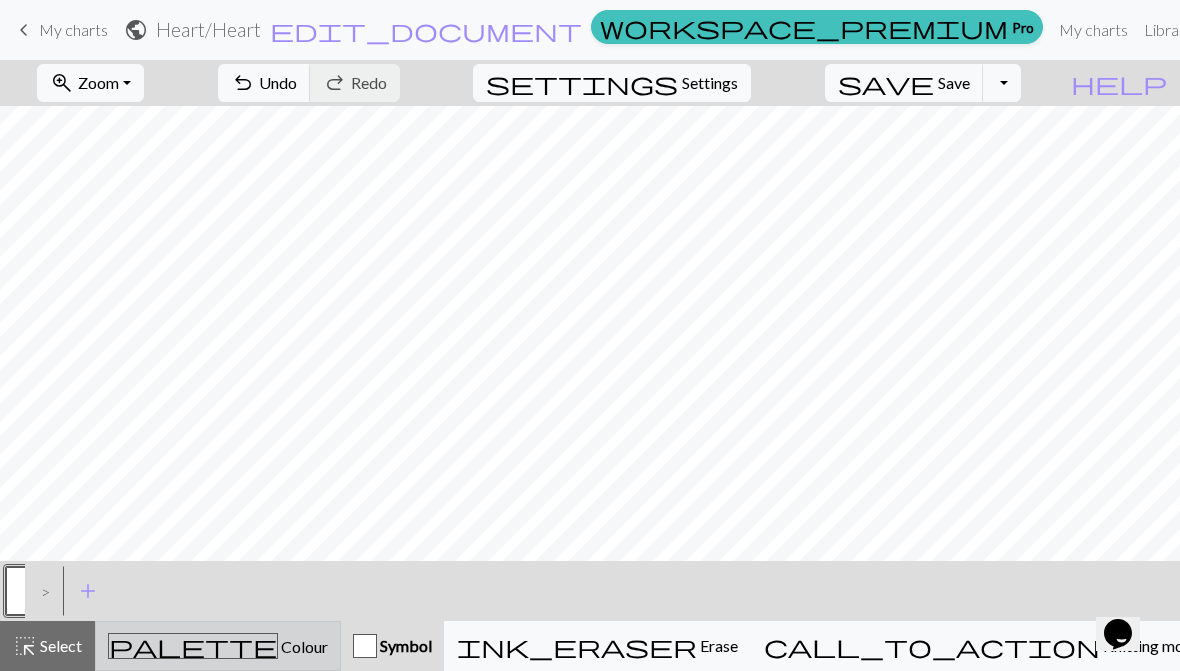 click on "palette   Colour   Colour" at bounding box center [218, 646] 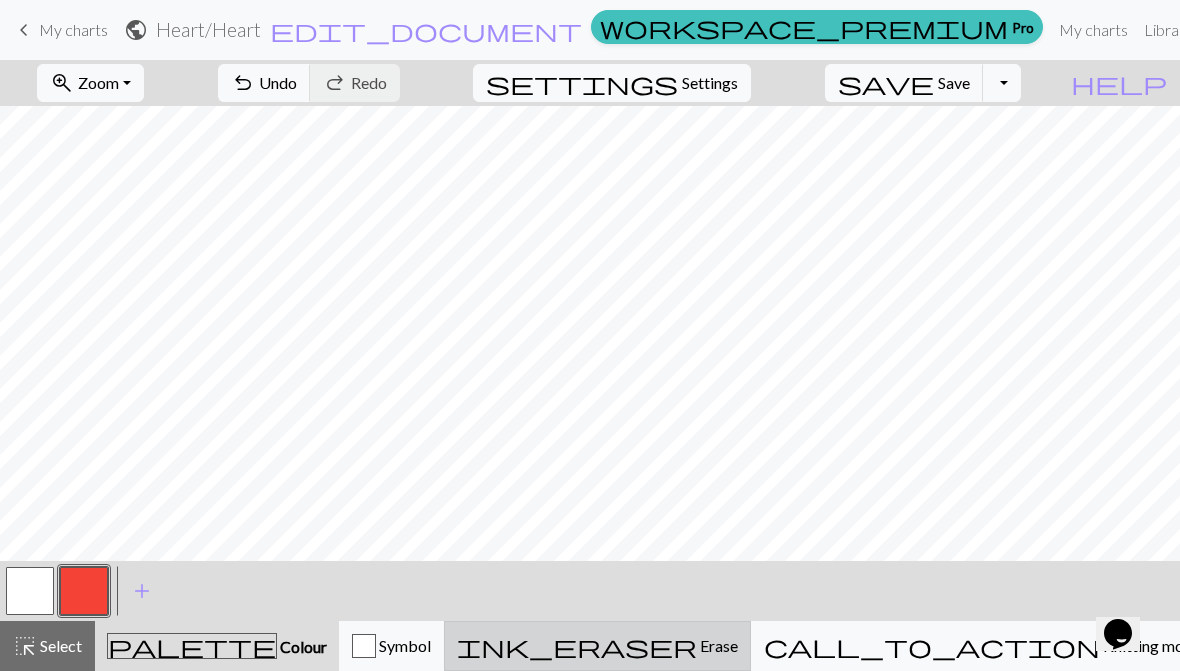 click on "Erase" at bounding box center [717, 645] 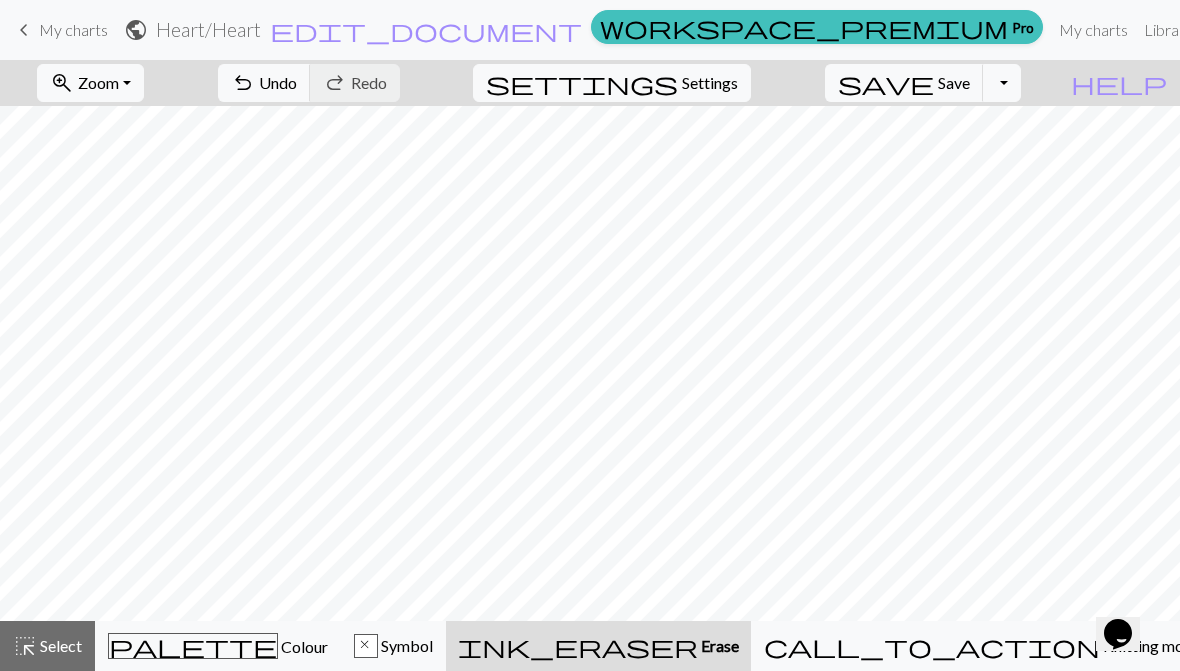click on "Erase" at bounding box center (718, 645) 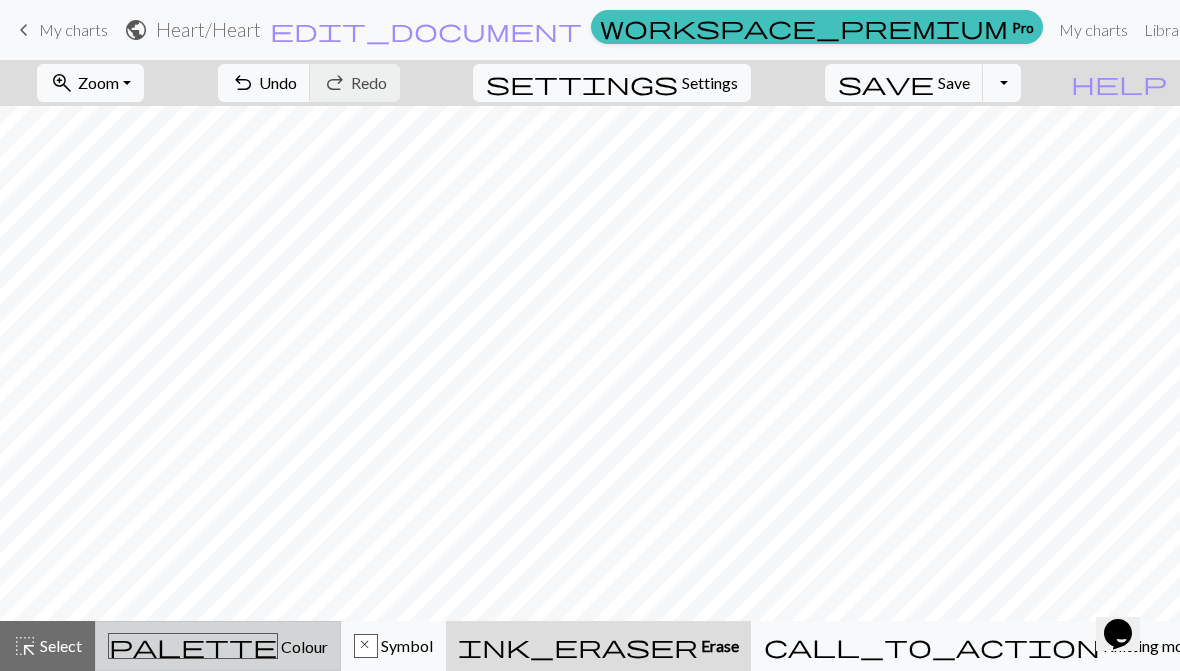 click on "palette   Colour   Colour" at bounding box center [218, 646] 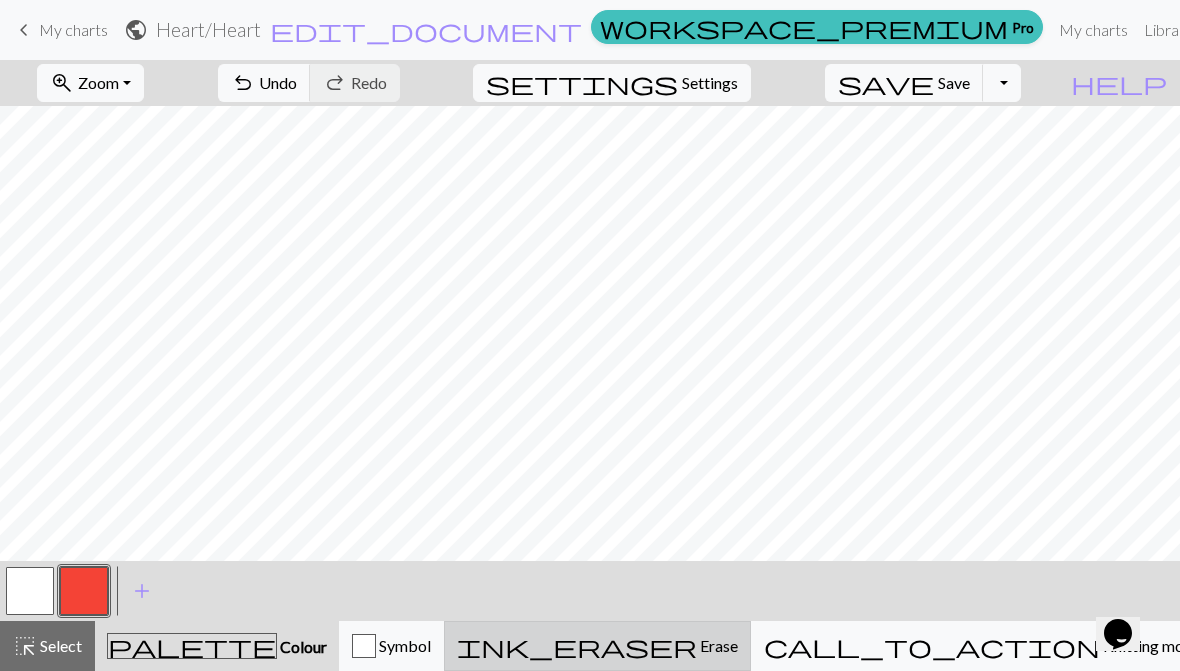 click on "ink_eraser   Erase   Erase" at bounding box center [597, 646] 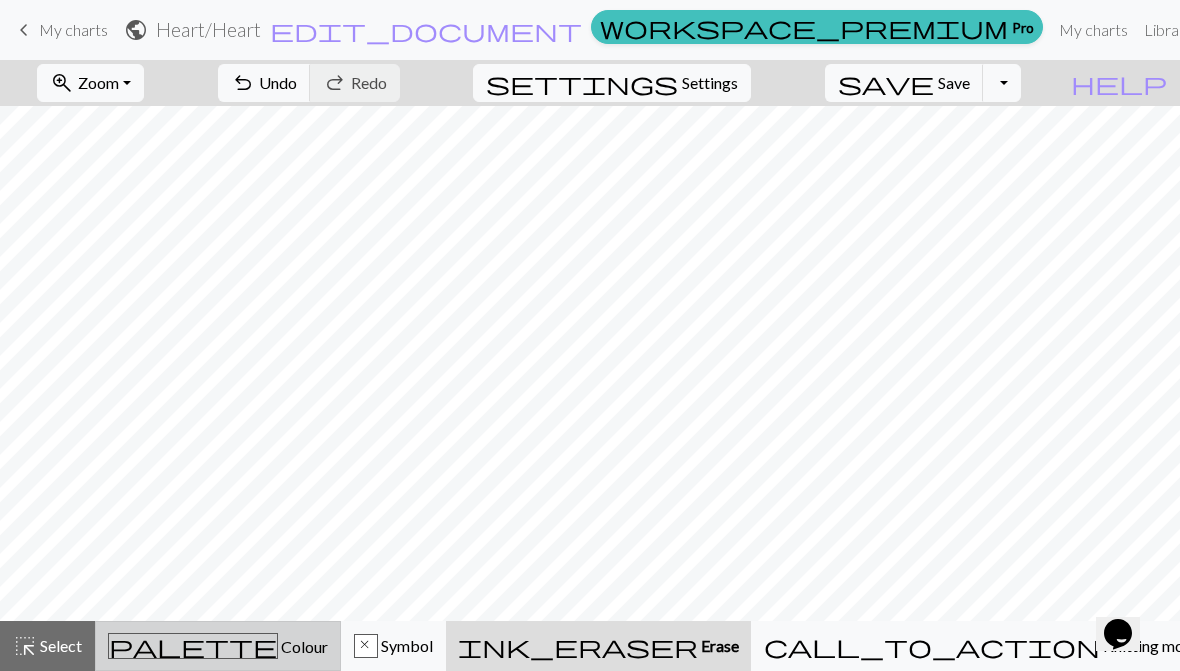 click on "Colour" at bounding box center (303, 646) 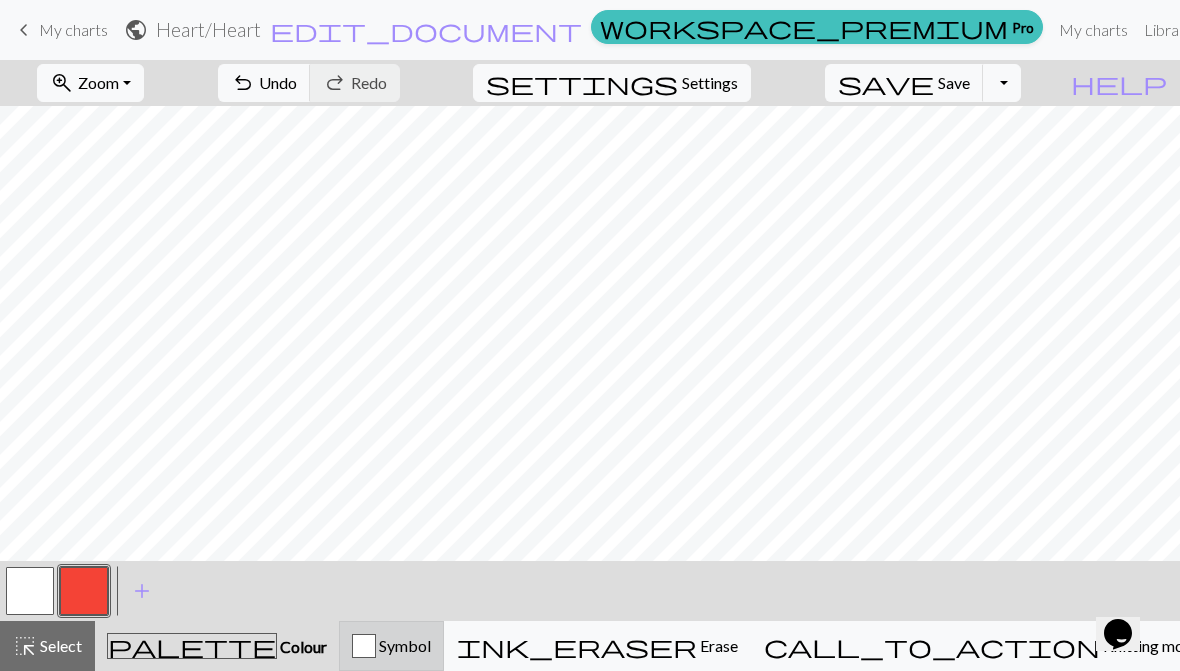 click on "Symbol" at bounding box center [391, 646] 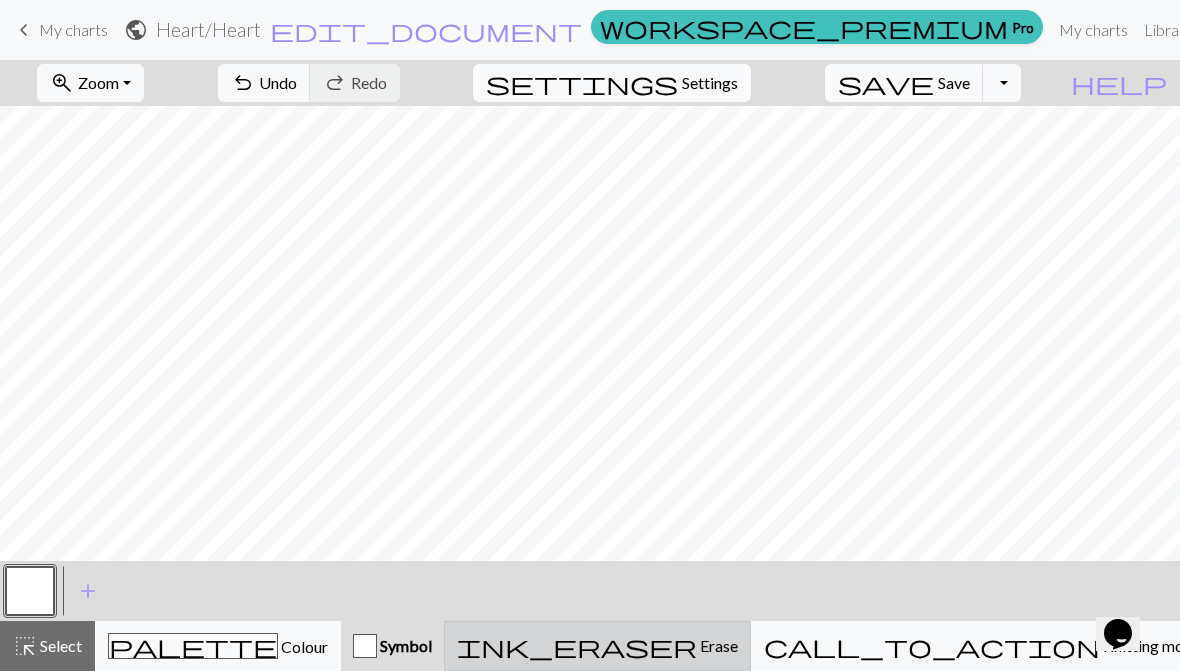 click on "Erase" at bounding box center [717, 645] 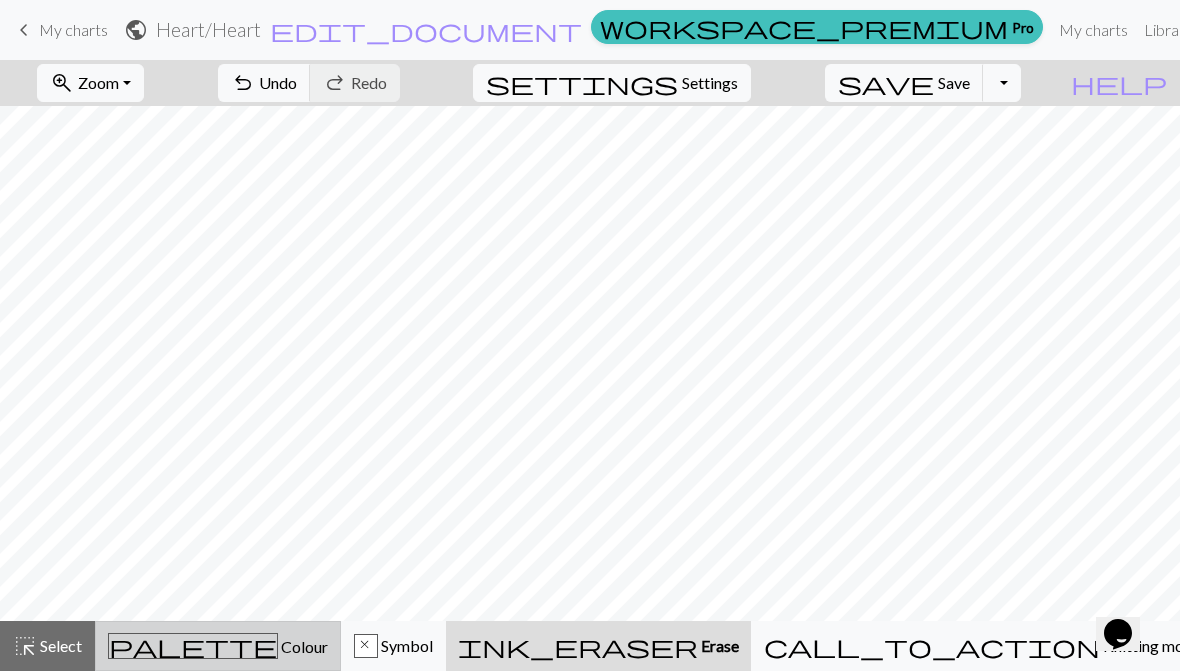 click on "palette   Colour   Colour" at bounding box center [218, 646] 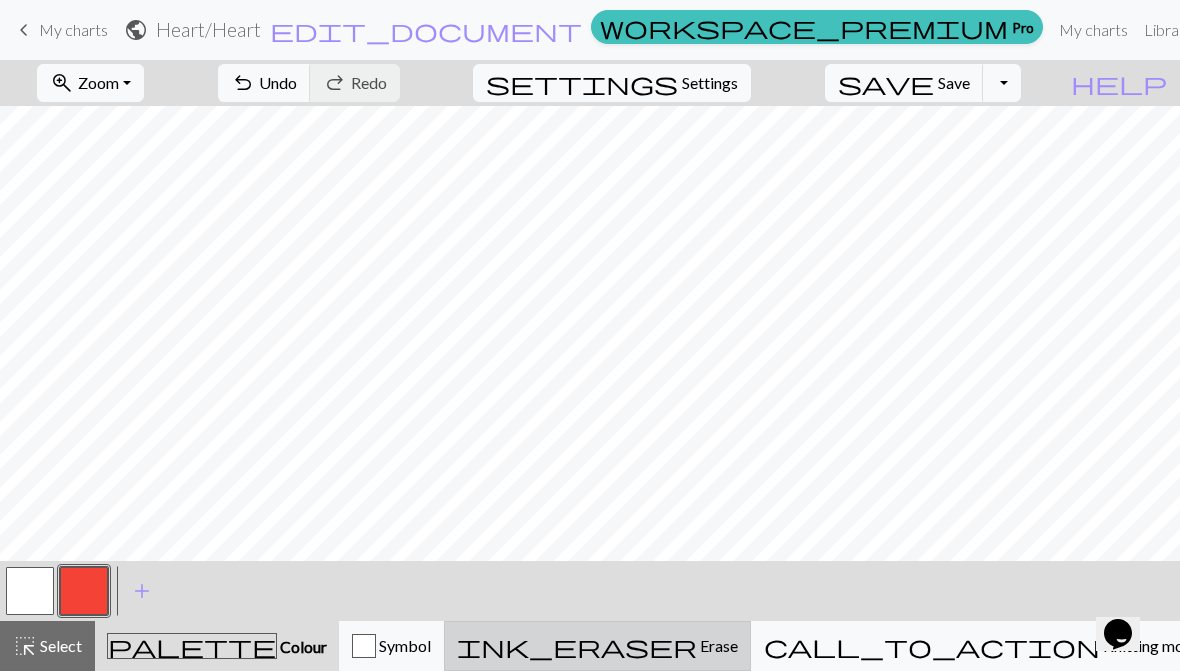 click on "ink_eraser   Erase   Erase" at bounding box center [597, 646] 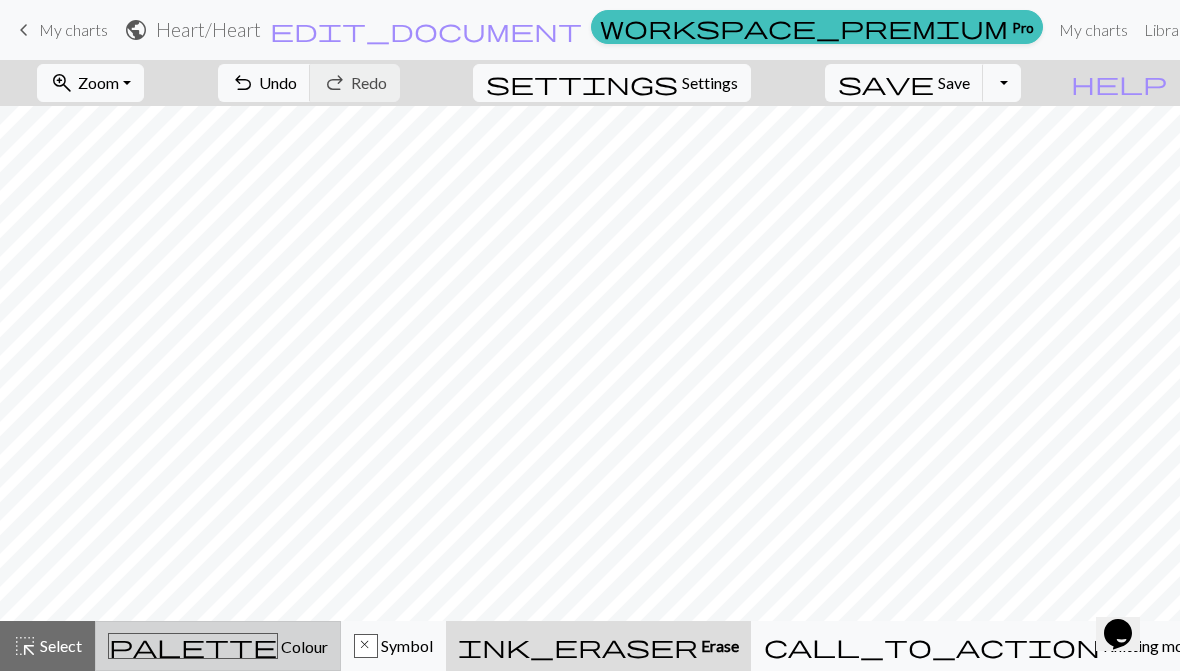 click on "Colour" at bounding box center [303, 646] 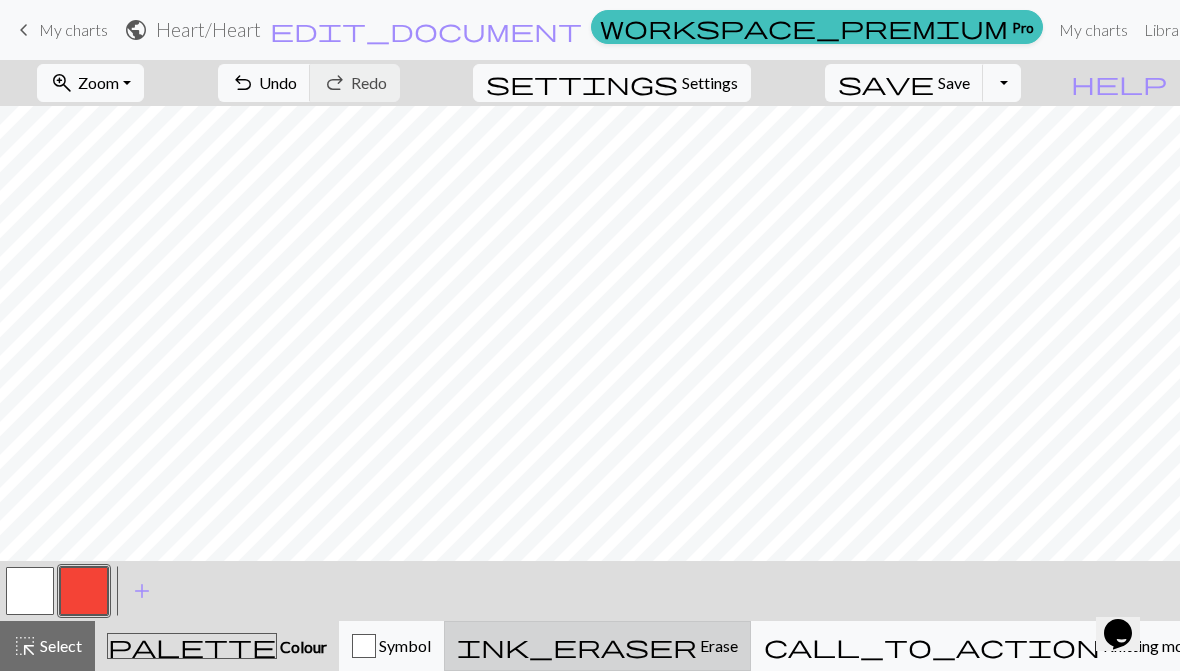 click on "Erase" at bounding box center (717, 645) 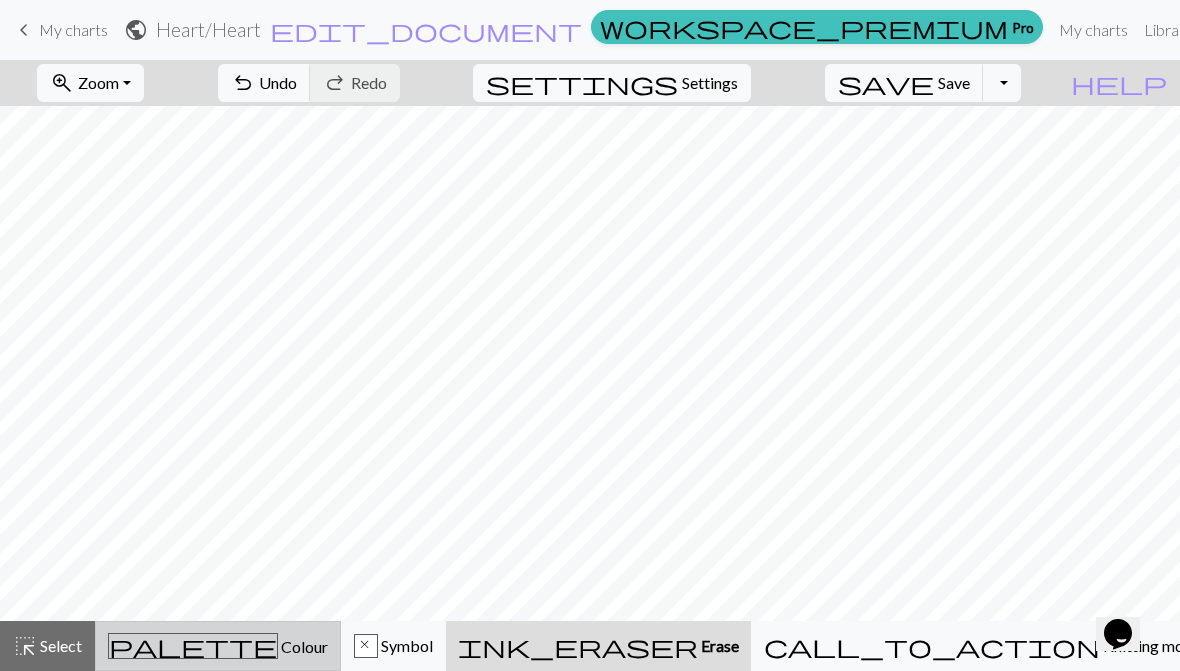 click on "palette   Colour   Colour" at bounding box center [218, 646] 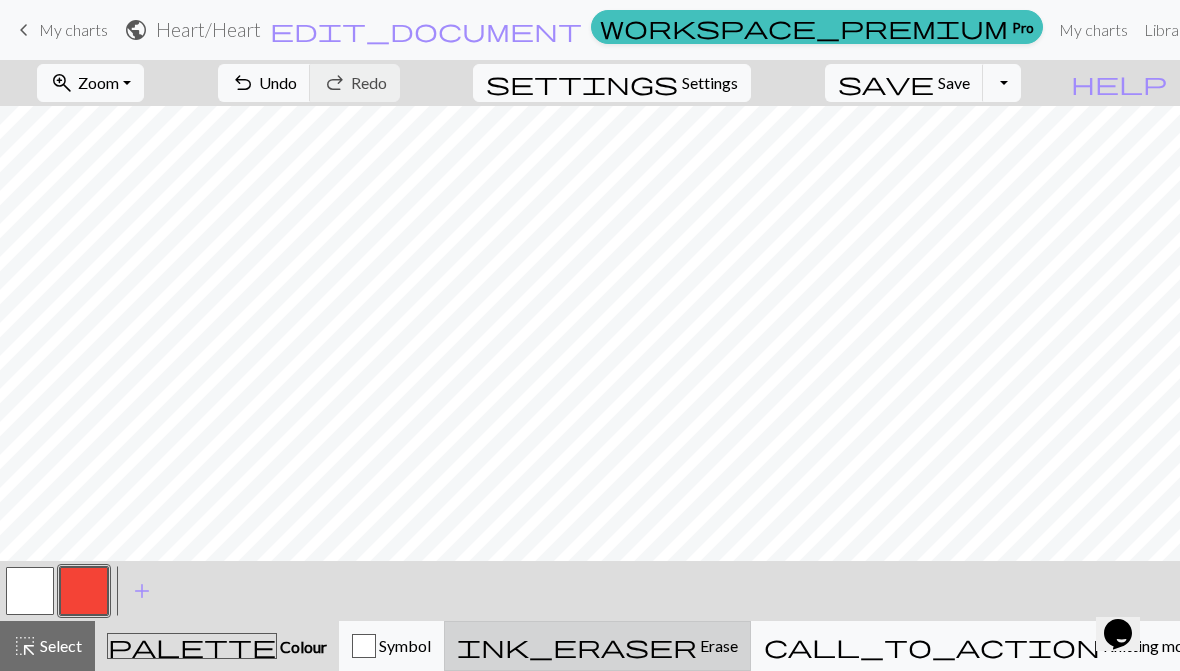 click on "ink_eraser" at bounding box center [577, 646] 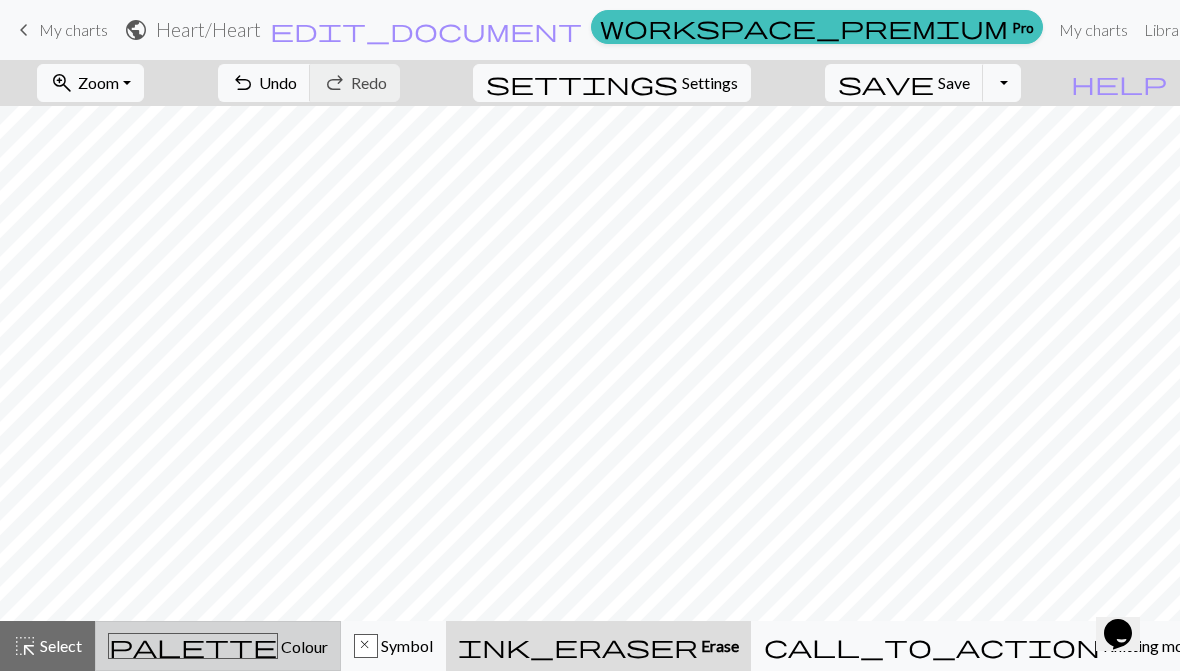 click on "palette   Colour   Colour" at bounding box center (218, 646) 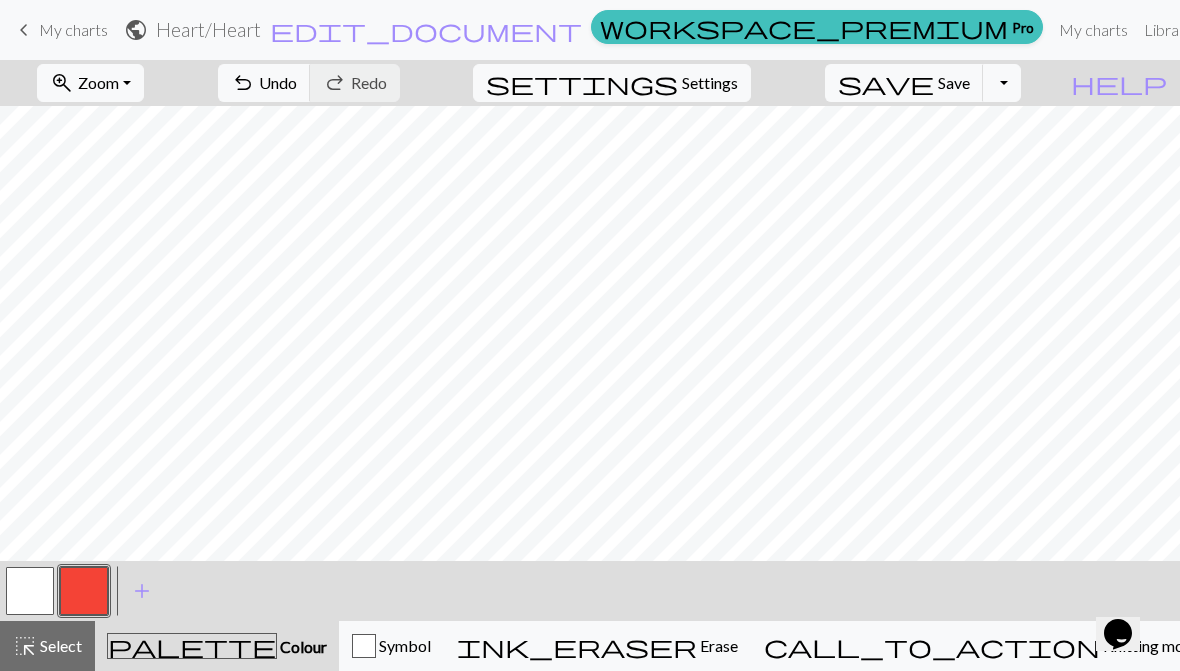 click on "Colour" at bounding box center (302, 646) 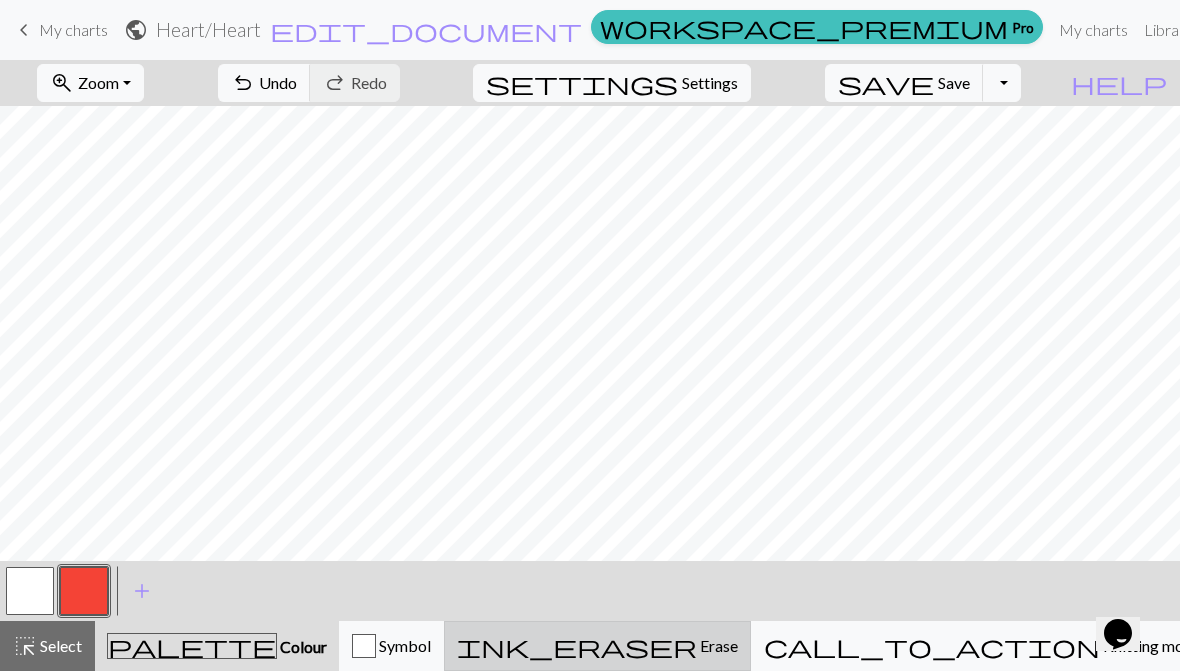 click on "Erase" at bounding box center (717, 645) 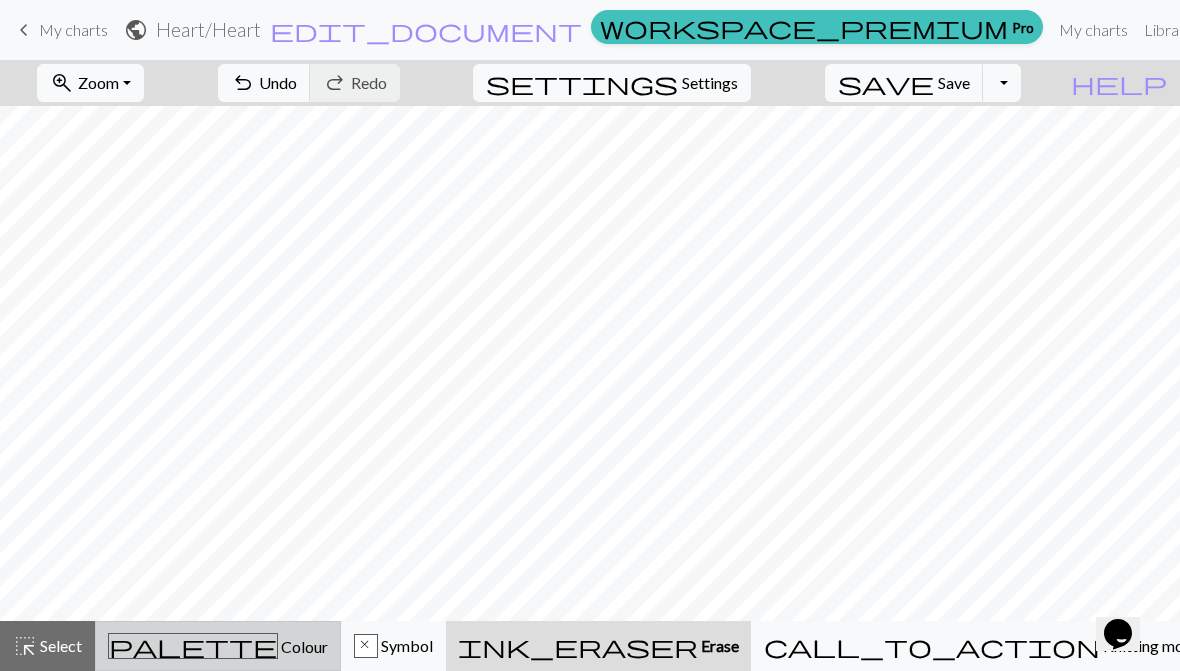 click on "palette   Colour   Colour" at bounding box center (218, 646) 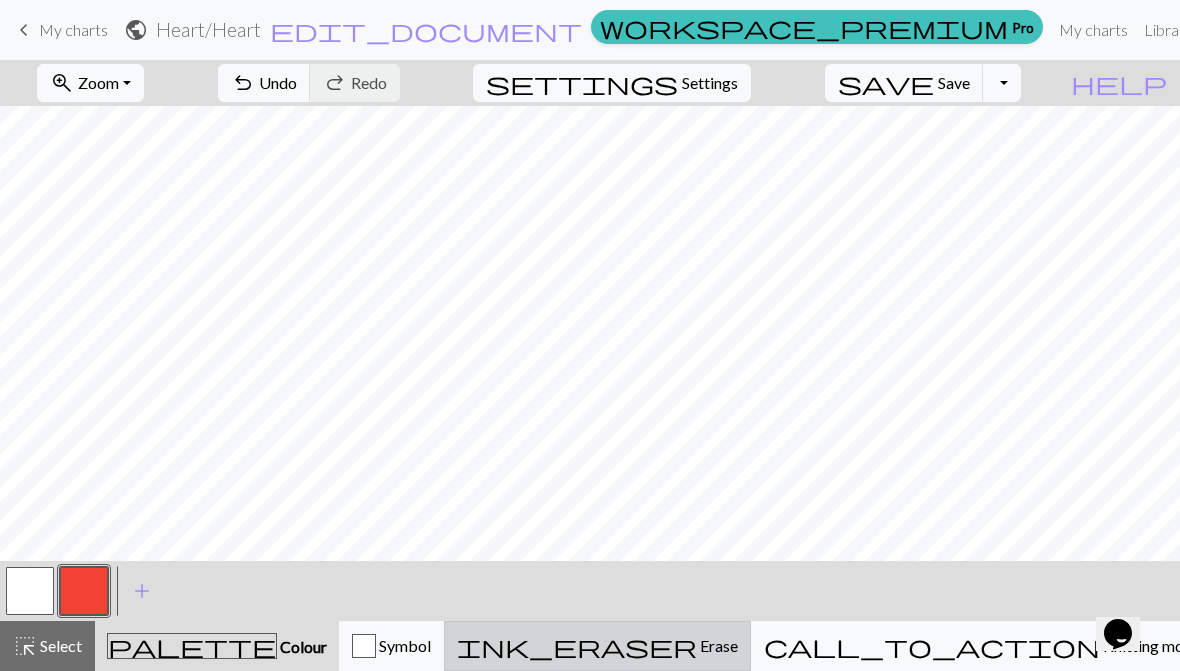 click on "ink_eraser   Erase   Erase" at bounding box center (597, 646) 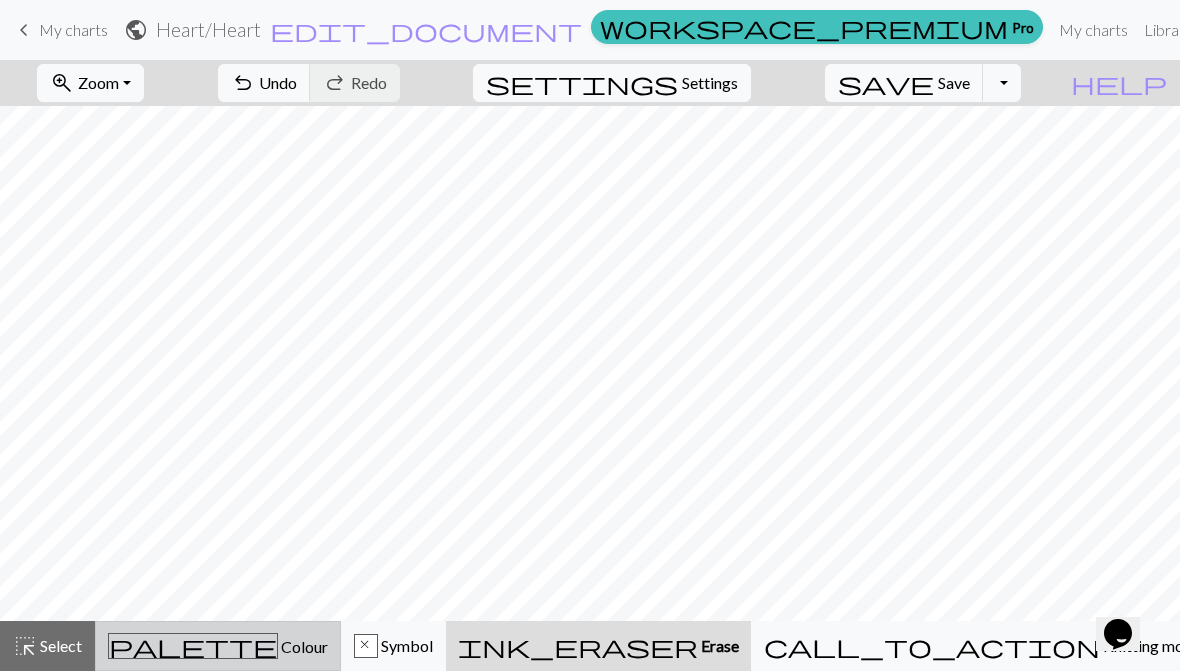 click on "palette   Colour   Colour" at bounding box center (218, 646) 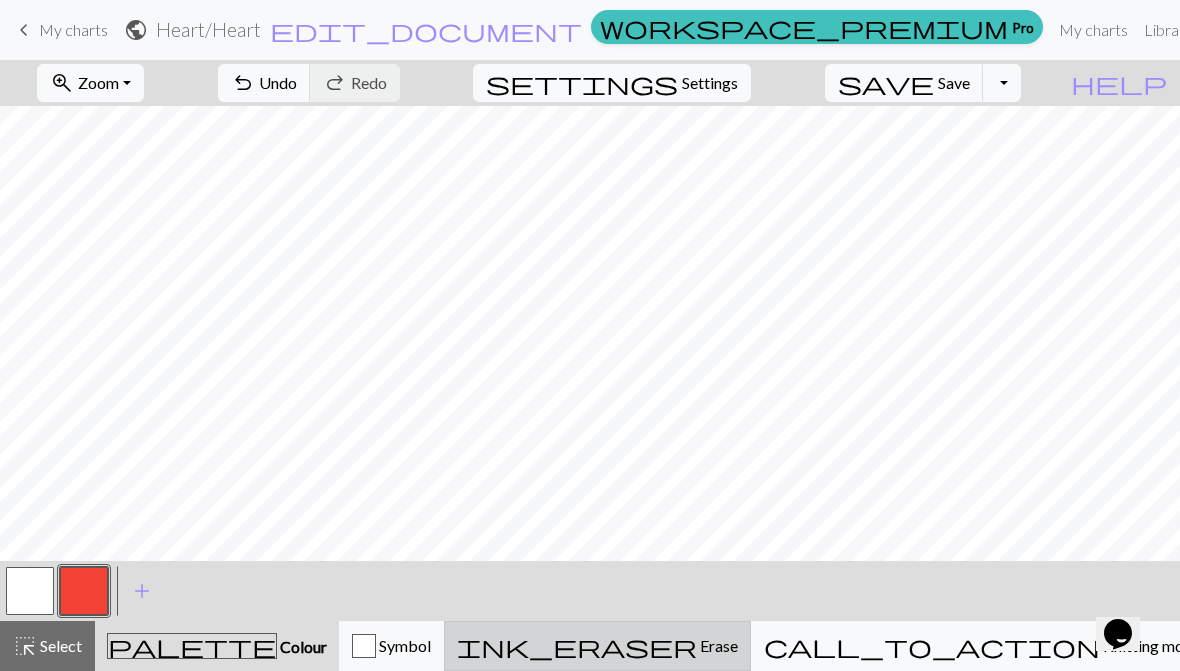 click on "Erase" at bounding box center (717, 645) 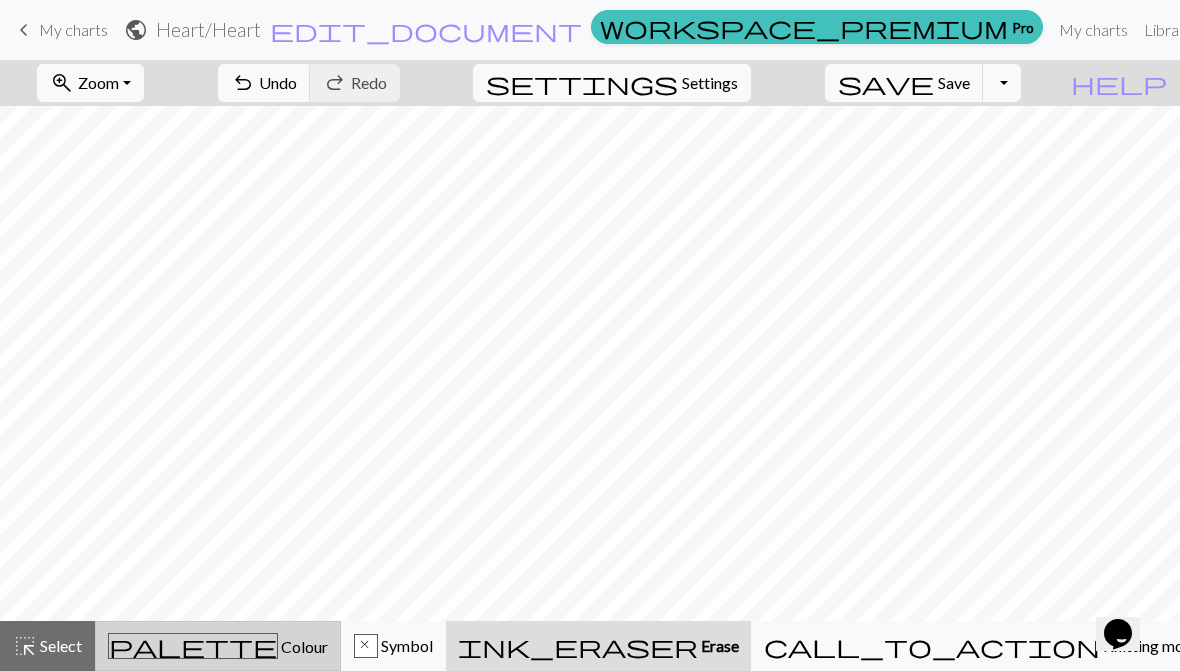 click on "palette   Colour   Colour" at bounding box center [218, 646] 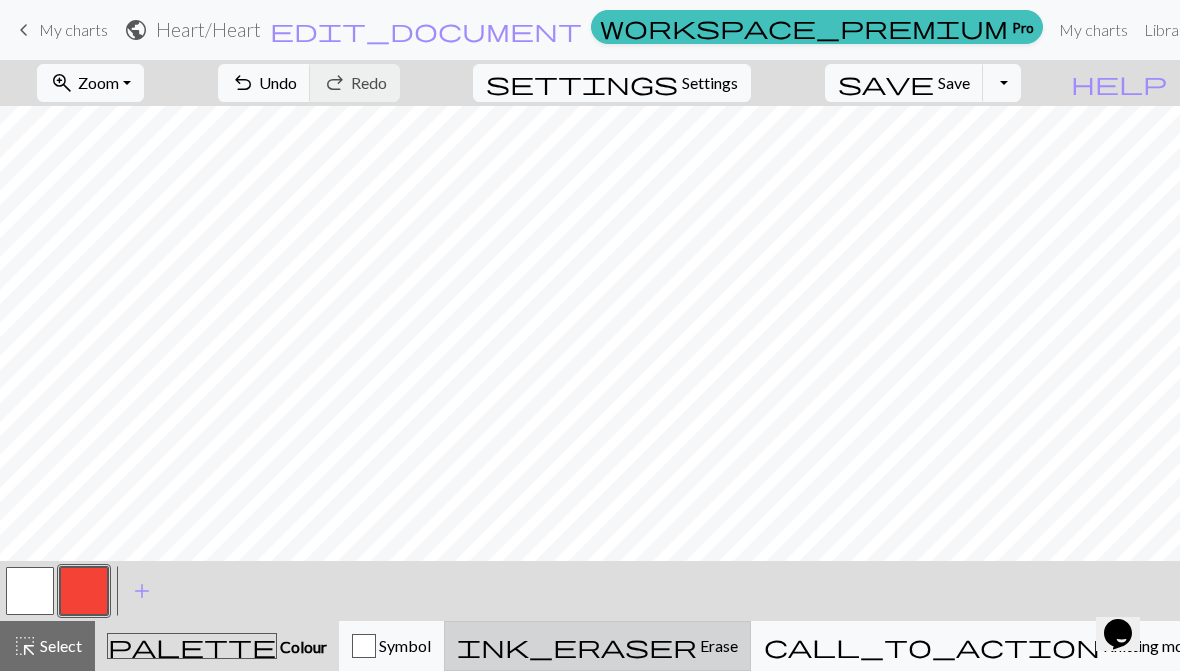 click on "ink_eraser" at bounding box center (577, 646) 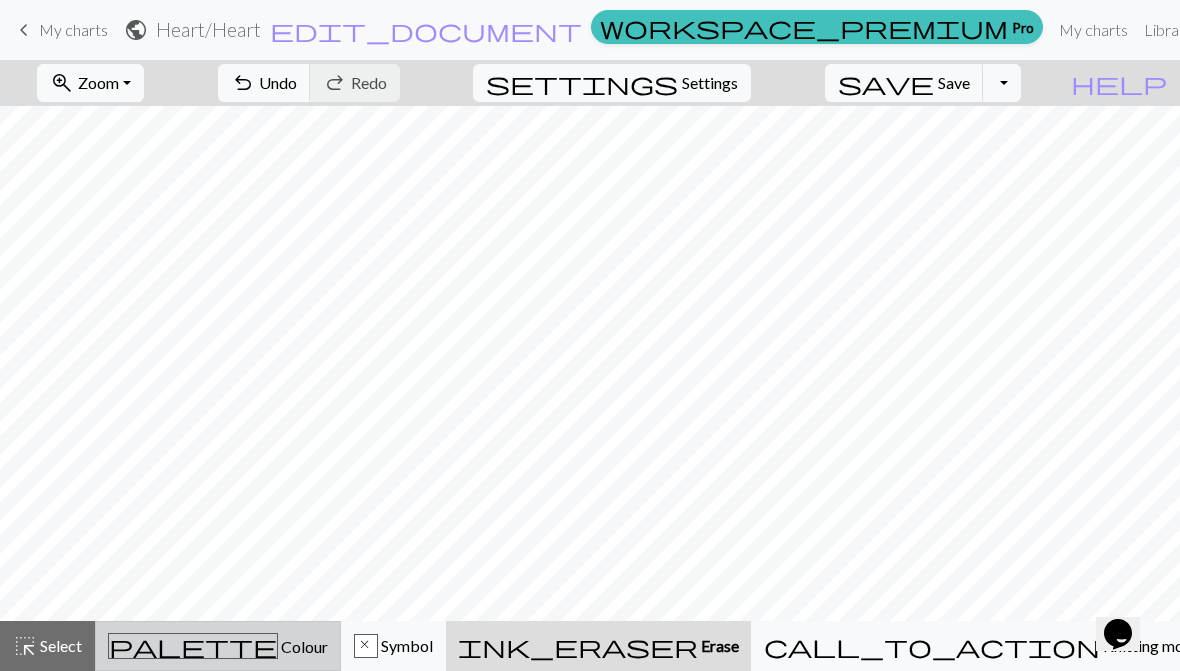 click on "palette   Colour   Colour" at bounding box center (218, 646) 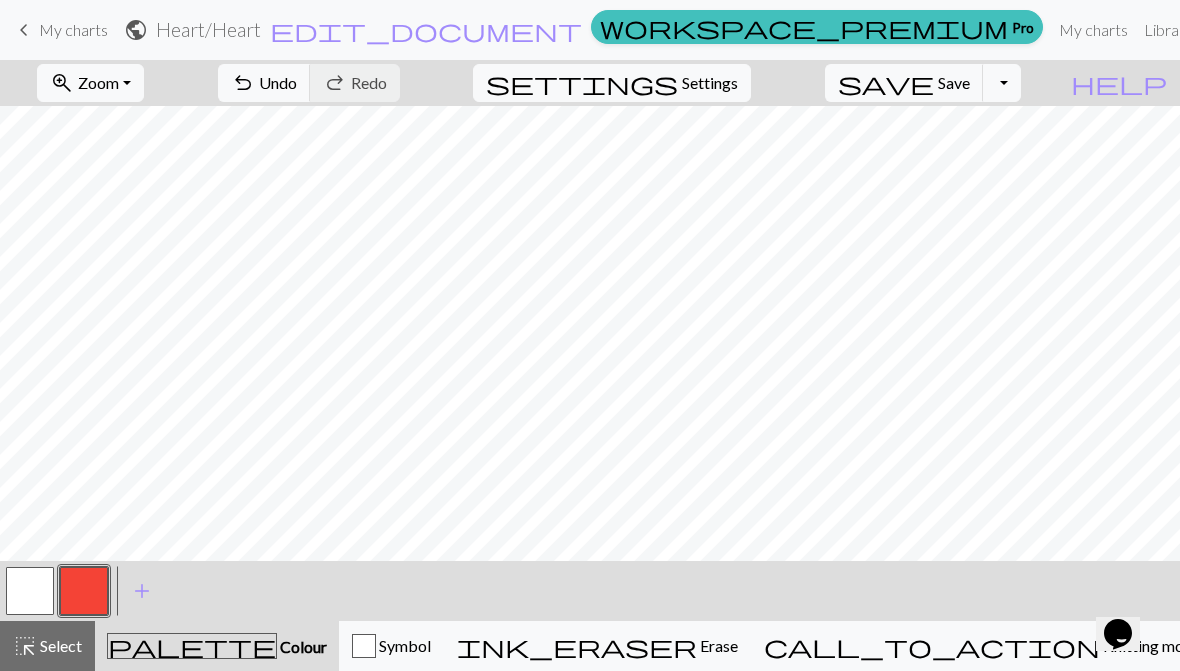 click on "Erase" at bounding box center [717, 645] 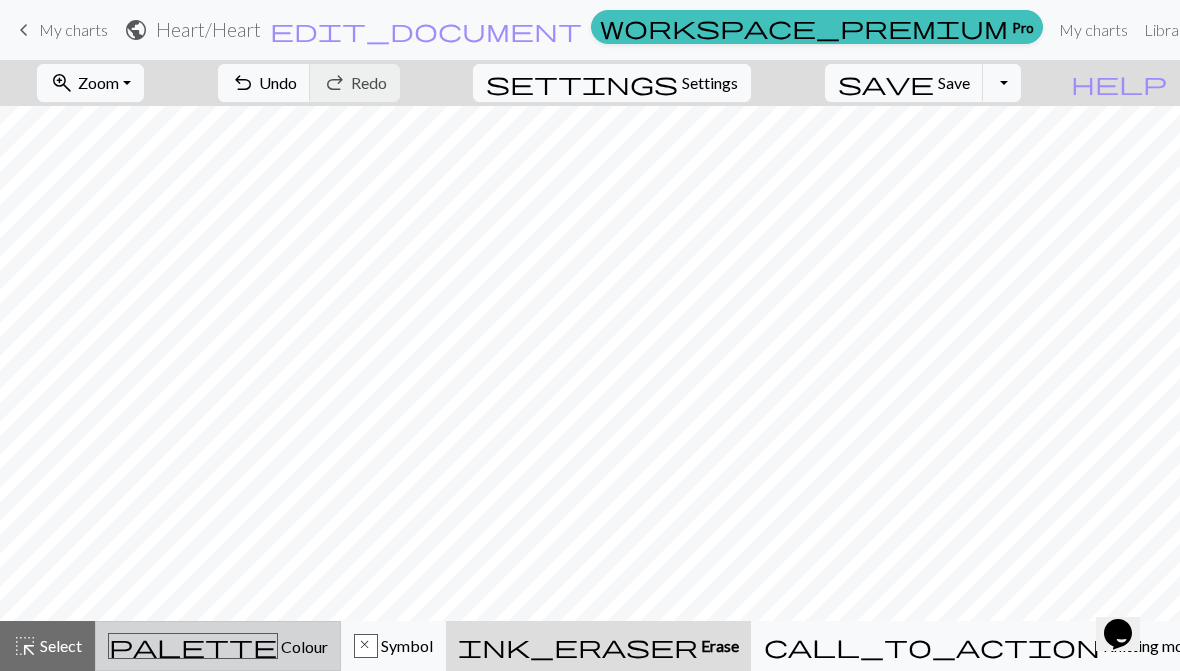 click on "palette   Colour   Colour" at bounding box center (218, 646) 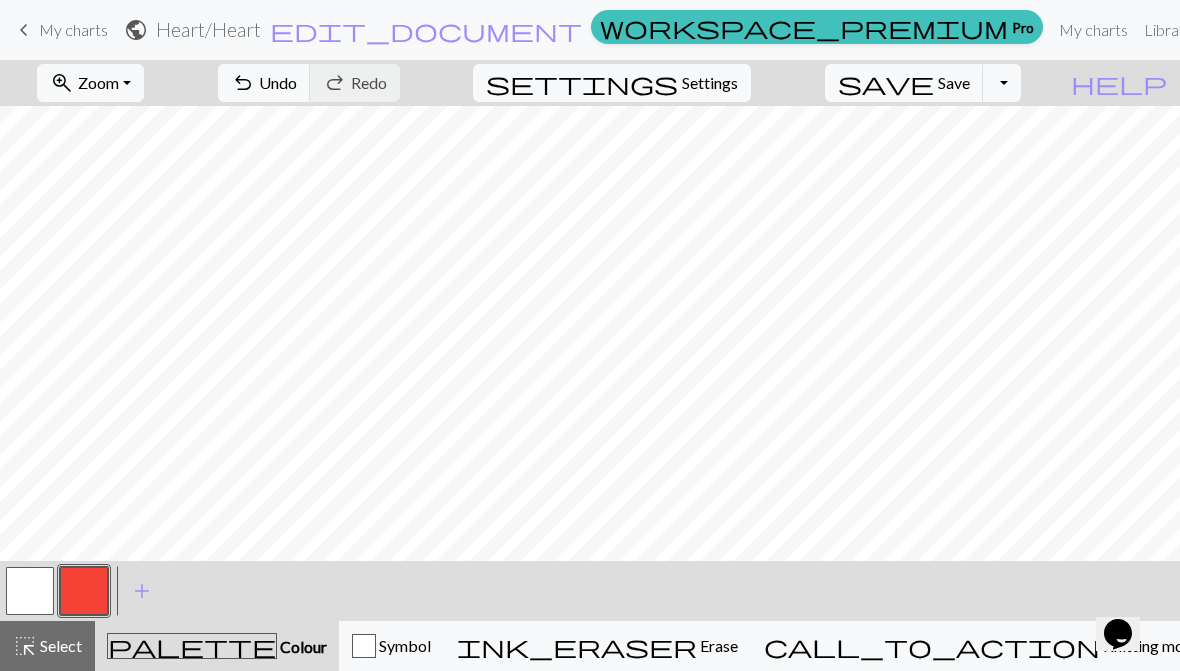 click on "< > add Add a  colour" at bounding box center [590, 591] 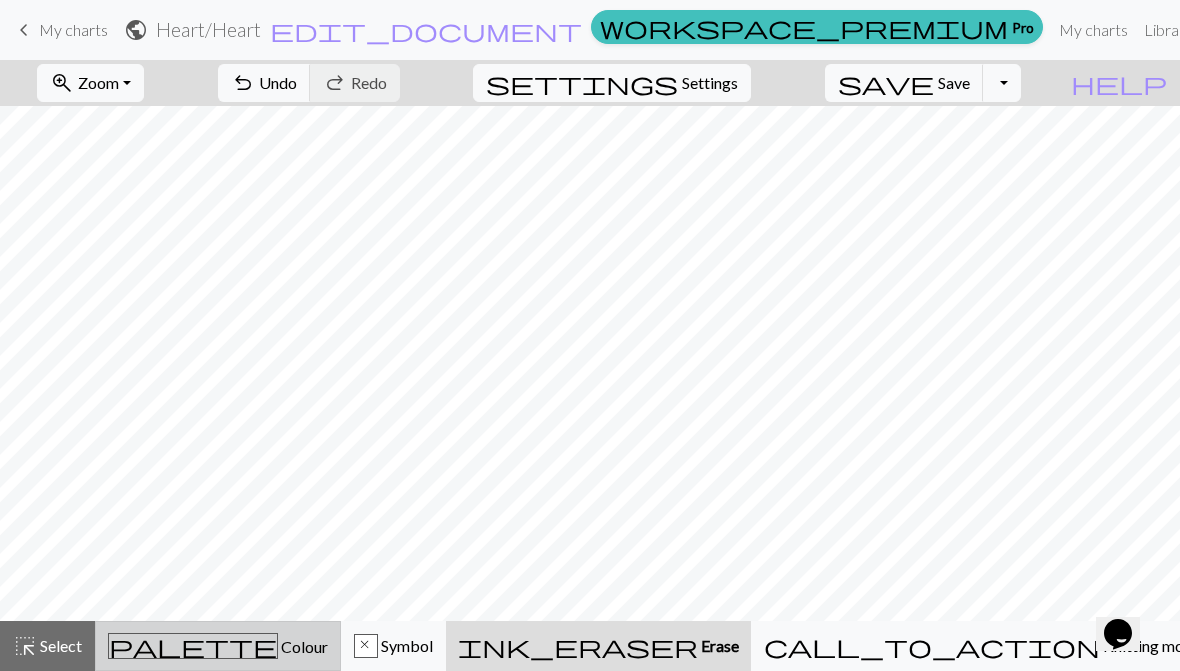 click on "palette   Colour   Colour" at bounding box center [218, 646] 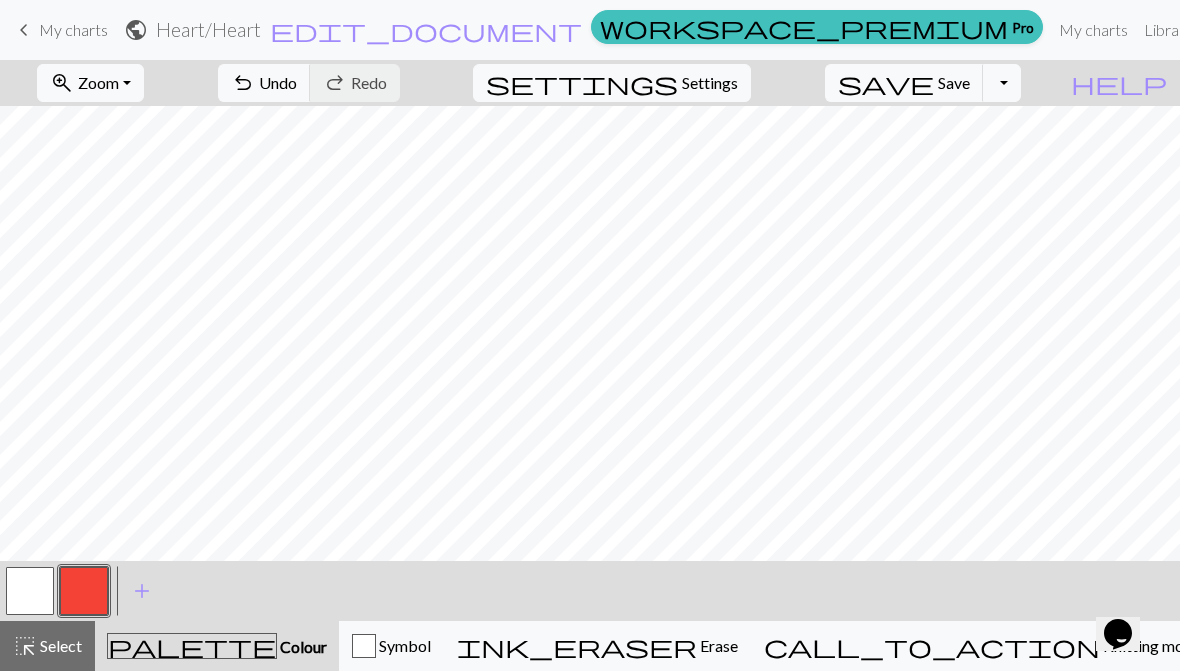 click on "Erase" at bounding box center (717, 645) 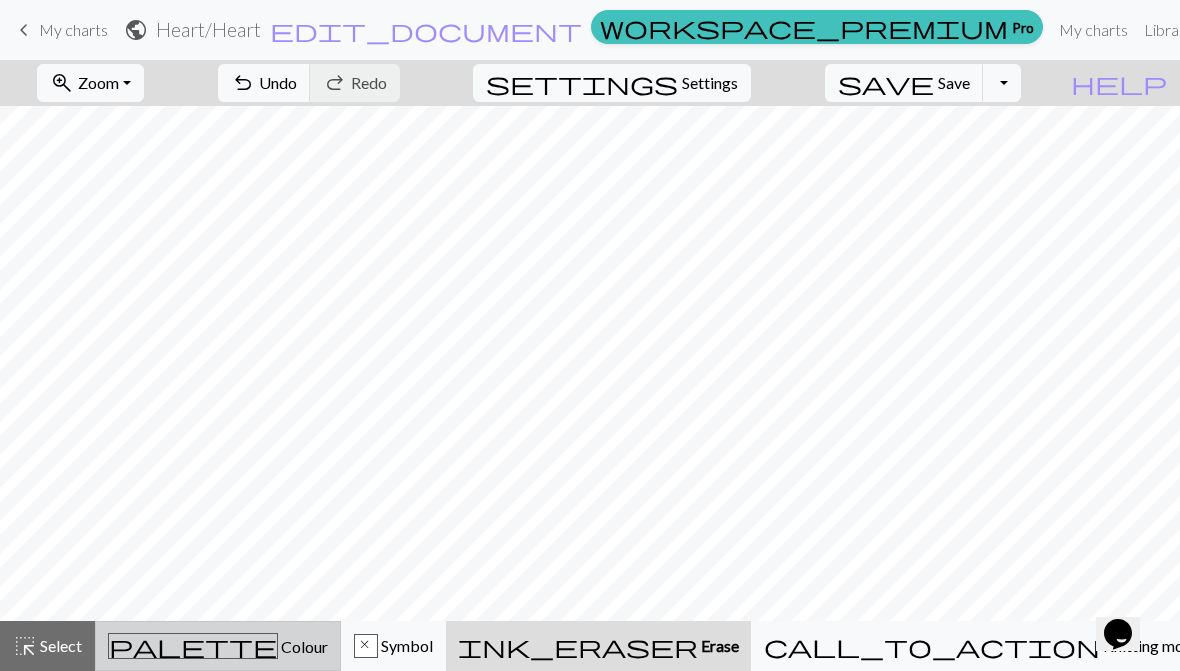 click on "palette   Colour   Colour" at bounding box center [218, 646] 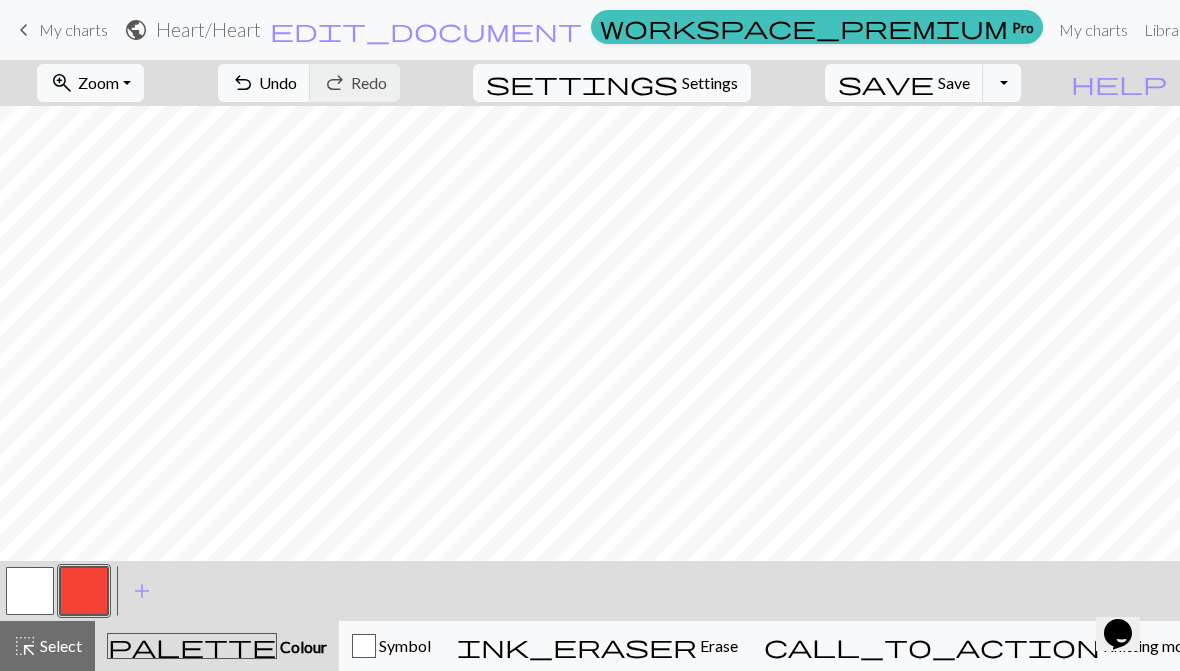 click on "ink_eraser   Erase   Erase" at bounding box center (597, 646) 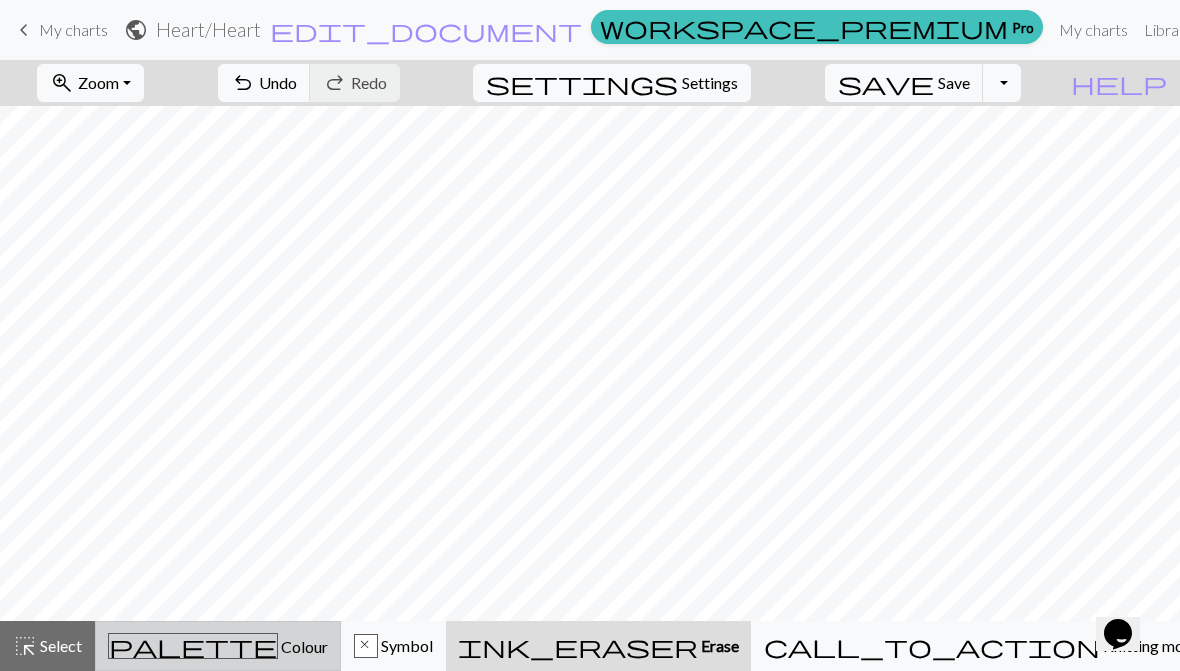 click on "palette   Colour   Colour" at bounding box center [218, 646] 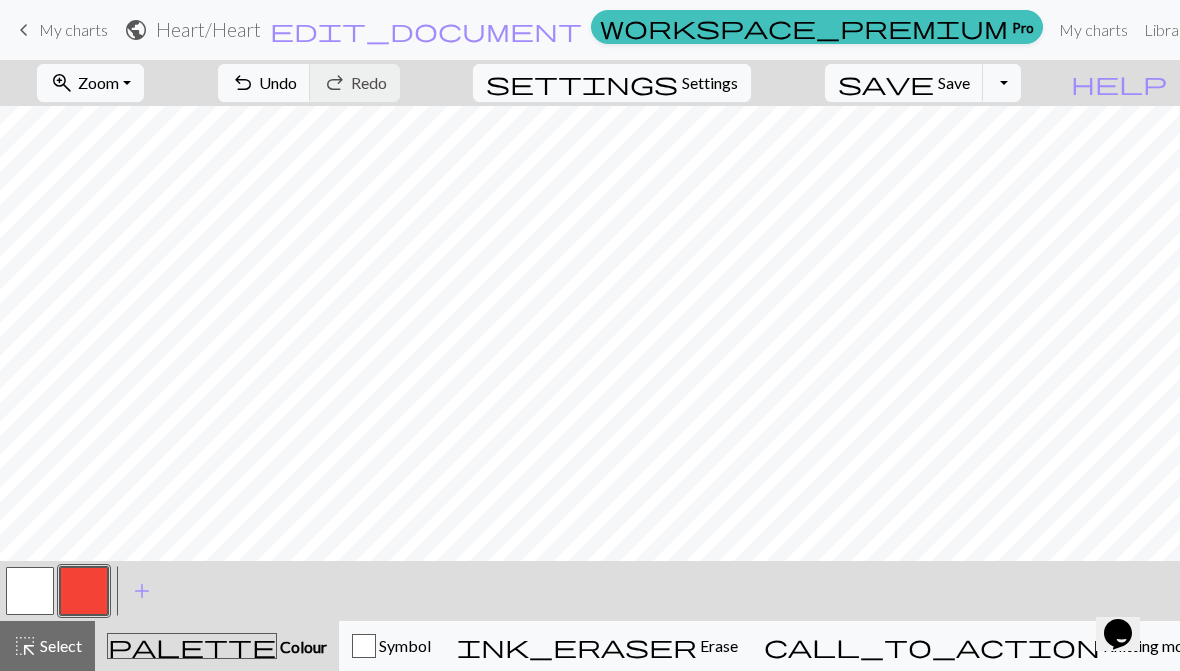 click on "Erase" at bounding box center (717, 645) 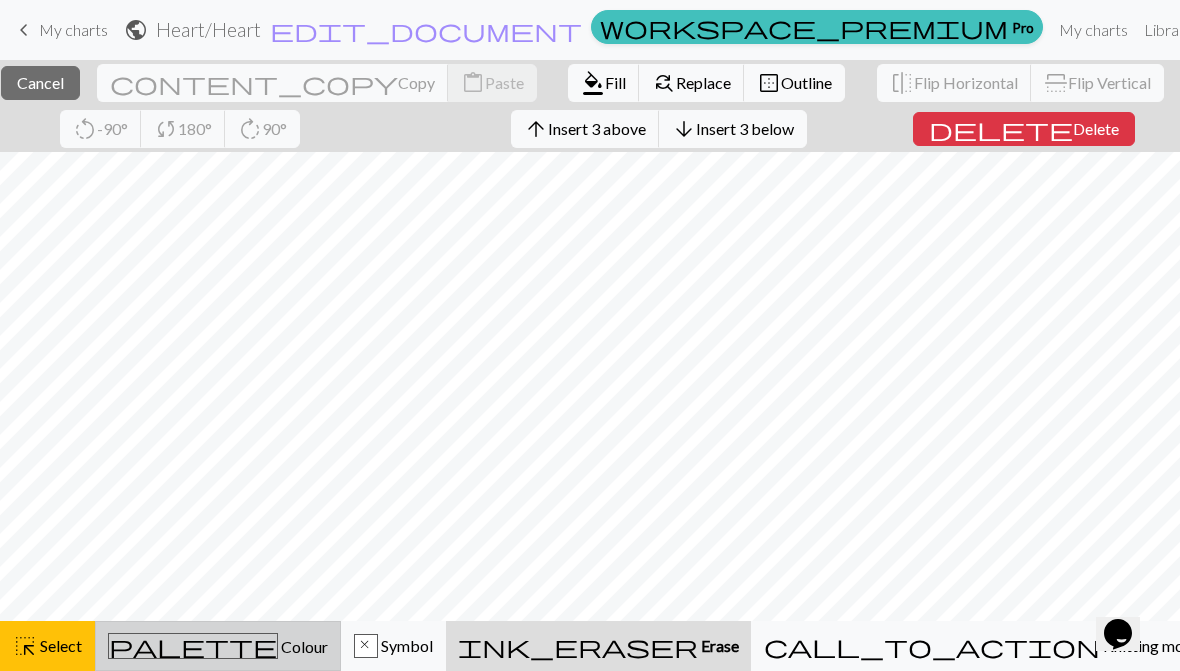 click on "ink_eraser   Erase   Erase" at bounding box center (598, 646) 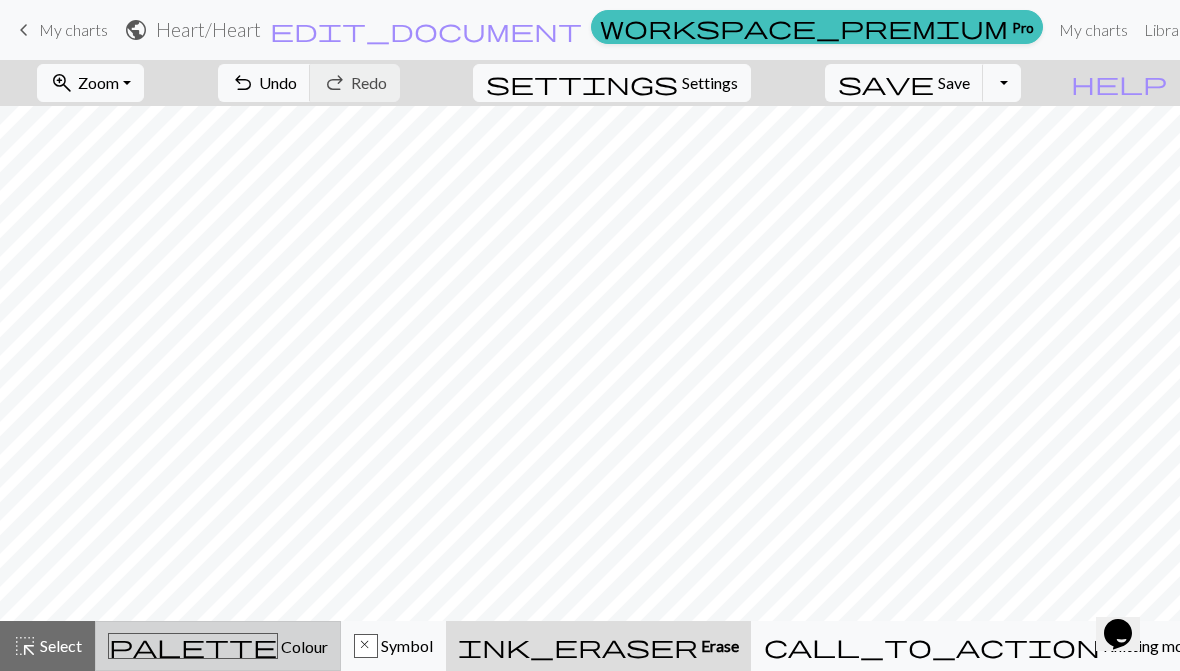 click on "ink_eraser   Erase   Erase" at bounding box center (598, 646) 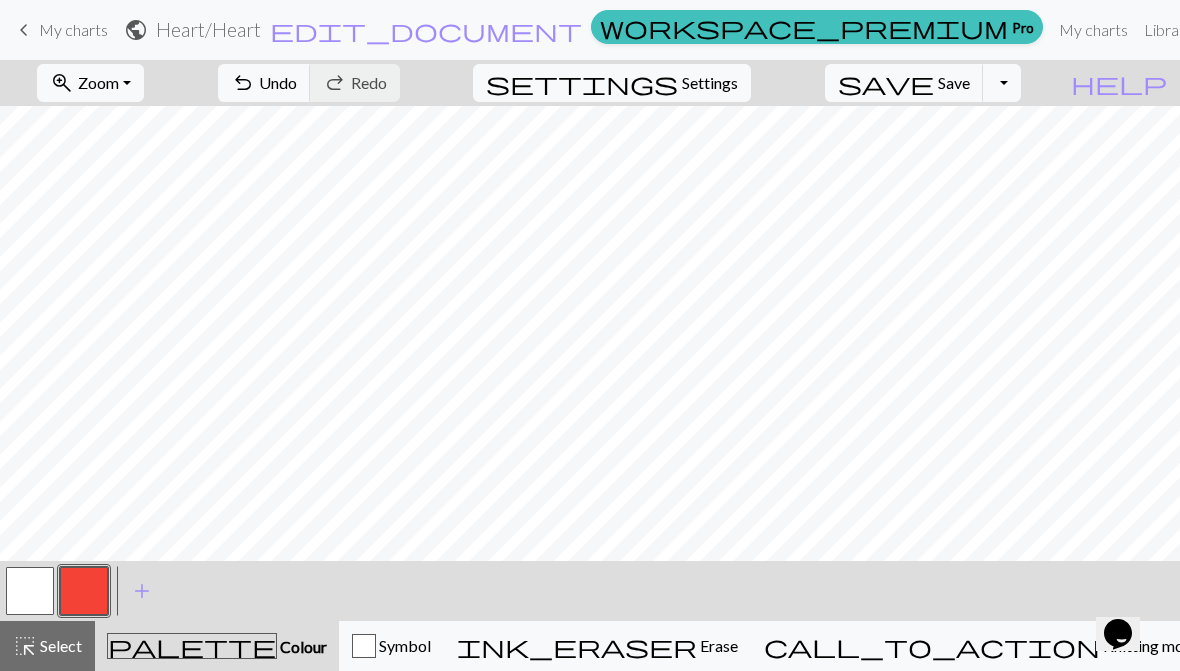 click on "ink_eraser" at bounding box center (577, 646) 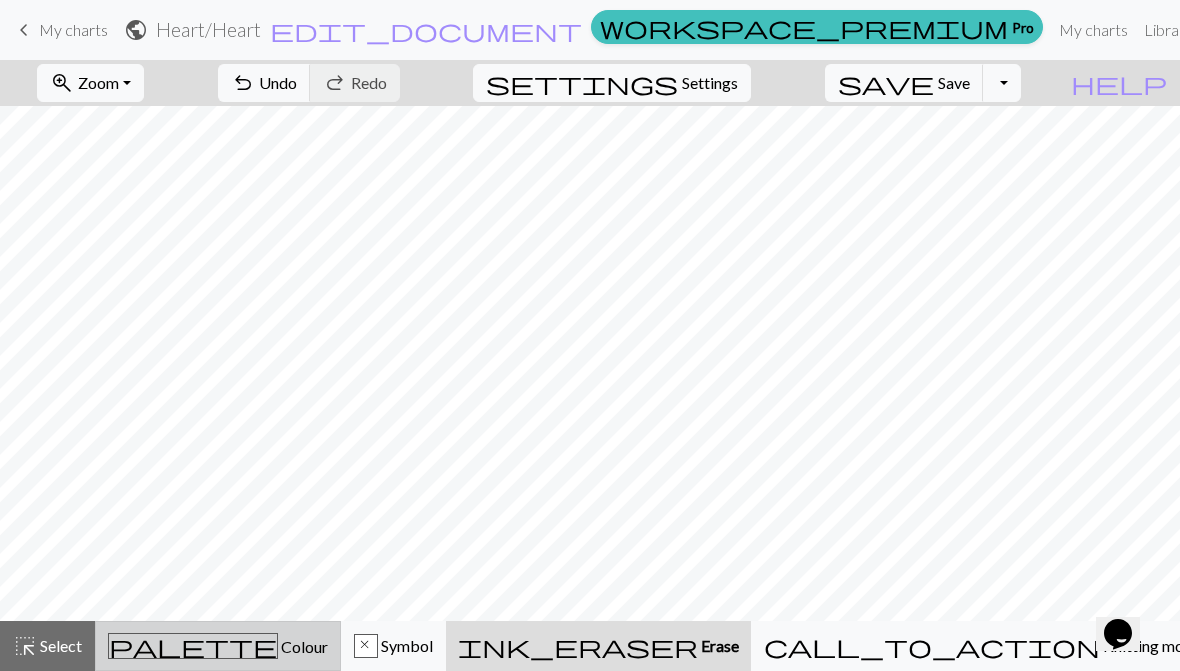 click on "Colour" at bounding box center [303, 646] 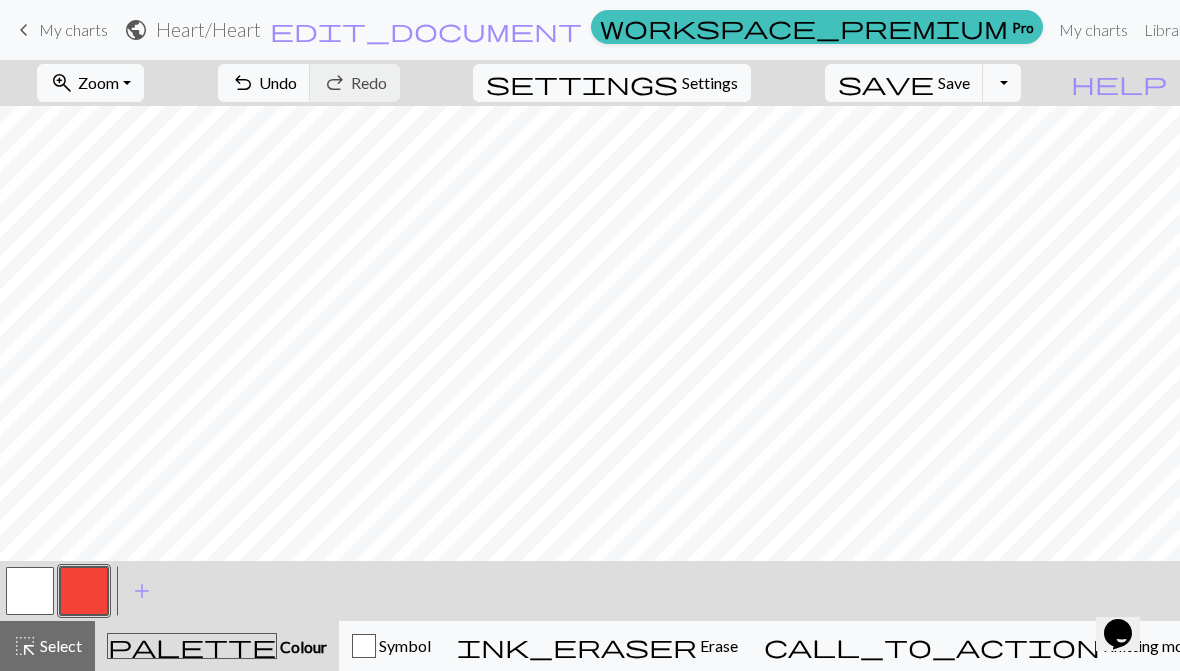 click on "Erase" at bounding box center (717, 645) 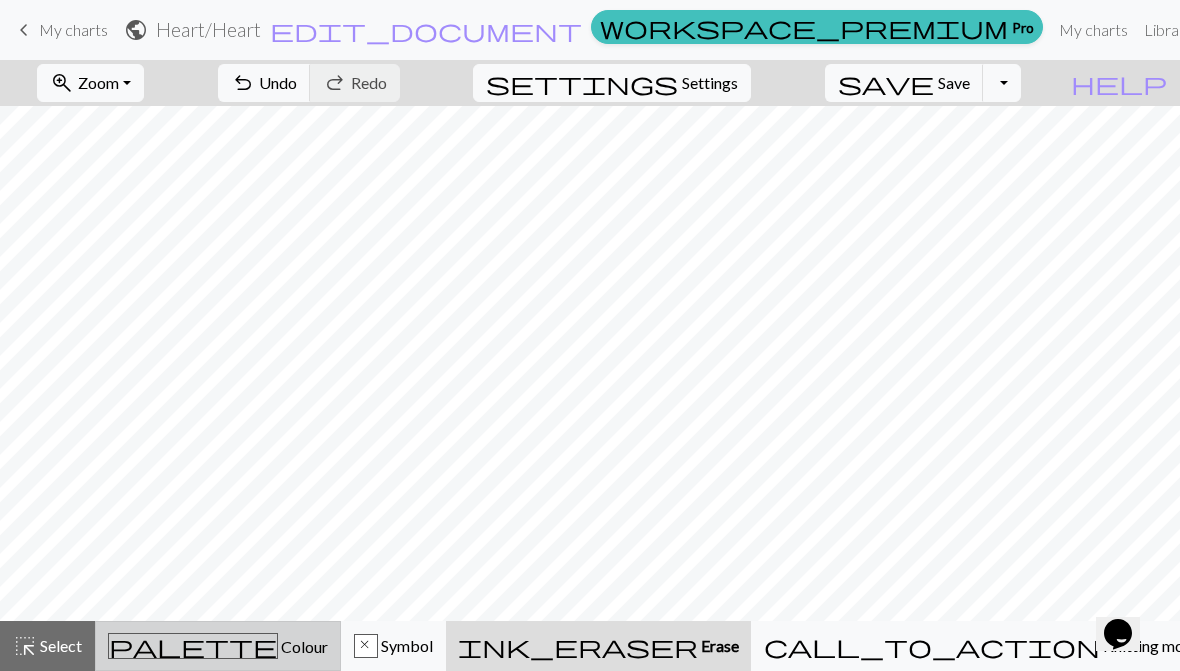 click on "palette   Colour   Colour" at bounding box center [218, 646] 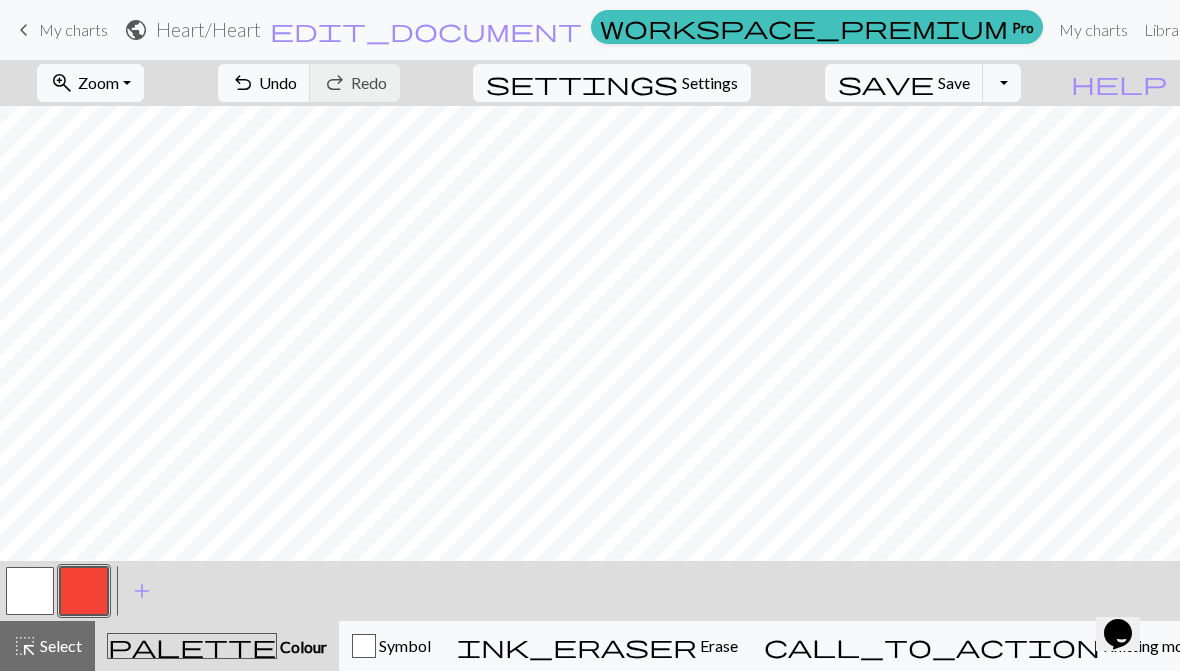 click on "Erase" at bounding box center (717, 645) 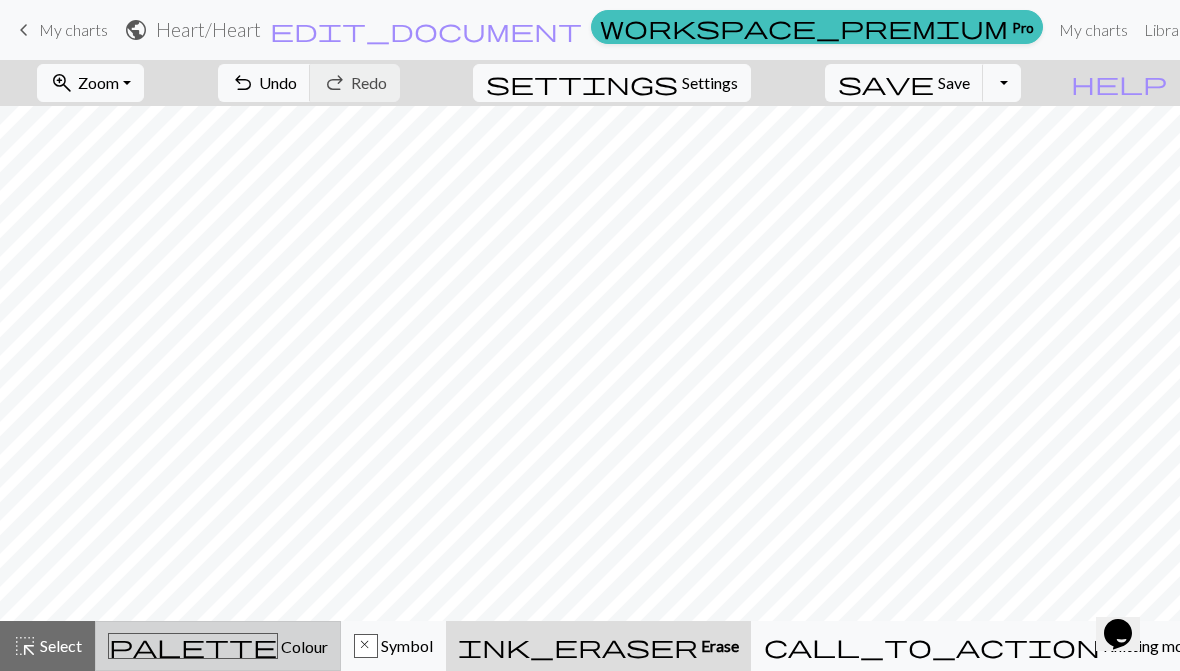 click on "Colour" at bounding box center (303, 646) 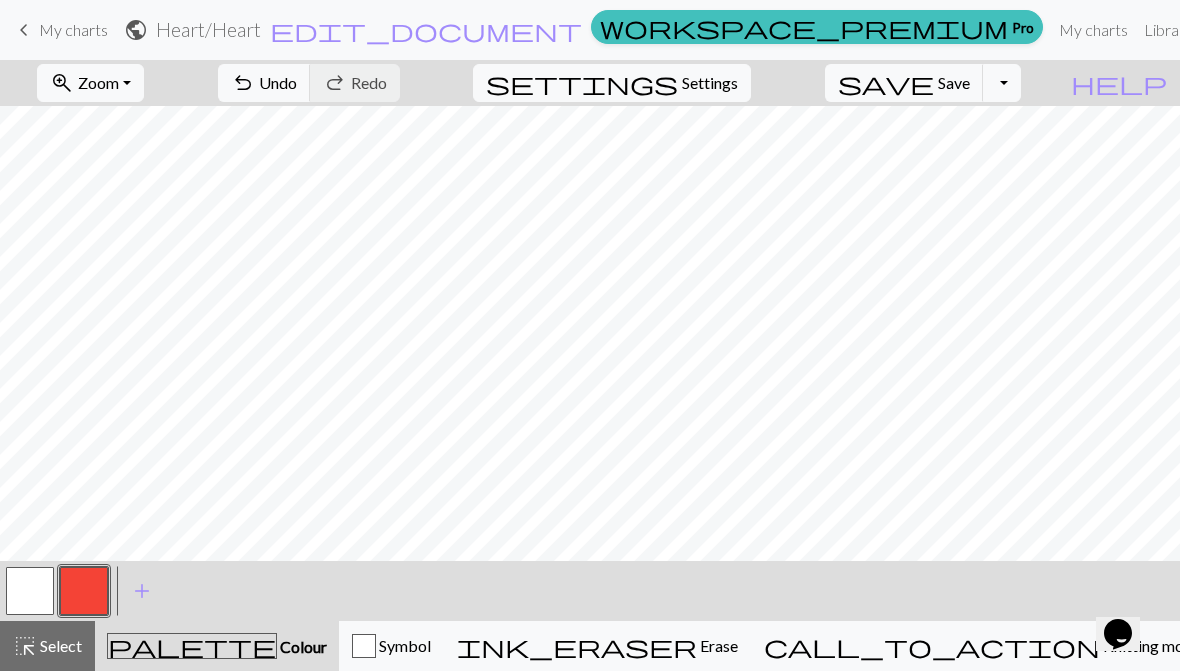 click on "Erase" at bounding box center [717, 645] 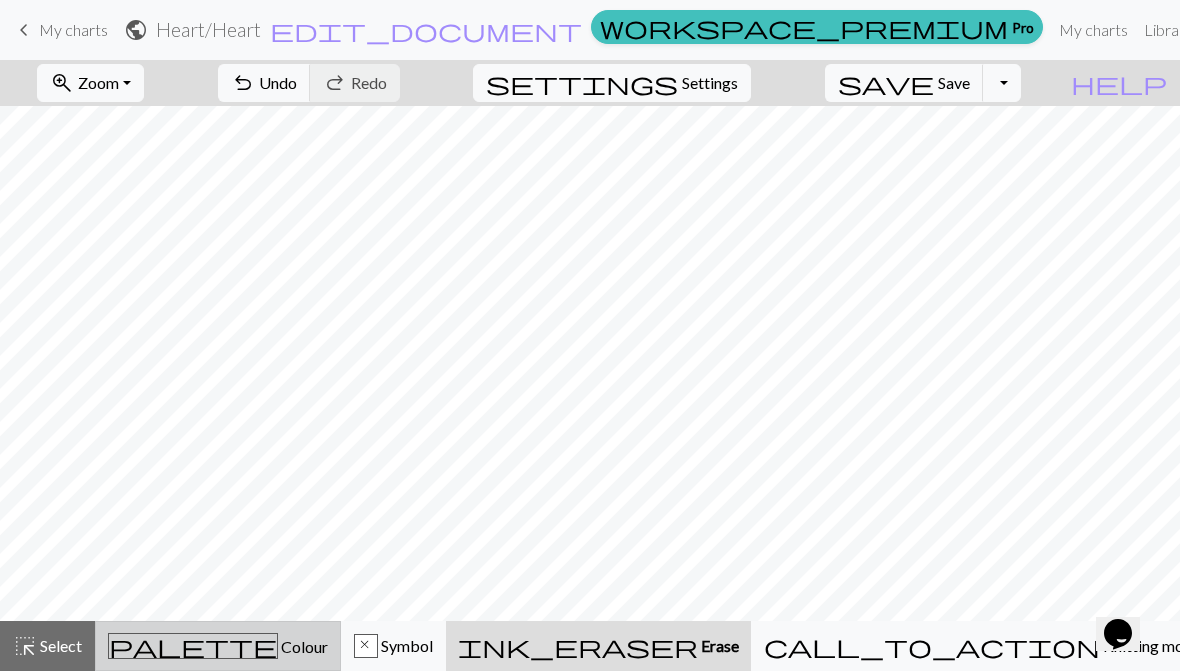 click on "Colour" at bounding box center (303, 646) 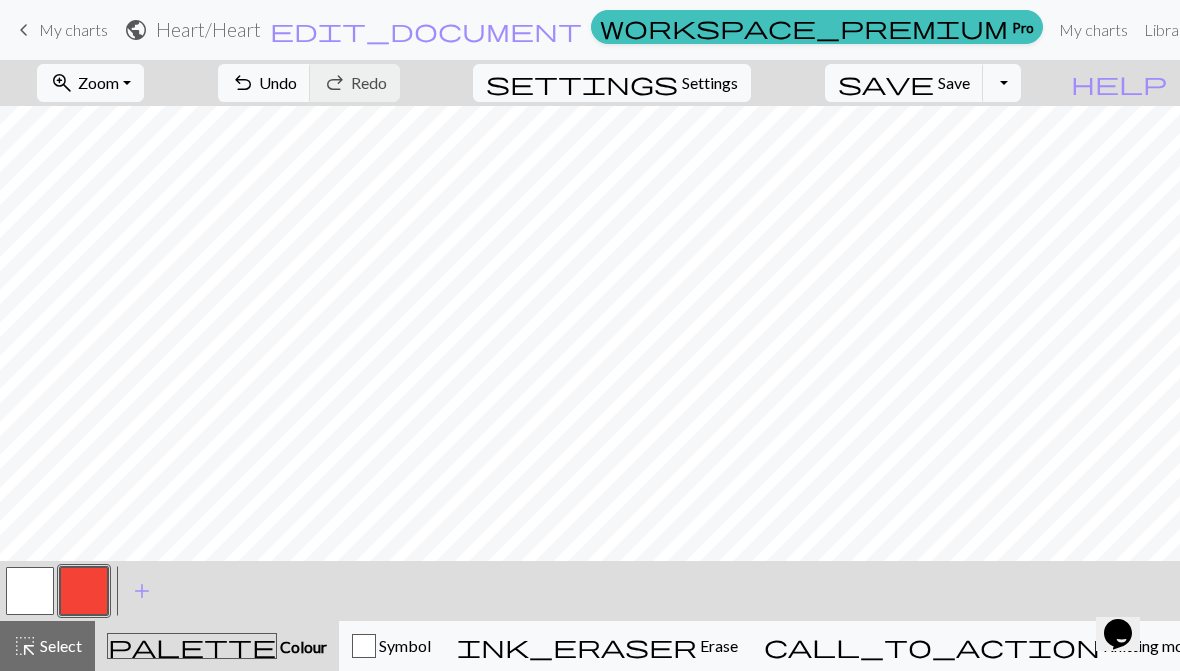click on "Erase" at bounding box center [717, 645] 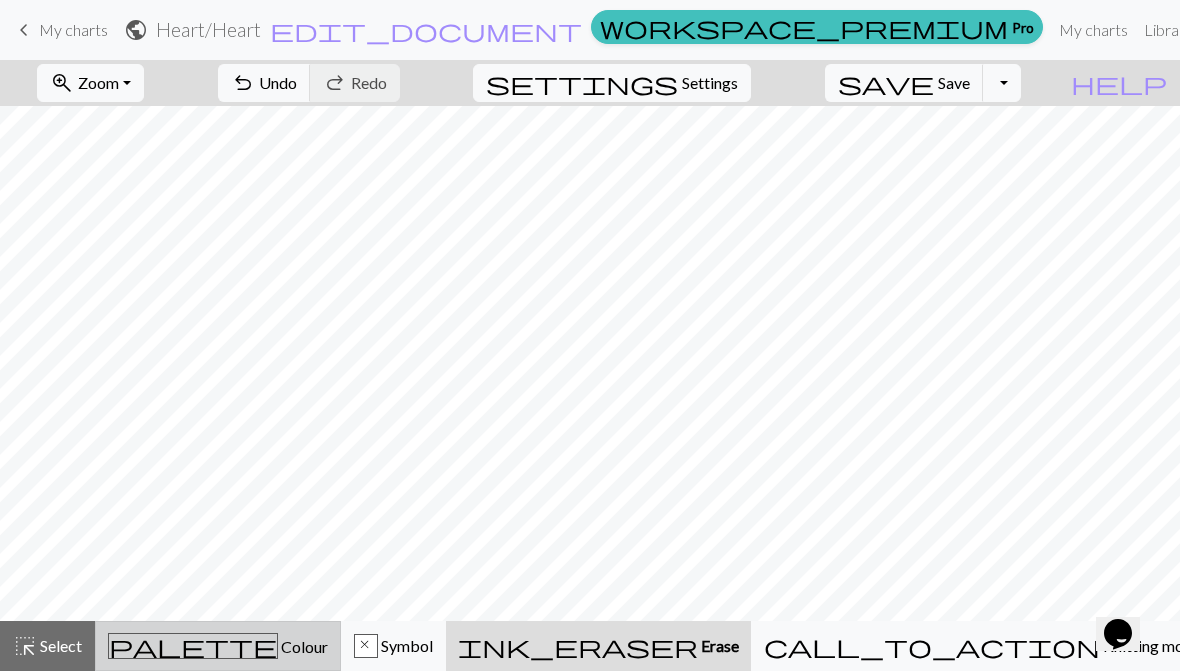 click on "ink_eraser   Erase   Erase" at bounding box center [598, 646] 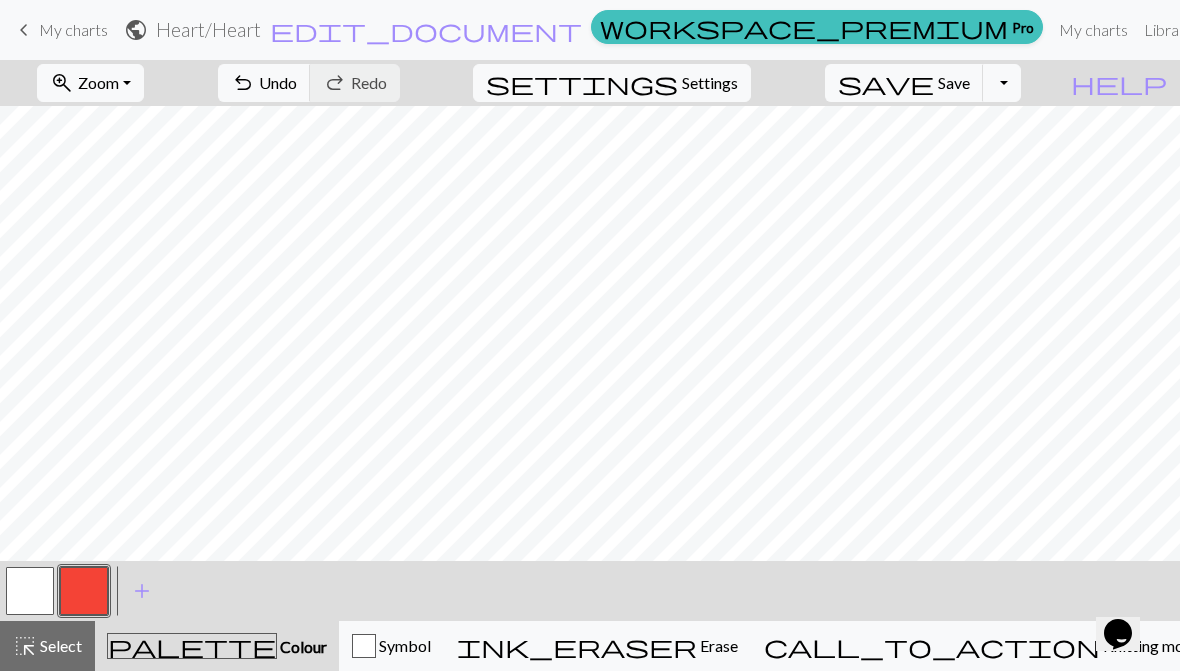 click on "ink_eraser   Erase   Erase" at bounding box center [597, 646] 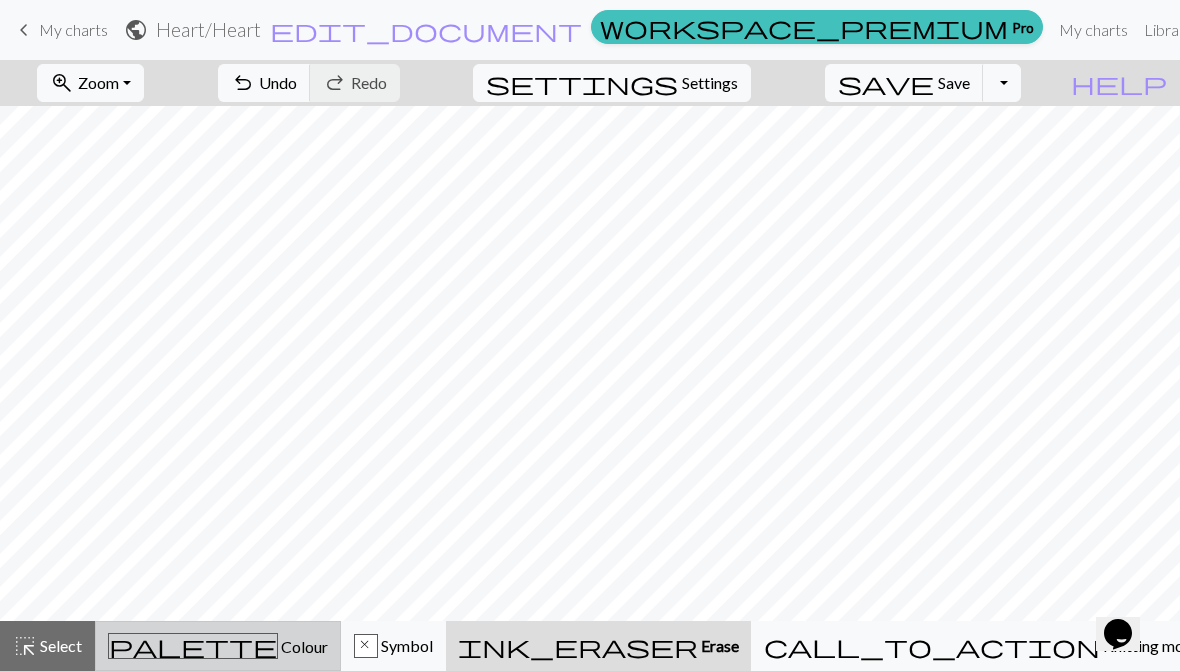 click on "Colour" at bounding box center [303, 646] 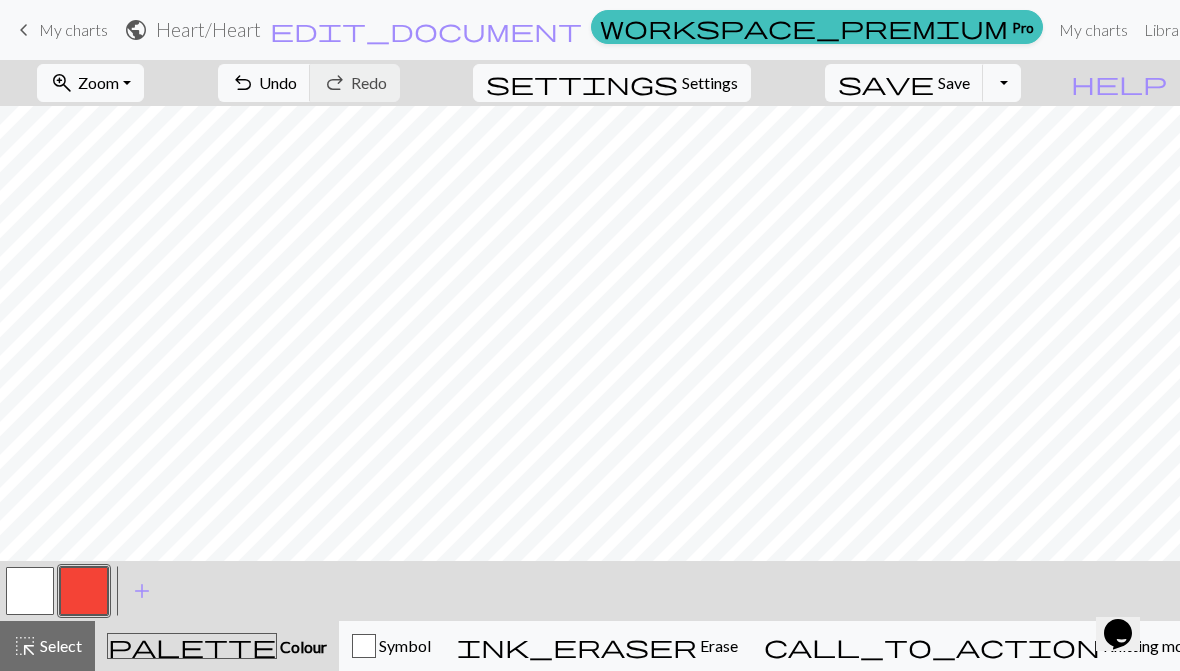 click on "Settings" at bounding box center (710, 83) 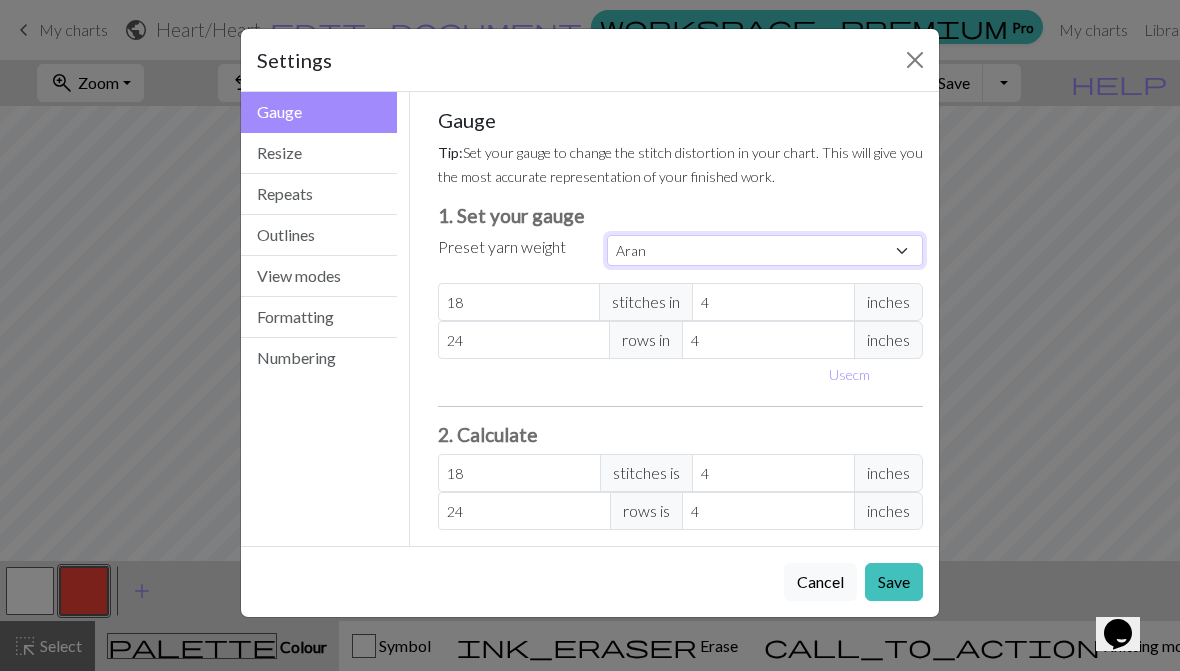 click on "Custom Square Lace Light Fingering Fingering Sport Double knit Worsted Aran Bulky Super Bulky" at bounding box center [765, 250] 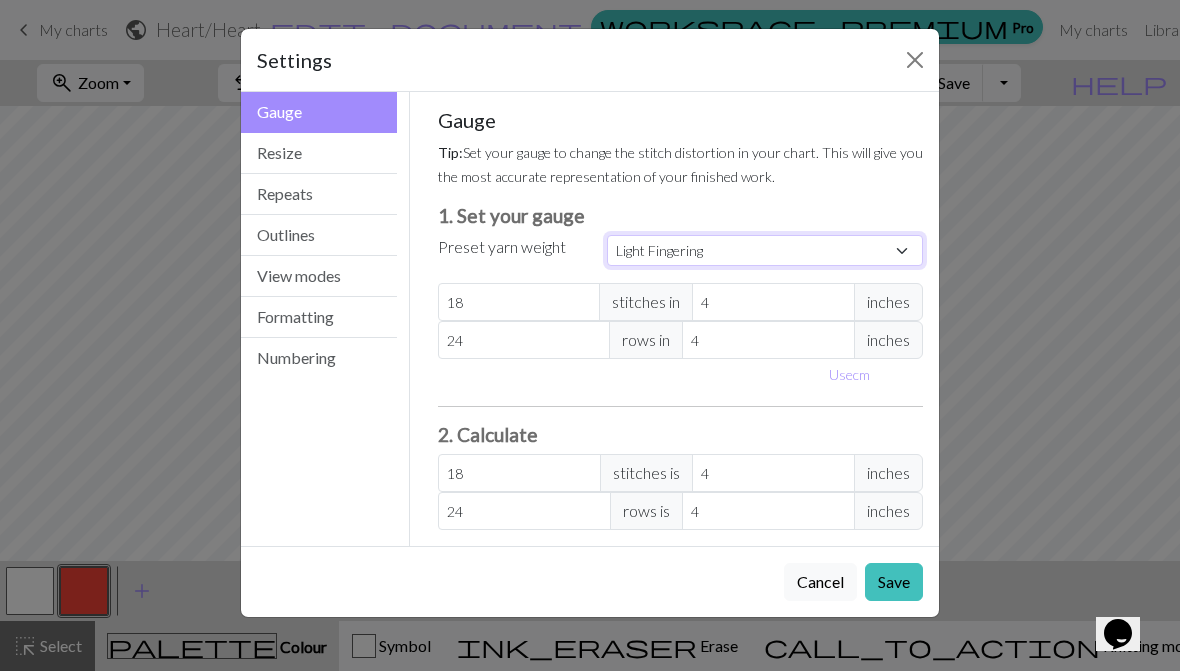 type on "32" 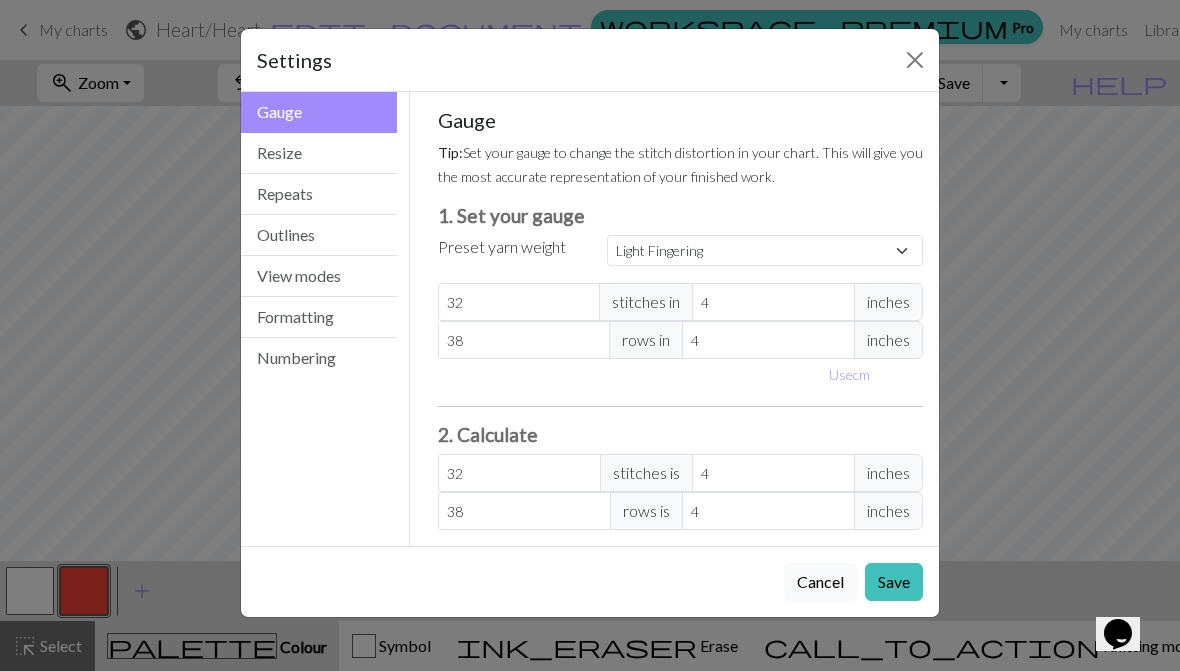 click 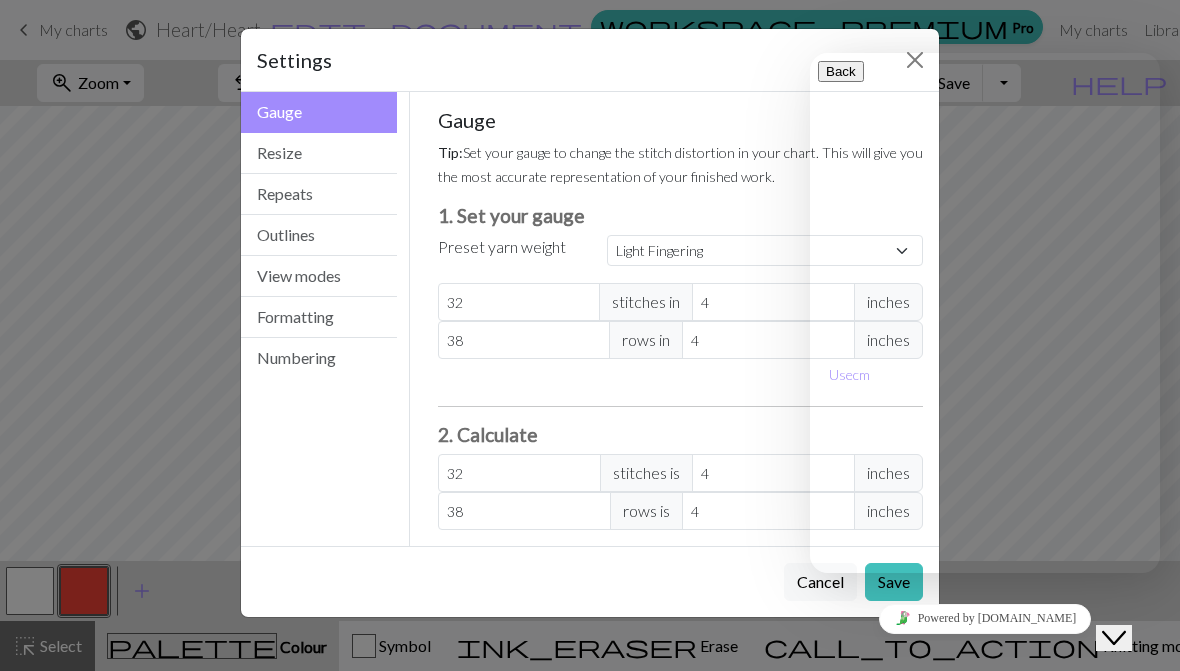 scroll, scrollTop: 151, scrollLeft: 0, axis: vertical 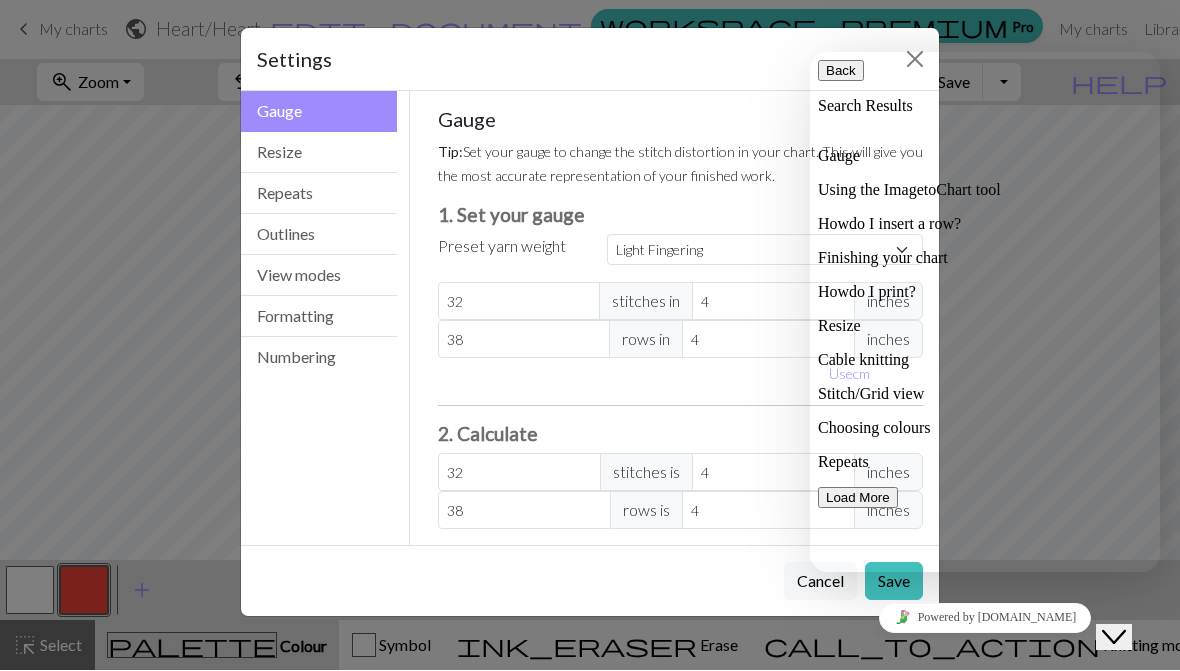 click on "Using the Image  to  Chart tool" at bounding box center [985, 190] 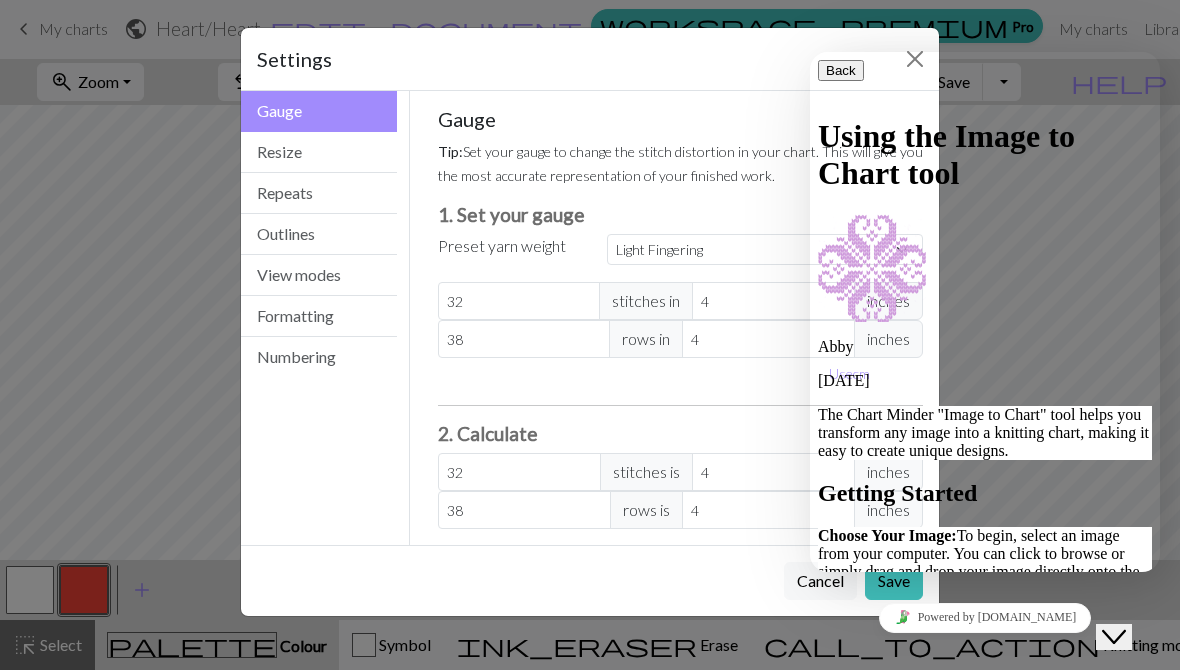 scroll, scrollTop: 1125, scrollLeft: 0, axis: vertical 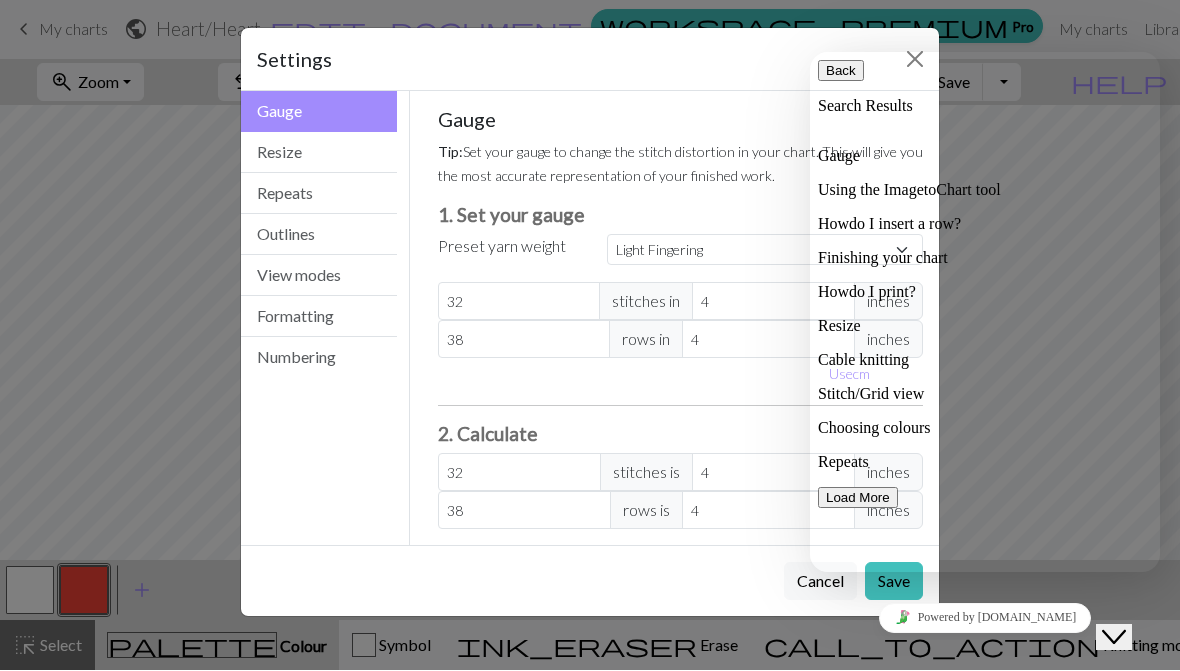 click on "Gauge" at bounding box center [985, 156] 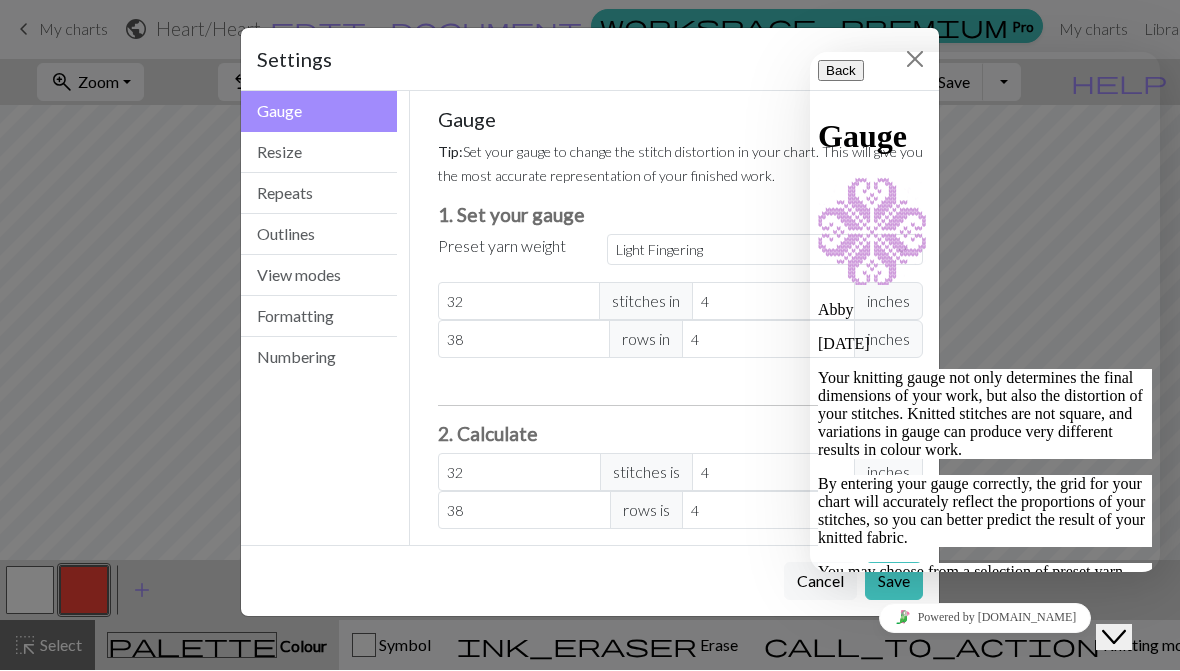scroll, scrollTop: 928, scrollLeft: 0, axis: vertical 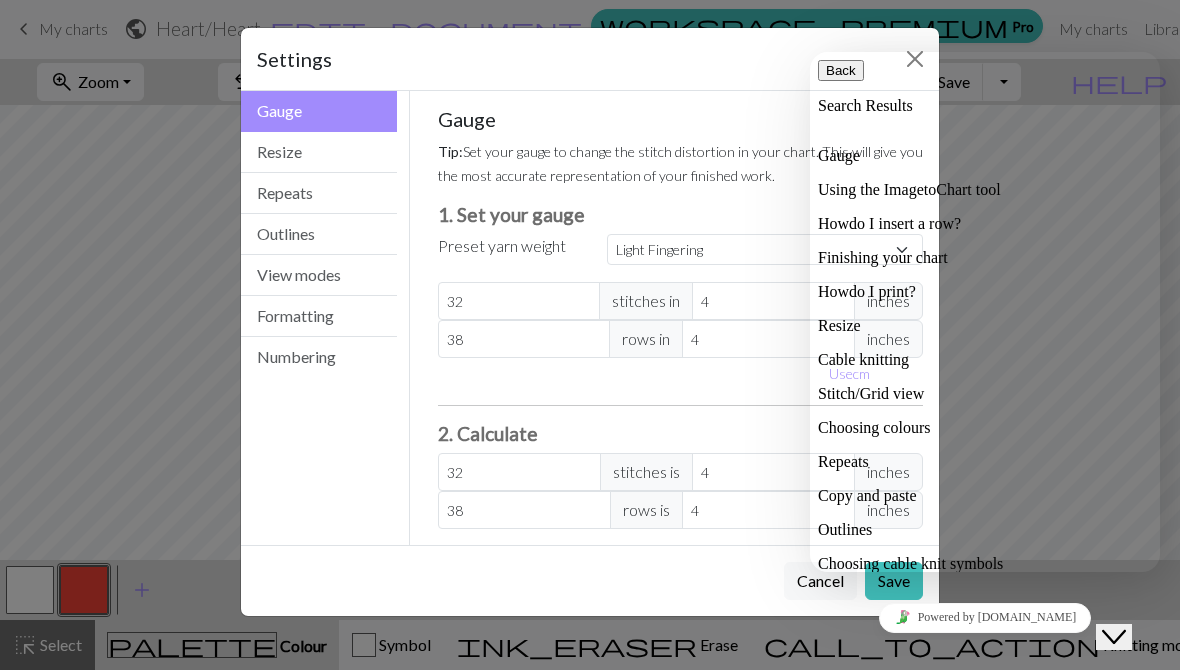 click on "Search Results" at bounding box center (985, 106) 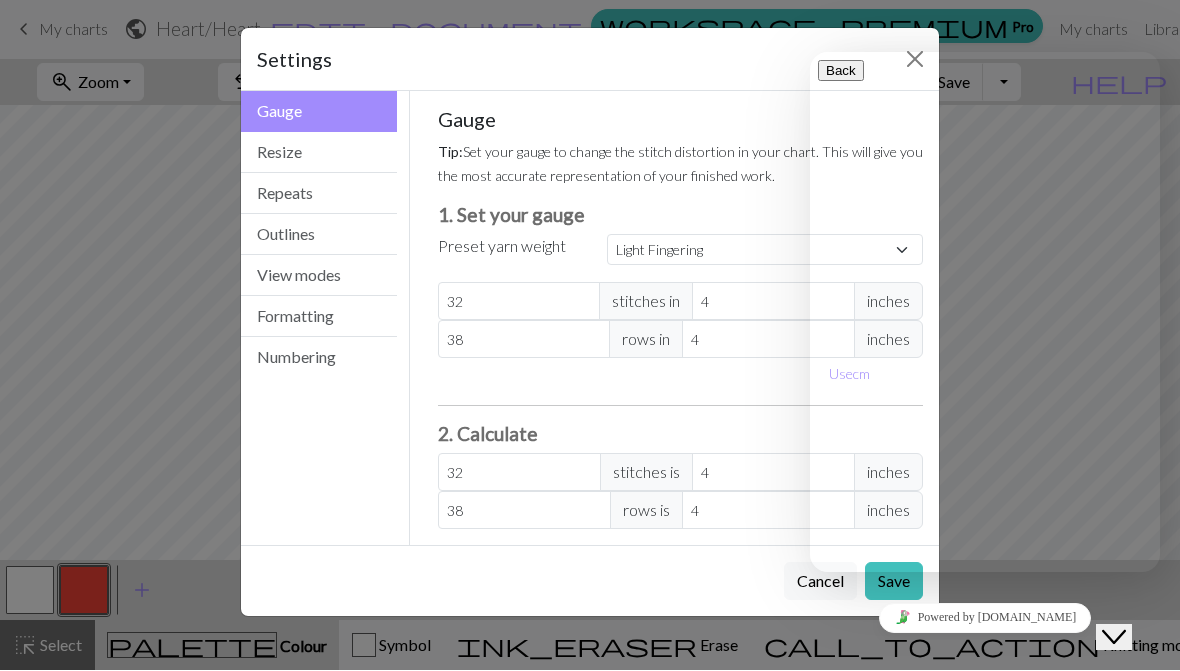 click on "Close Chat This icon closes the chat window." at bounding box center [1114, 637] 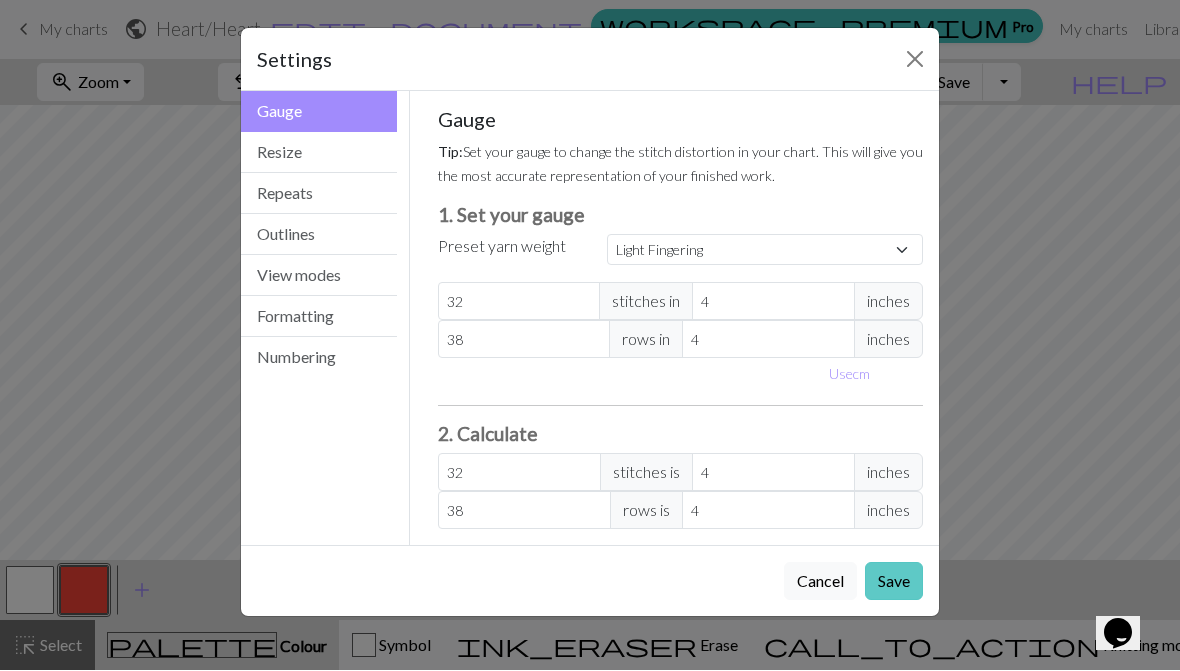 click on "Save" at bounding box center (894, 582) 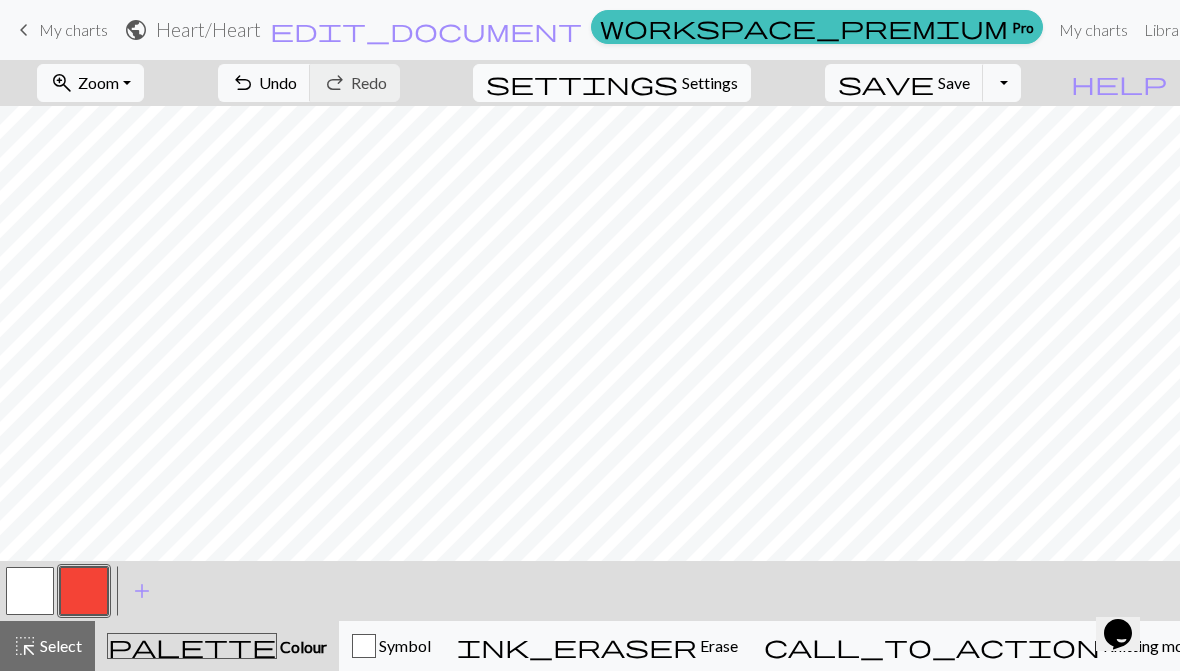 click on "Settings" at bounding box center (710, 83) 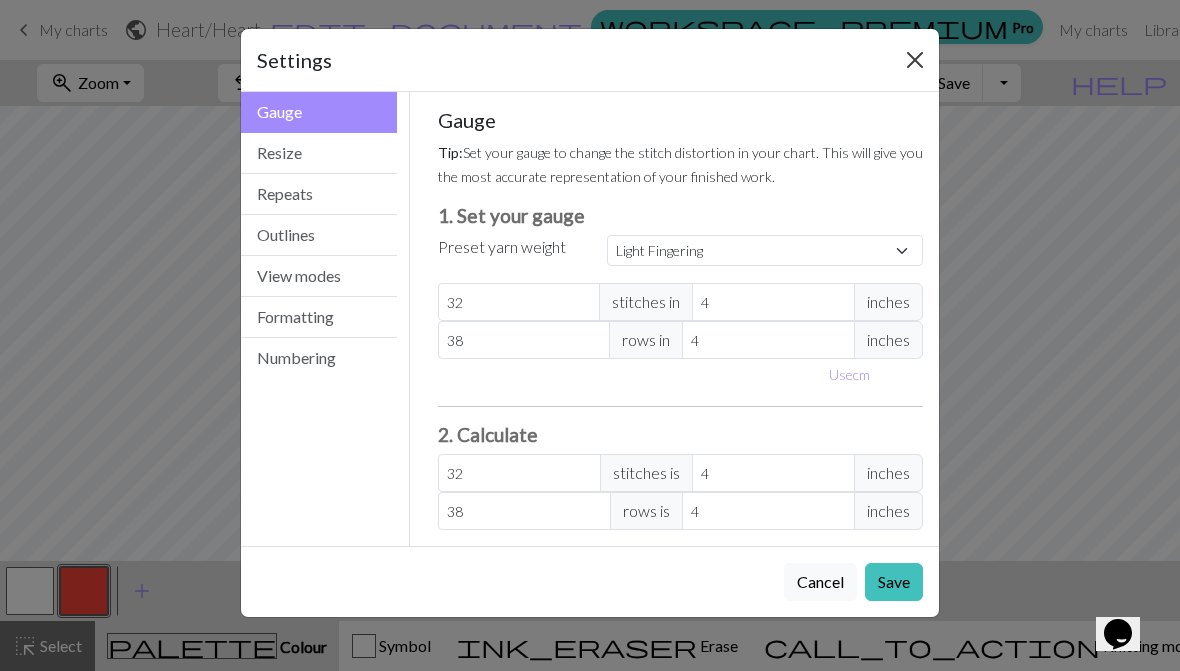 click at bounding box center [915, 60] 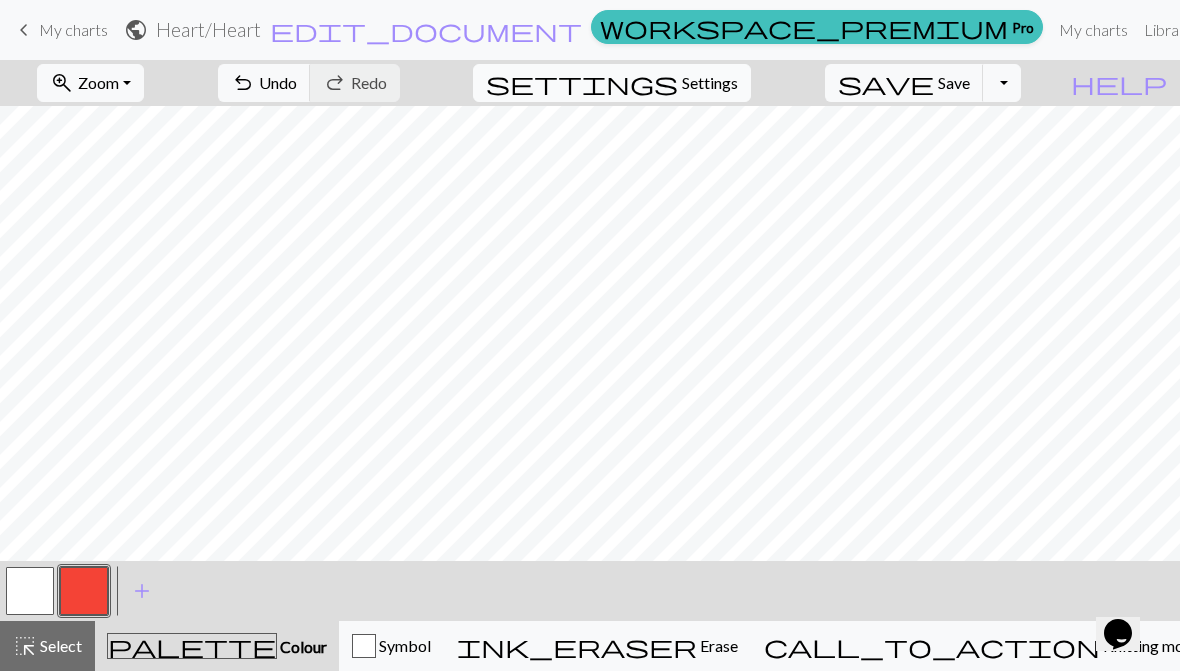 click on "Settings" at bounding box center (710, 83) 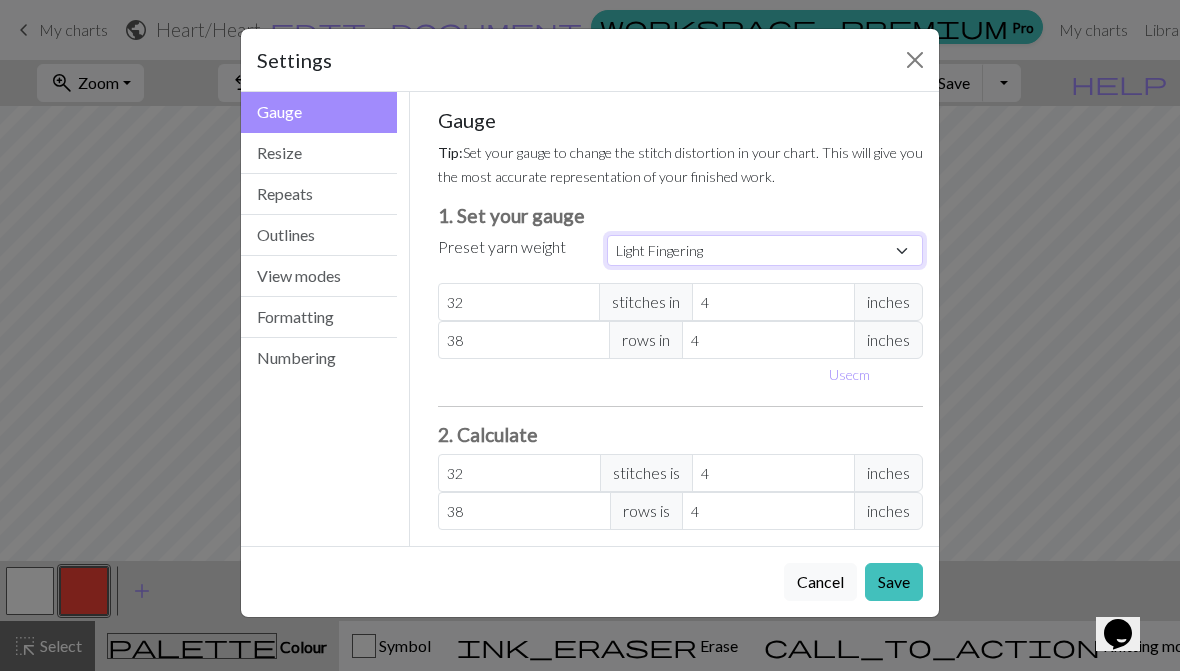 click on "Custom Square Lace Light Fingering Fingering Sport Double knit Worsted Aran Bulky Super Bulky" at bounding box center [765, 250] 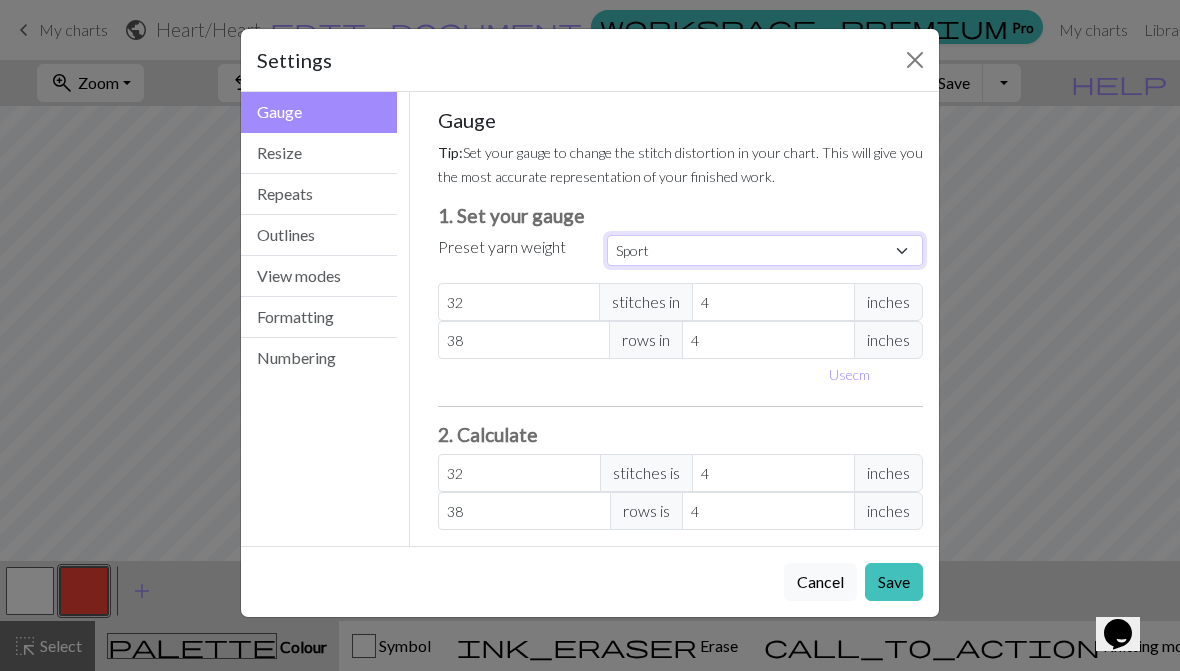 type on "24" 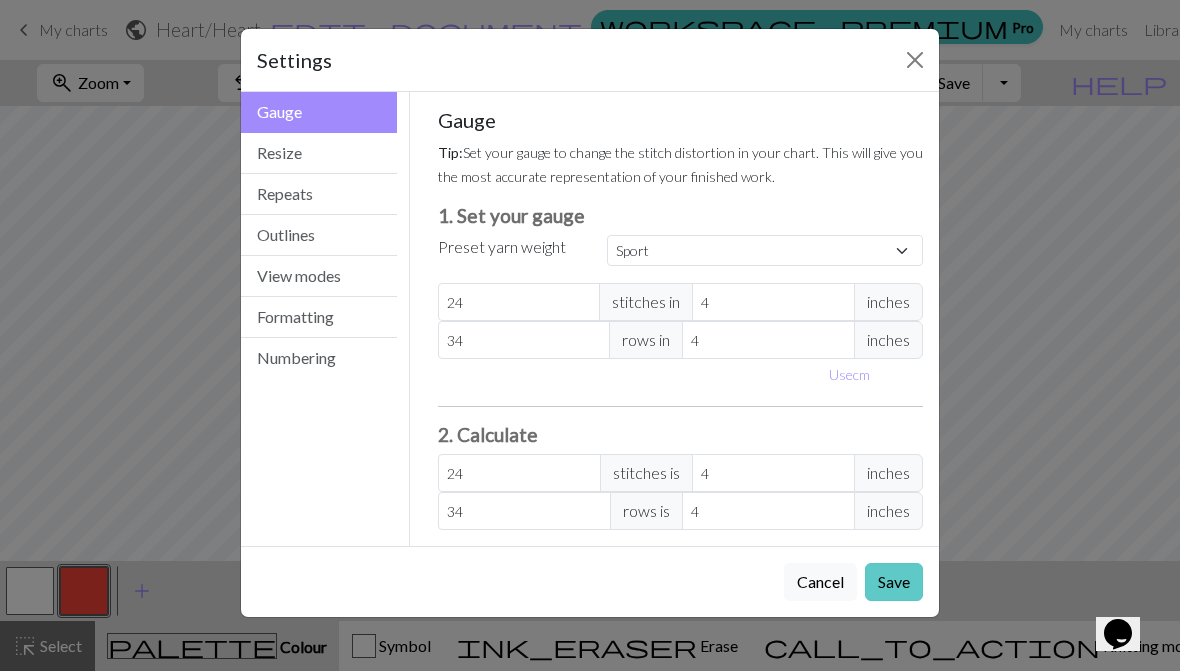 click on "Save" at bounding box center [894, 582] 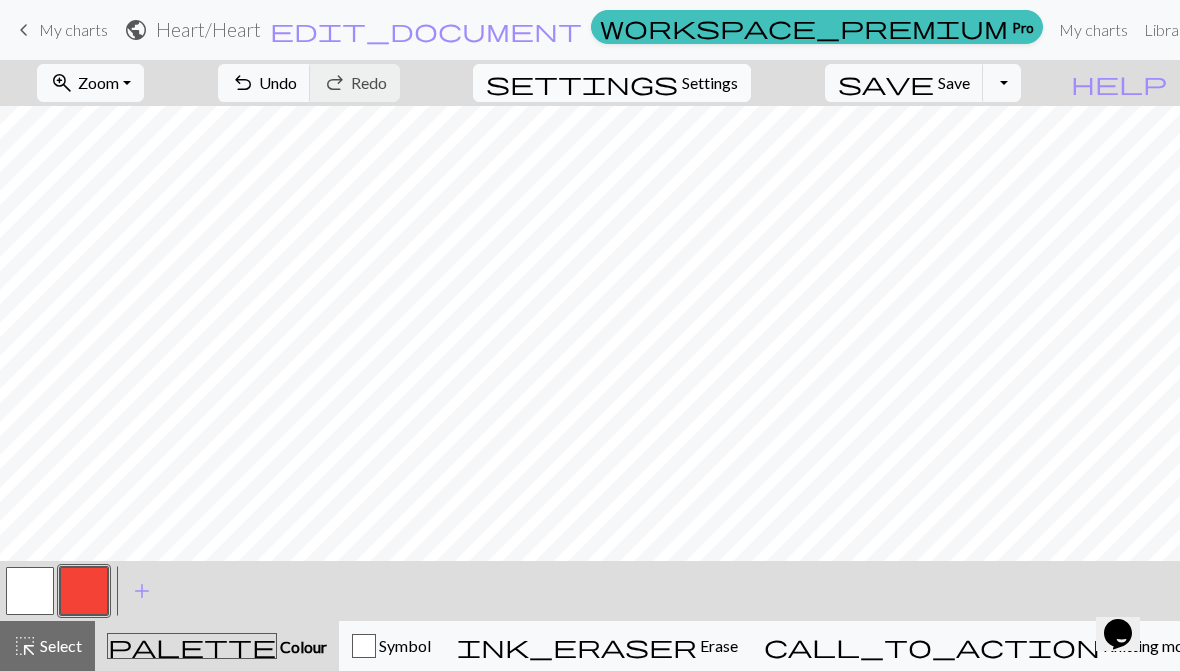 click on "settings  Settings" at bounding box center [612, 83] 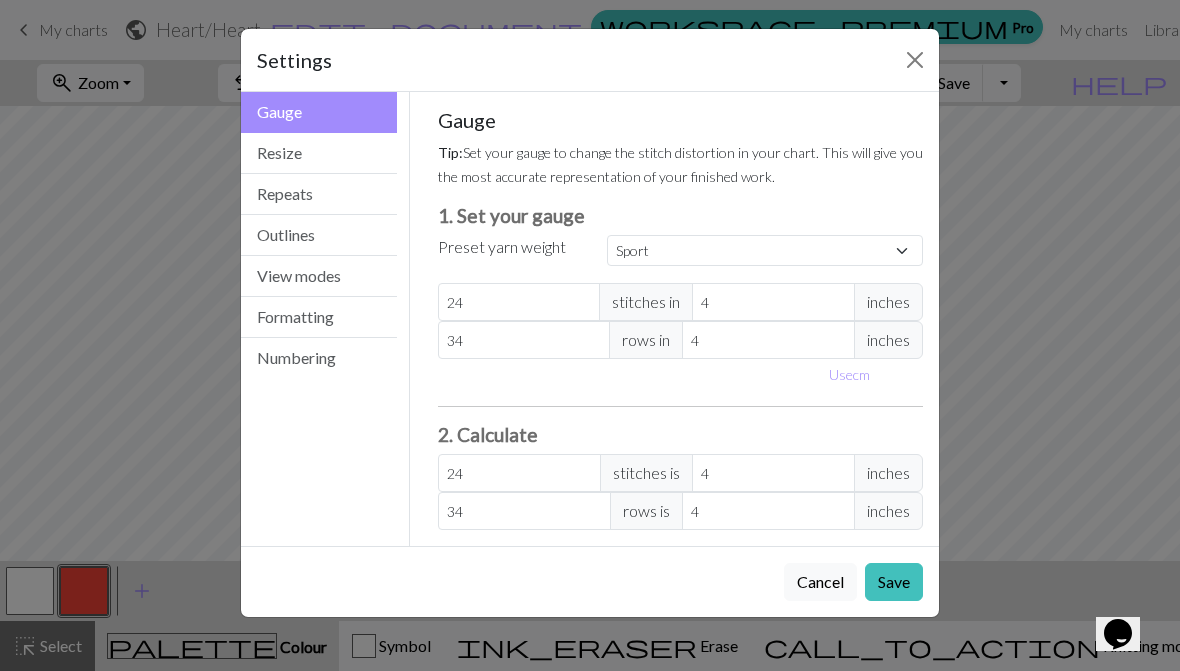 click on "Settings Gauge Gauge Resize Repeats Outlines View modes Formatting Numbering Gauge Resize Repeats Outlines View modes Formatting Numbering Gauge Tip:  Set your gauge to change the stitch distortion in your chart. This will give you the most accurate representation of your finished work. 1. Set your gauge Preset yarn weight Custom Square Lace Light Fingering Fingering Sport Double knit Worsted Aran Bulky Super Bulky 24 stitches in  4 inches 34 rows in  4 inches Use  cm 2. Calculate 24 stitches is 4 inches 34 rows is 4 inches Resize your chart Tip:  Changes will be applied from the bottom right. To change rows and columns in other areas (e.g. within the chart or at the top), use the select tool or click the grid numbers to select then insert or remove from the top toolbar. Width 20 Height 20 Repeats workspace_premium Become a Pro user   to  visualise repeats Tip:   This will show your entire chart repeated, so you can preview what joining panels look like together. arrow_forward  Horizontal 1 arrow_downward 1" at bounding box center [590, 335] 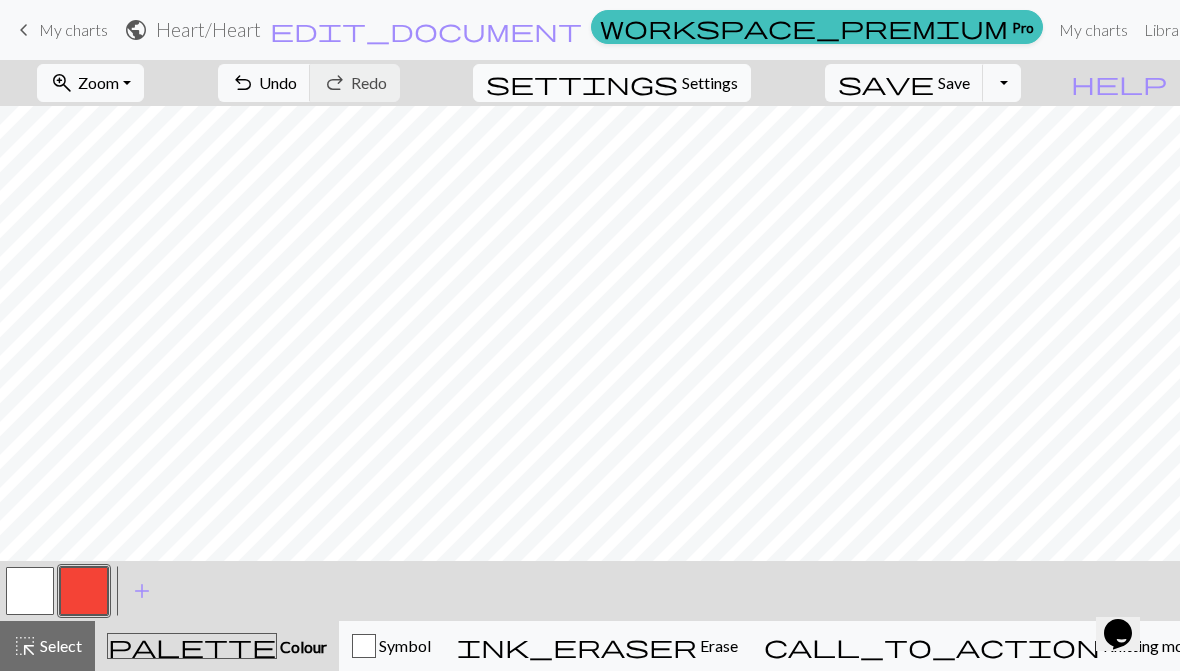 click on "Settings" at bounding box center [710, 83] 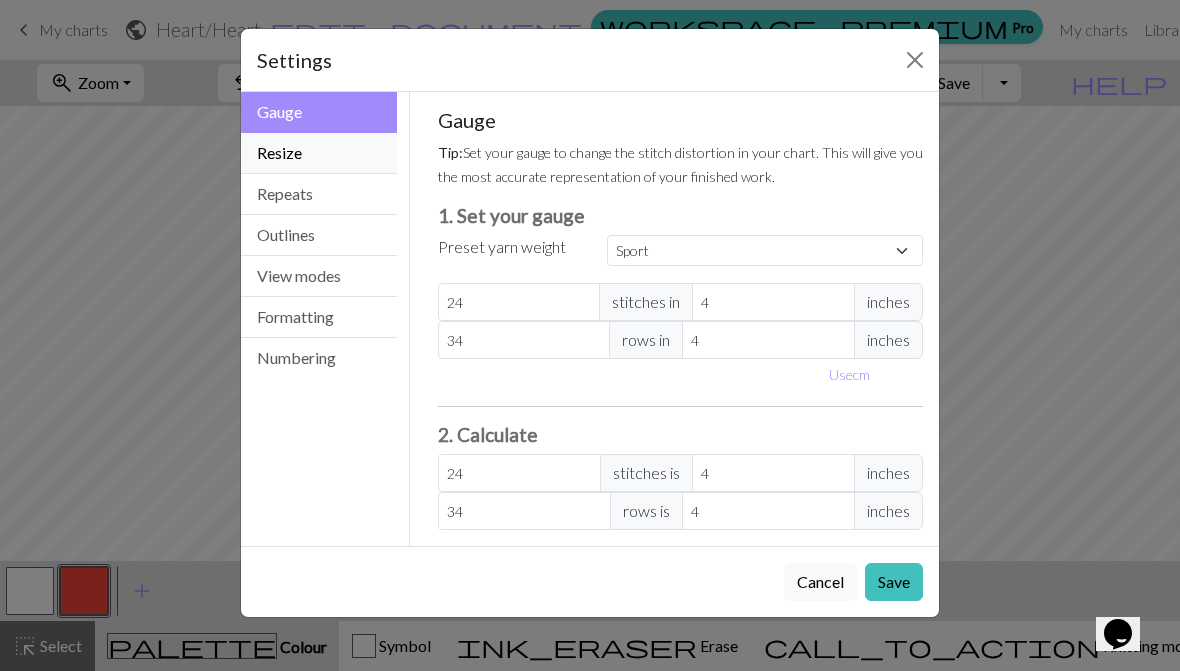 click on "Resize" at bounding box center [319, 153] 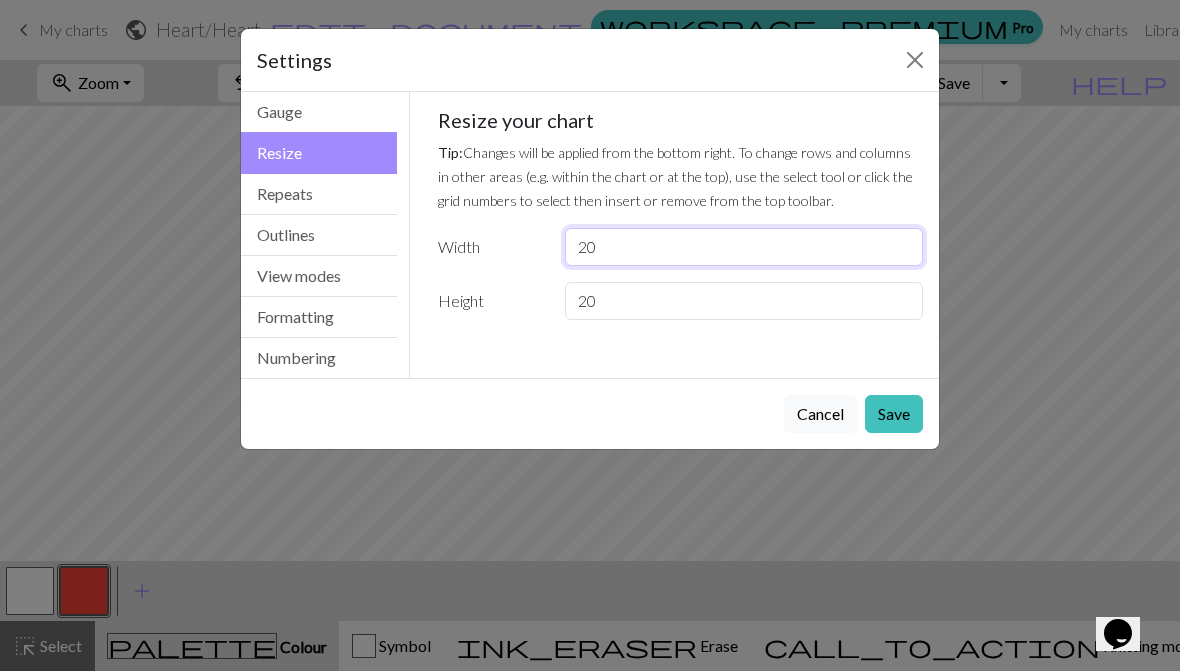 click on "20" at bounding box center (744, 247) 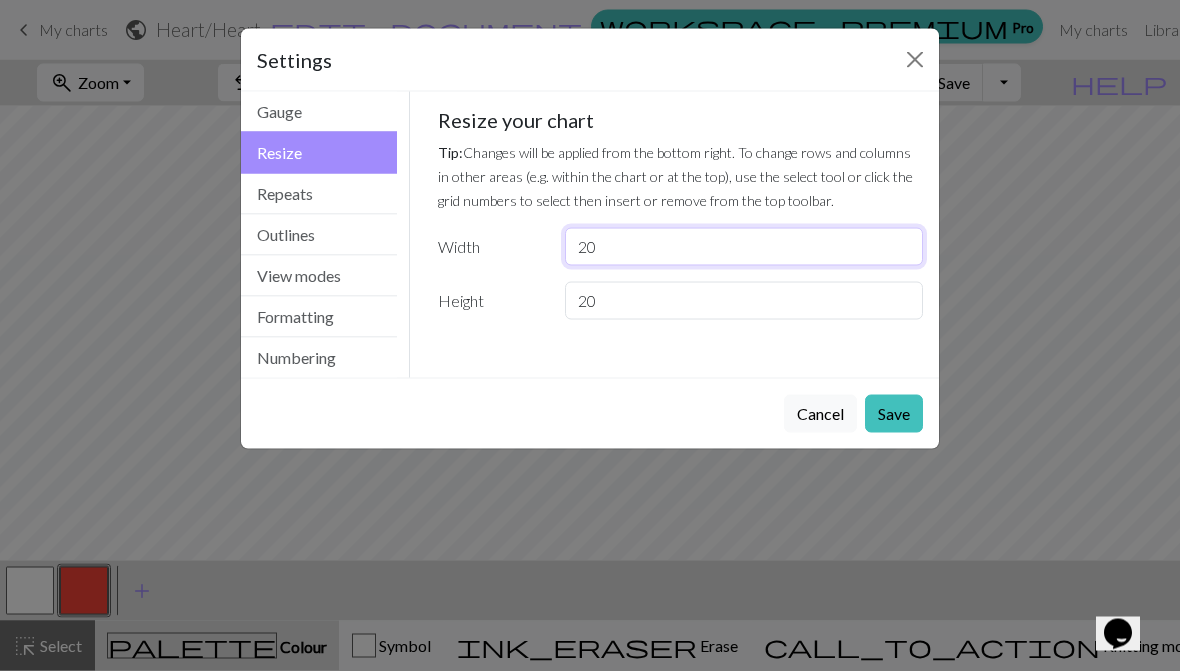 type on "2" 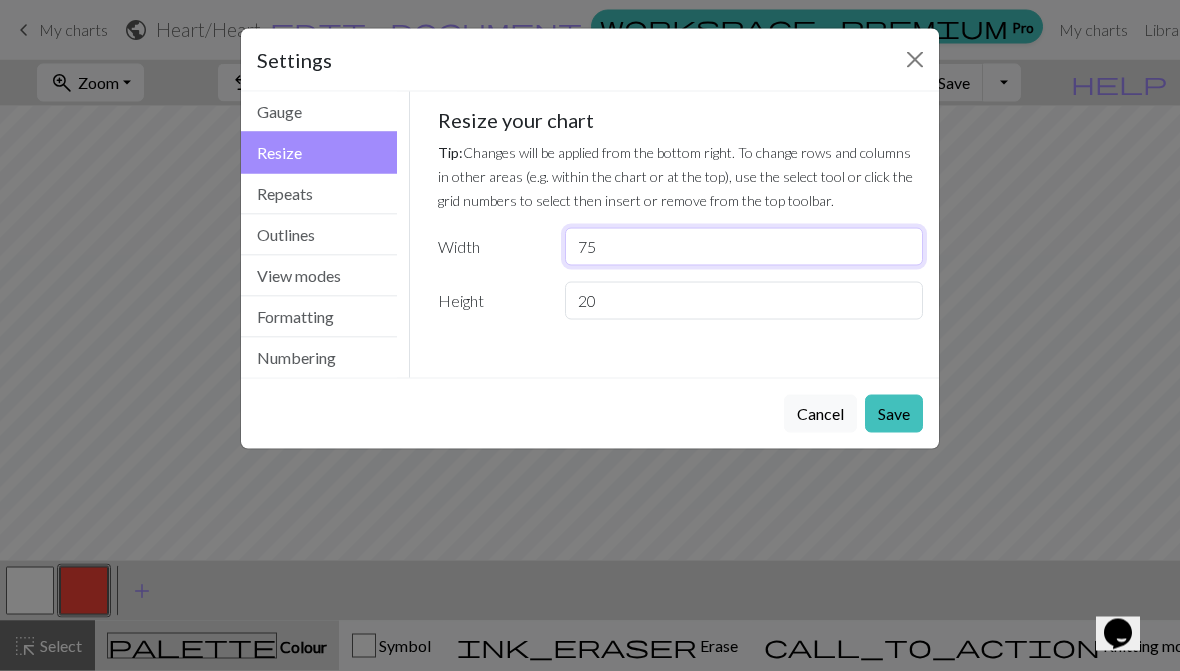 type on "75" 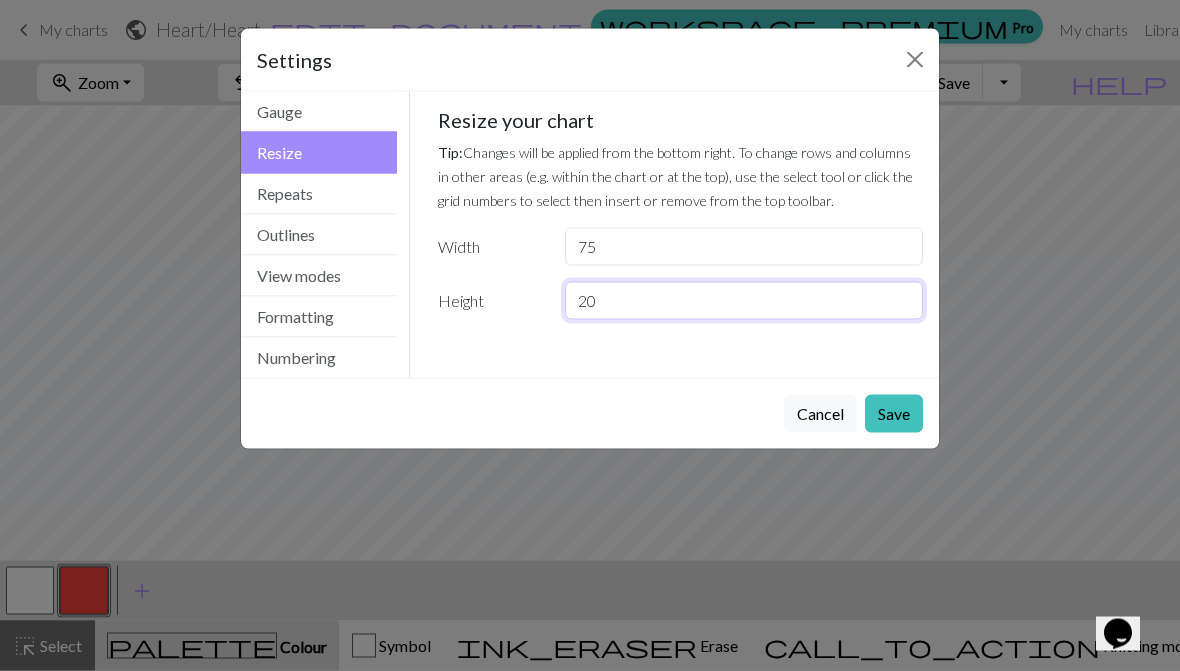 click on "20" at bounding box center (744, 301) 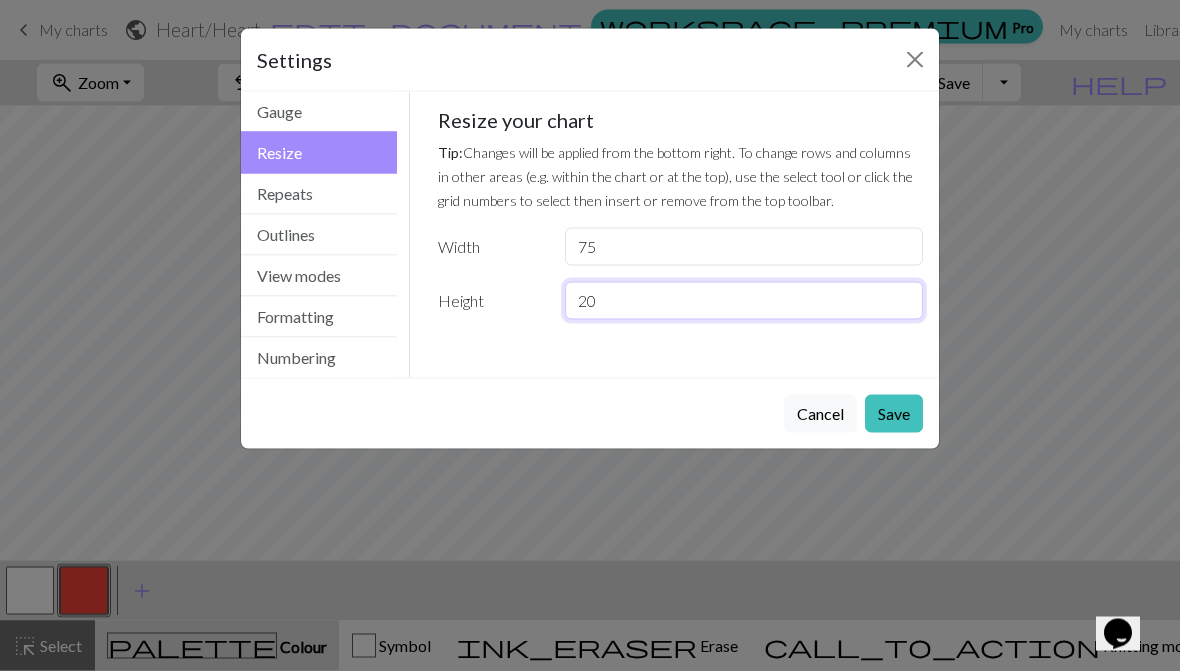 type on "2" 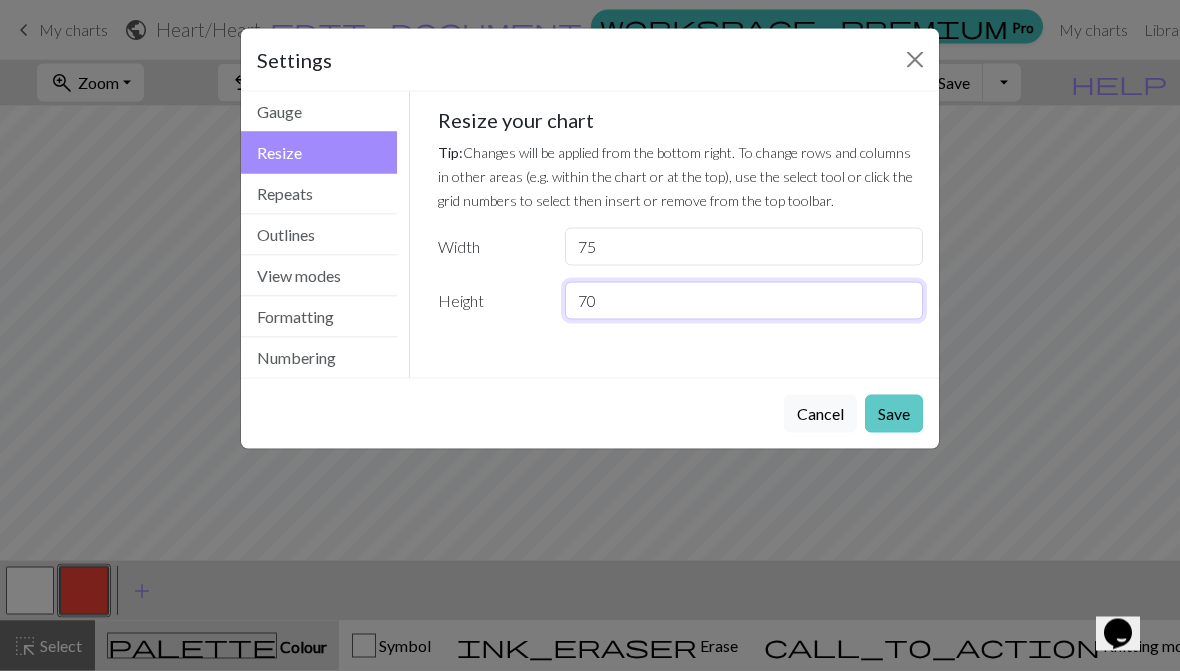 type on "70" 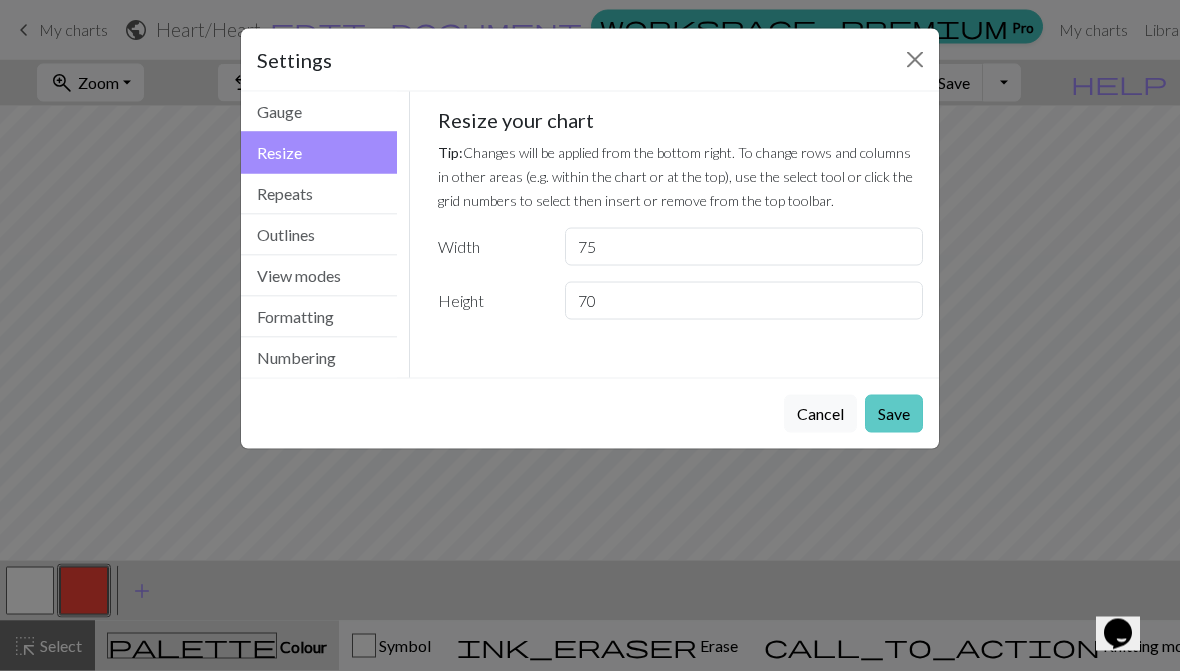 click on "Save" at bounding box center [894, 414] 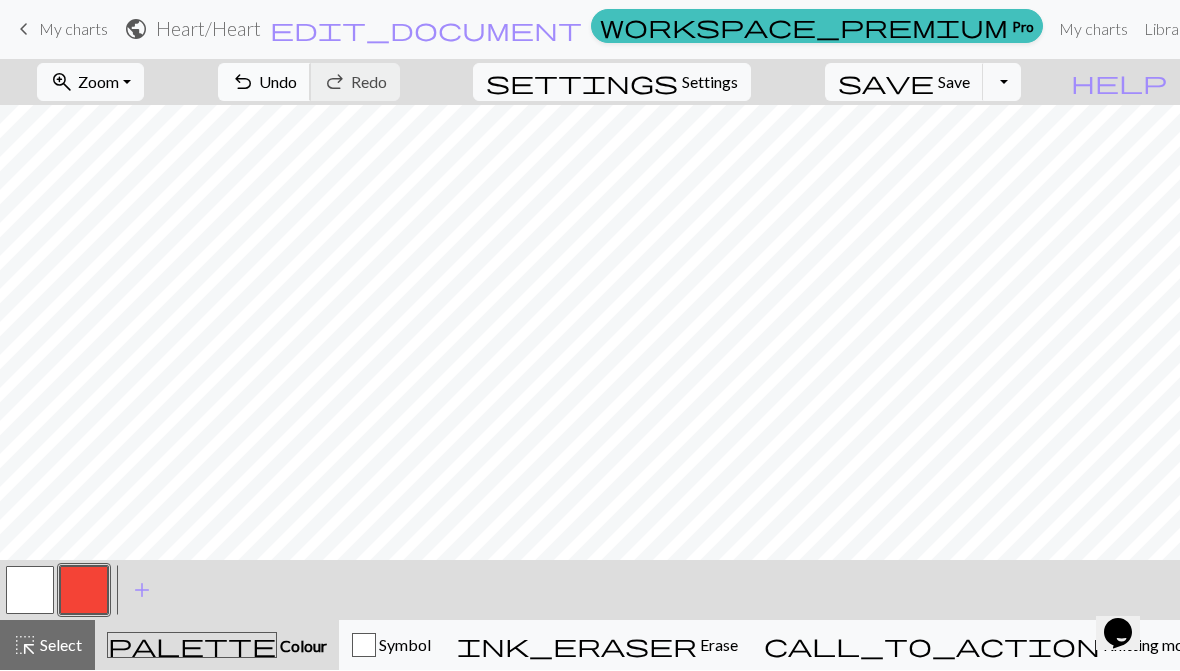 click on "Undo" at bounding box center (278, 82) 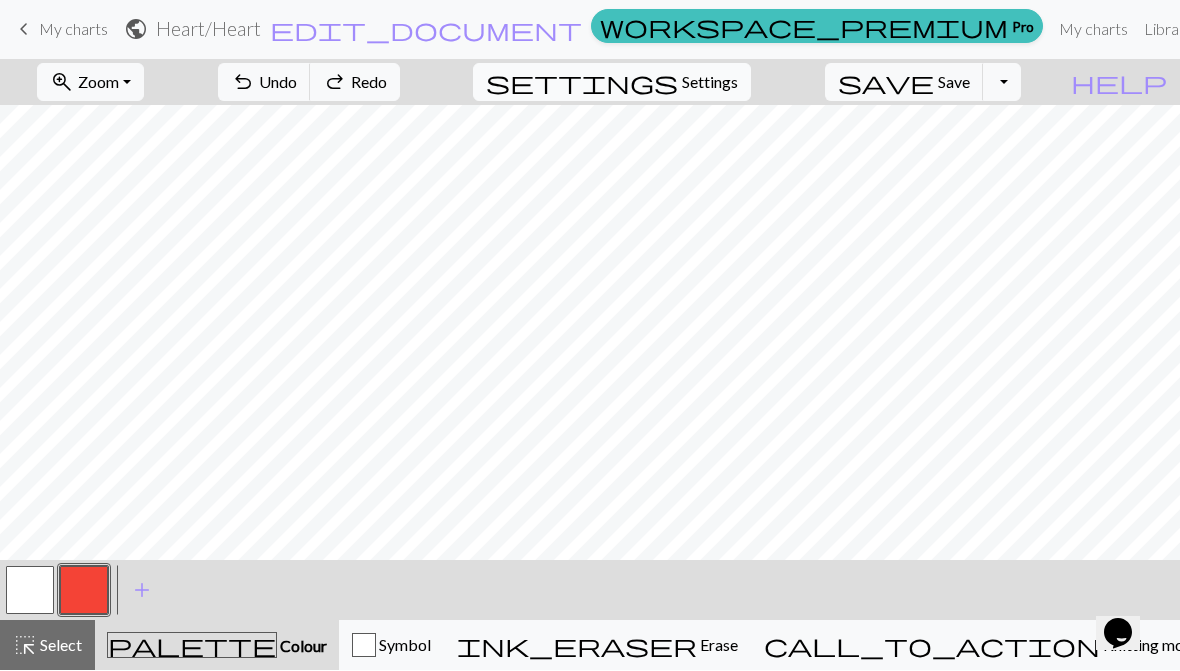 click on "Settings" at bounding box center (710, 83) 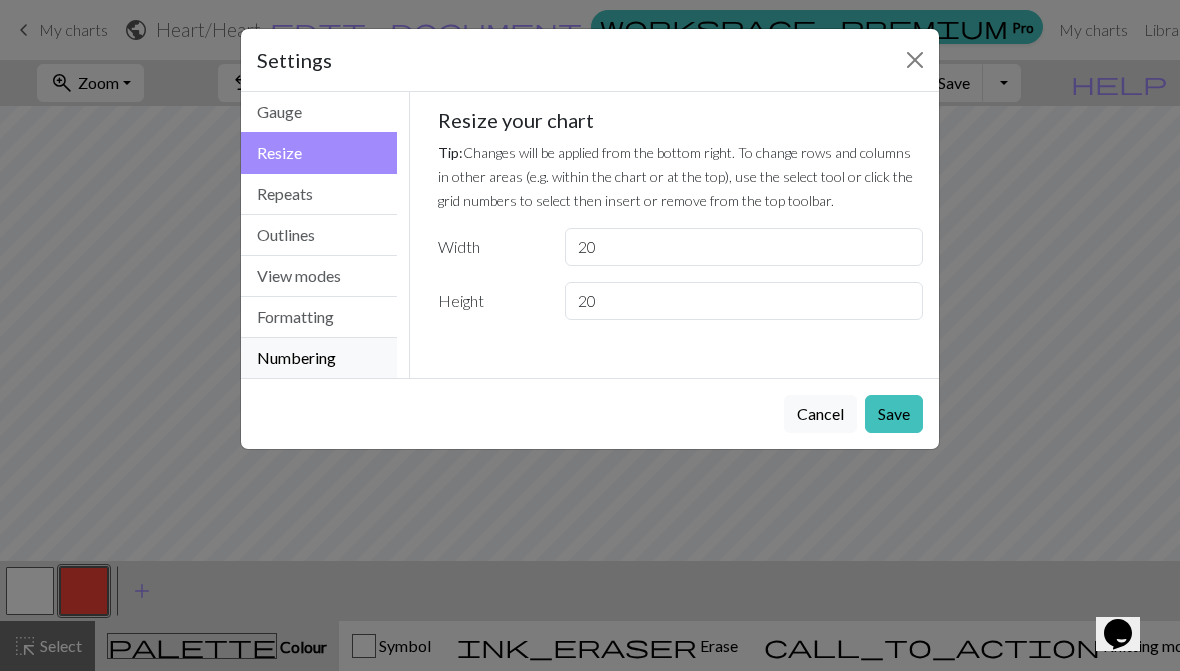 click on "Numbering" at bounding box center (319, 358) 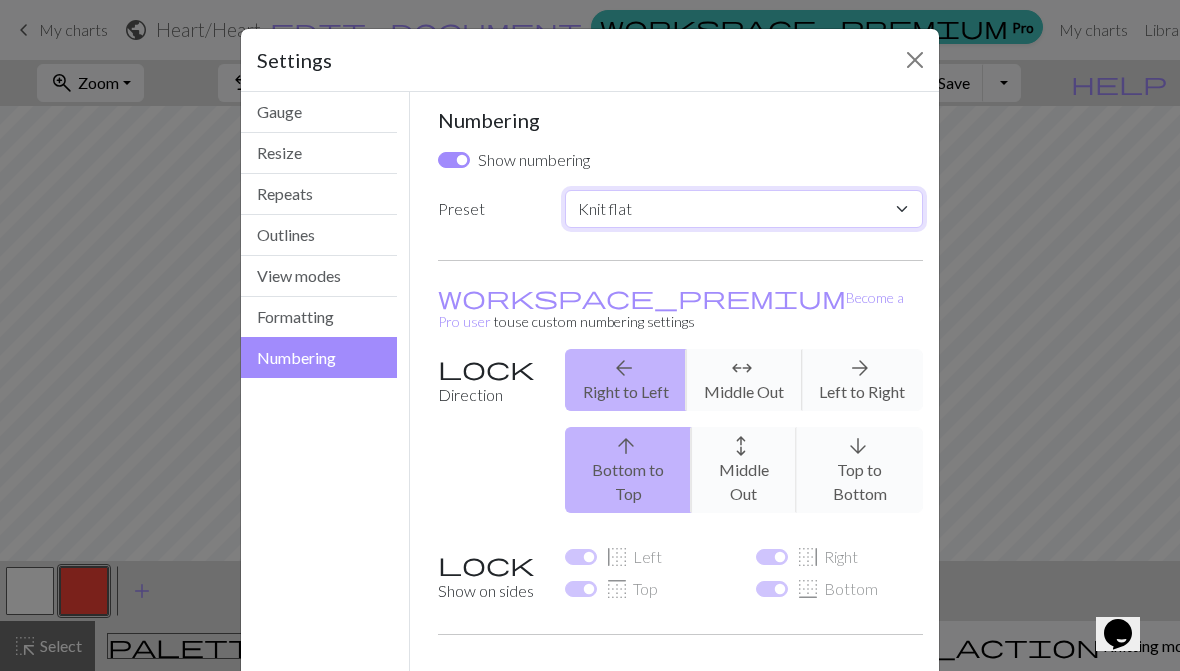 click on "Custom Knit flat Knit in the round Lace knitting Cross stitch" at bounding box center (744, 209) 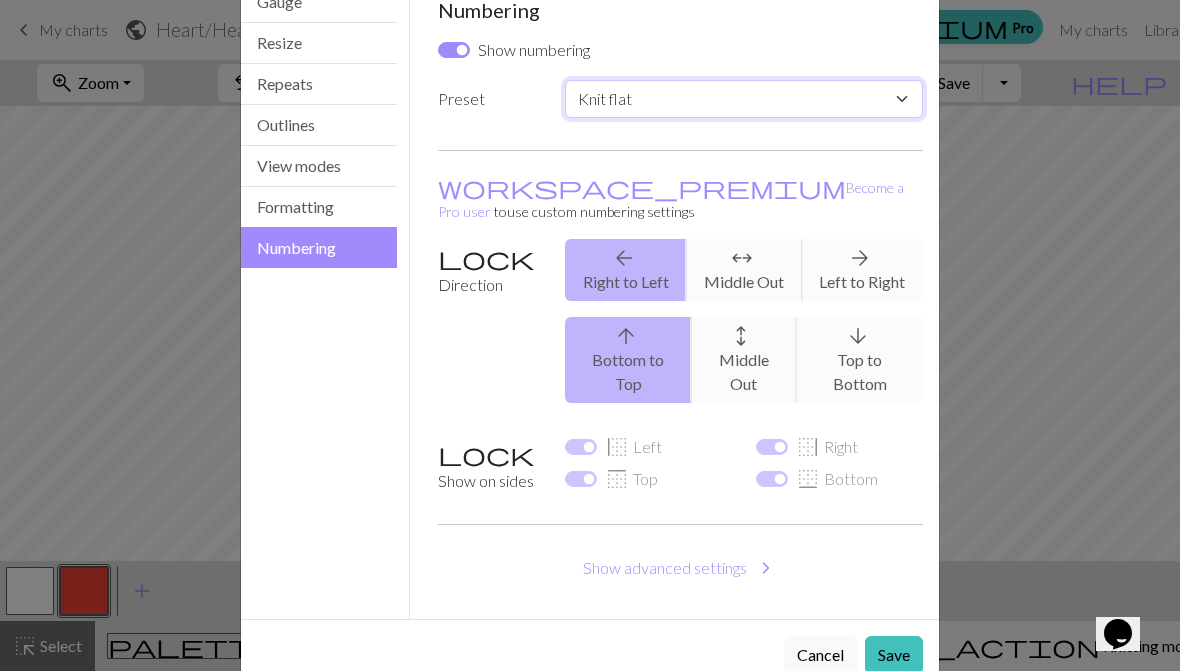scroll, scrollTop: 109, scrollLeft: 0, axis: vertical 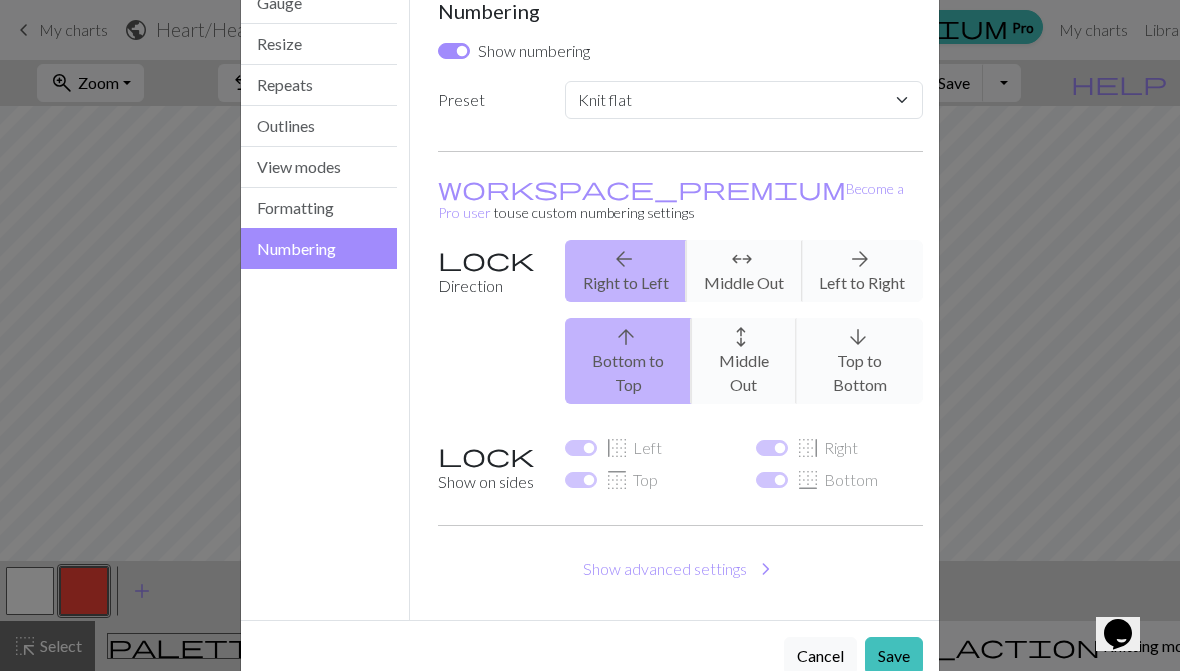 click on "arrow_back Right to Left arrows_outward Middle Out arrow_forward Left to Right" at bounding box center [744, 271] 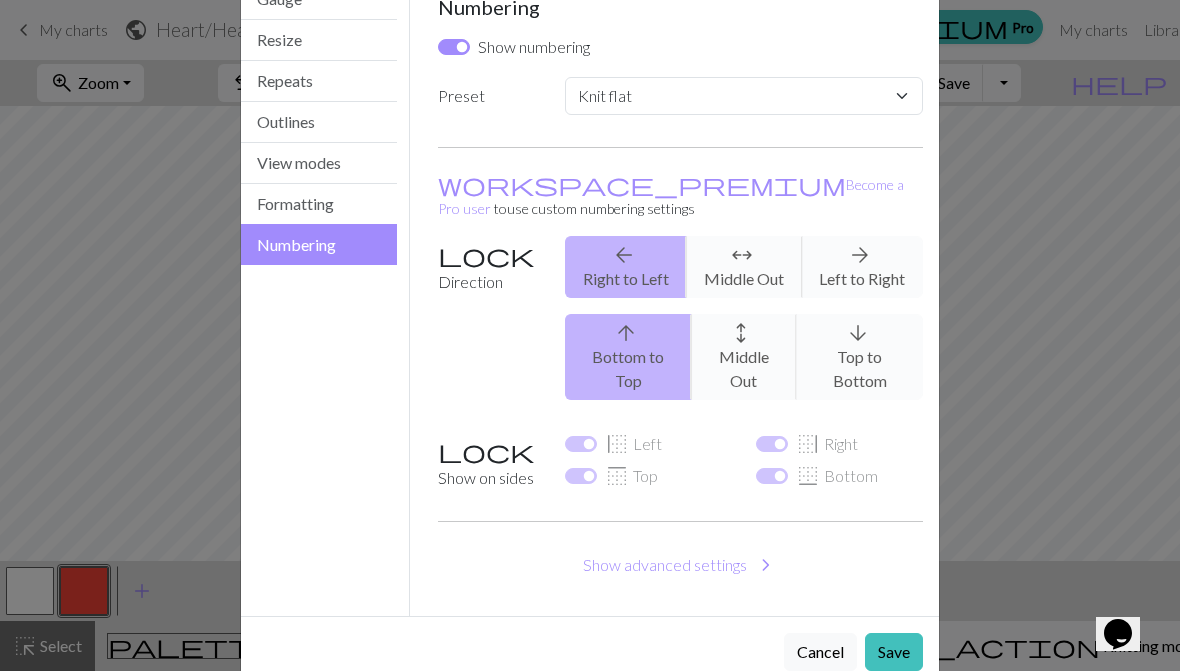 scroll, scrollTop: 109, scrollLeft: 0, axis: vertical 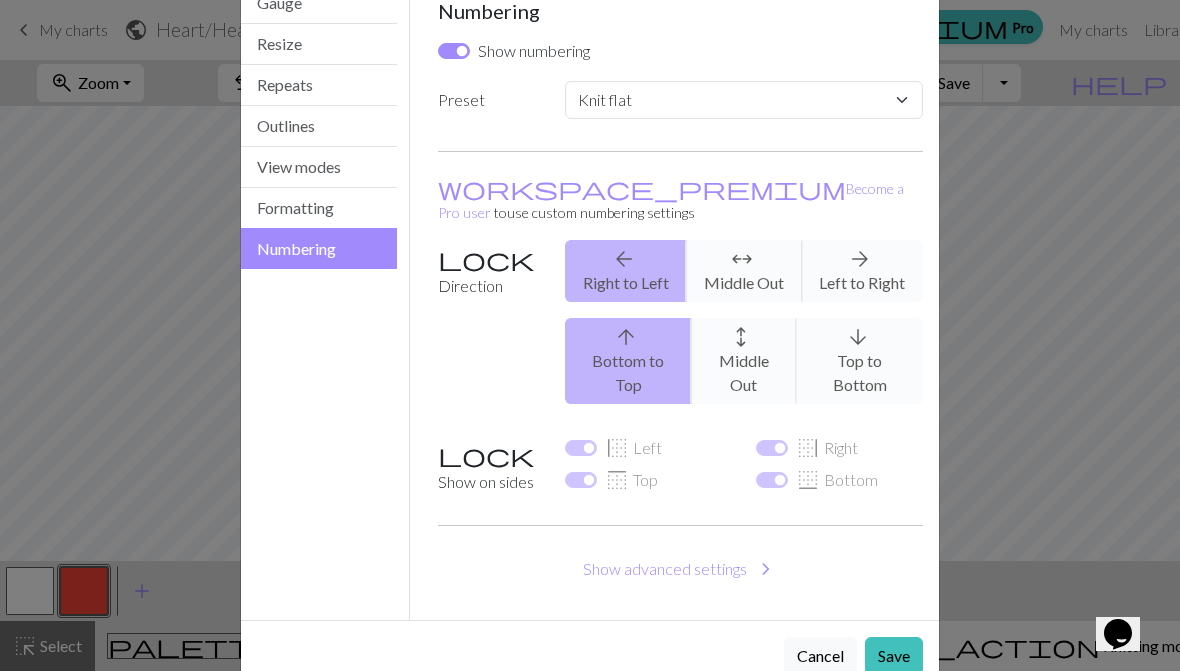 click on "arrow_back Right to Left arrows_outward Middle Out arrow_forward Left to Right" at bounding box center [744, 271] 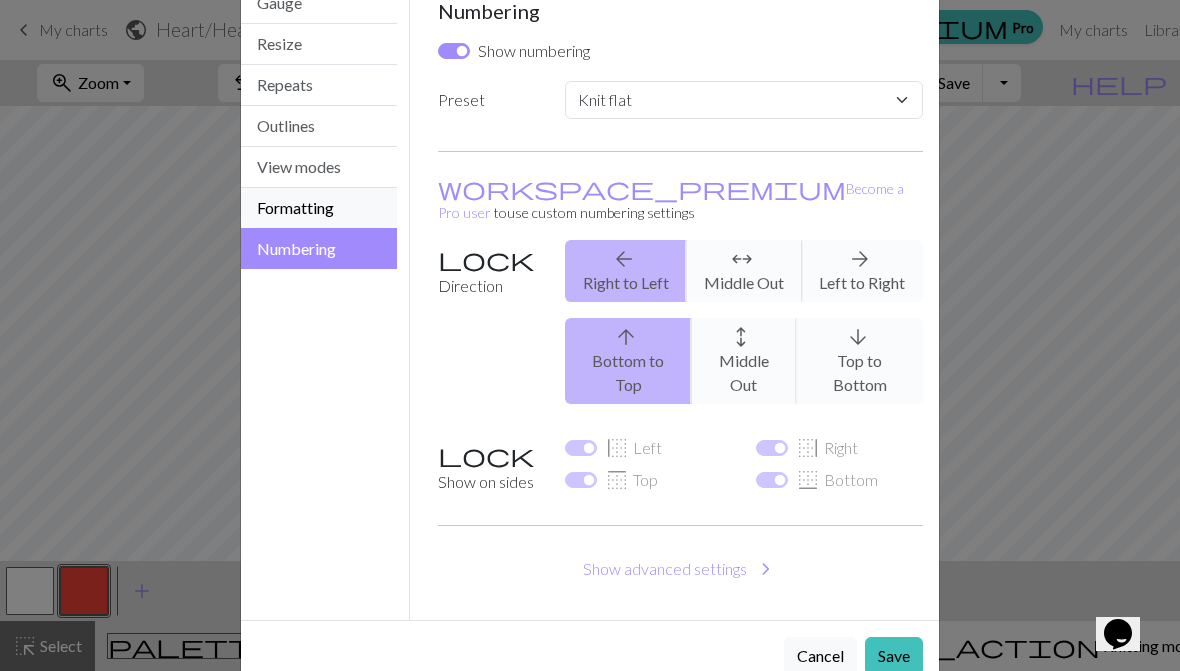 click on "Formatting" at bounding box center [319, 208] 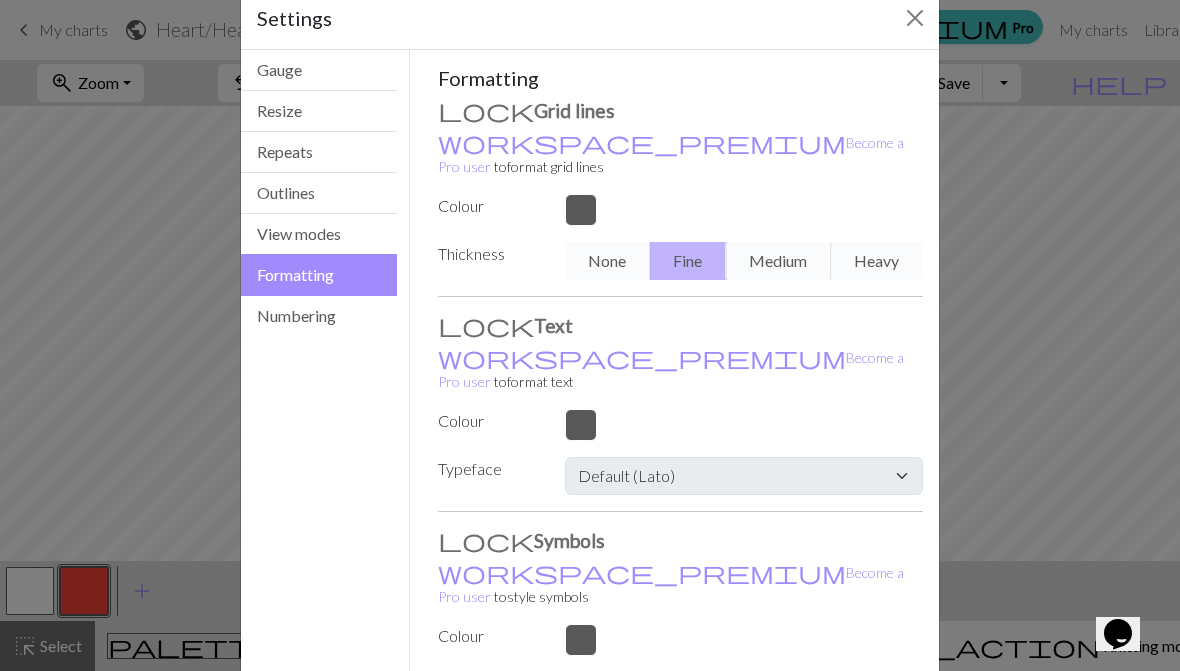 scroll, scrollTop: 44, scrollLeft: 0, axis: vertical 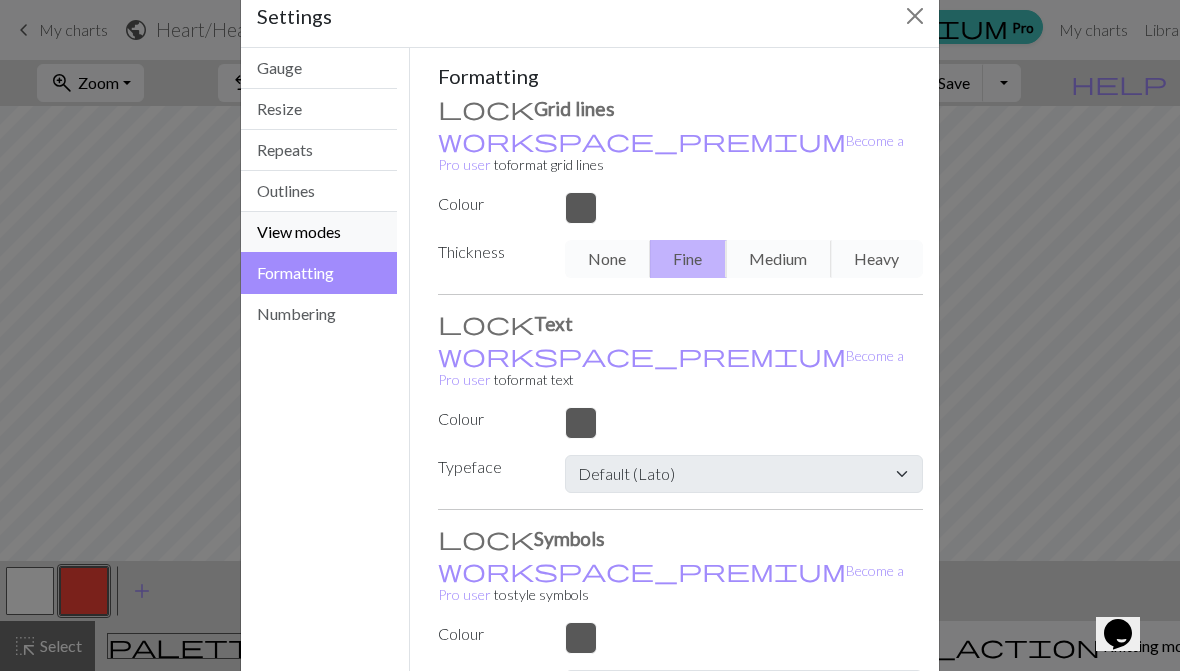 click on "View modes" at bounding box center (319, 232) 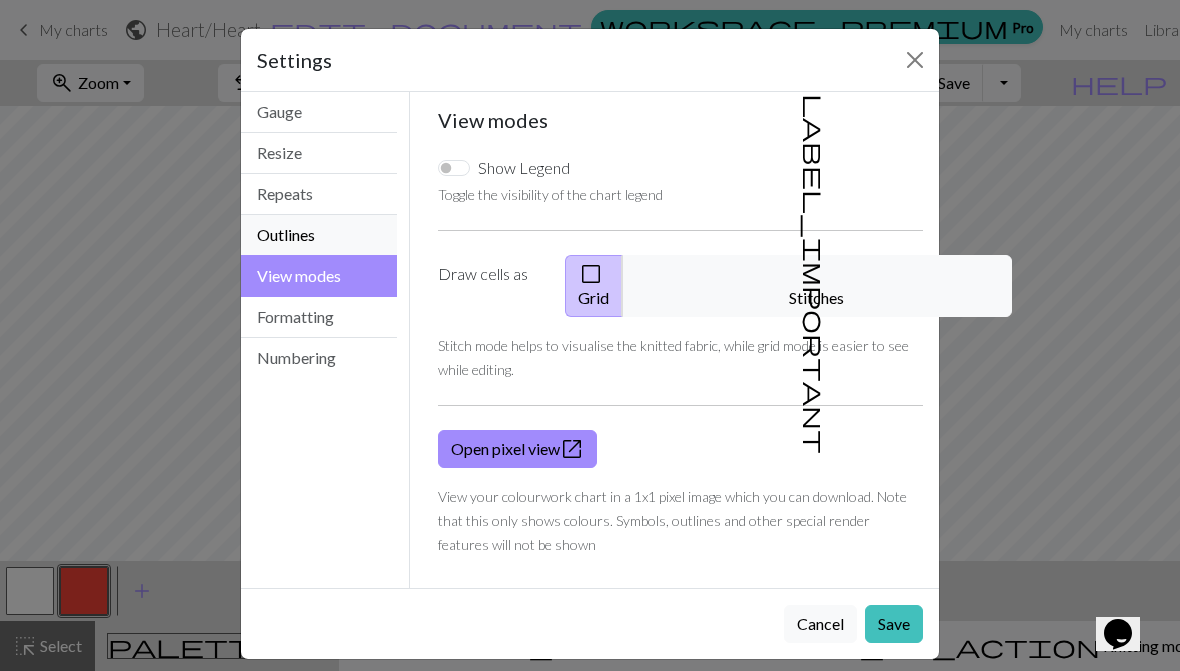 click on "Outlines" at bounding box center [319, 235] 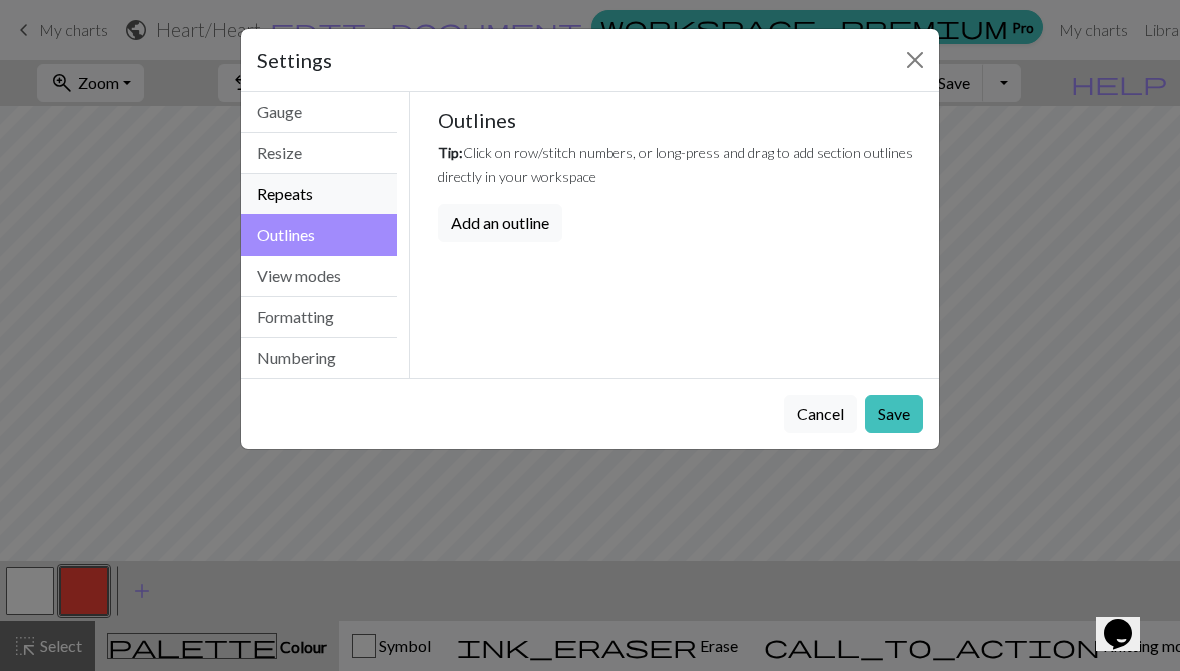 click on "Repeats" at bounding box center [319, 194] 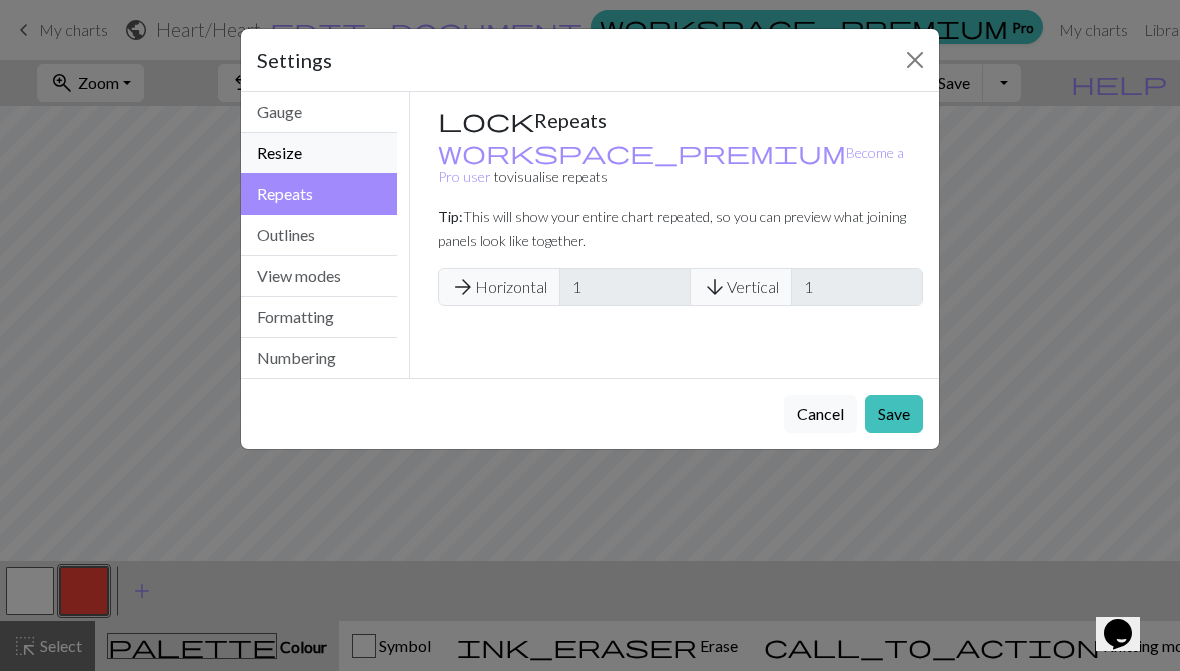 click on "Resize" at bounding box center [319, 153] 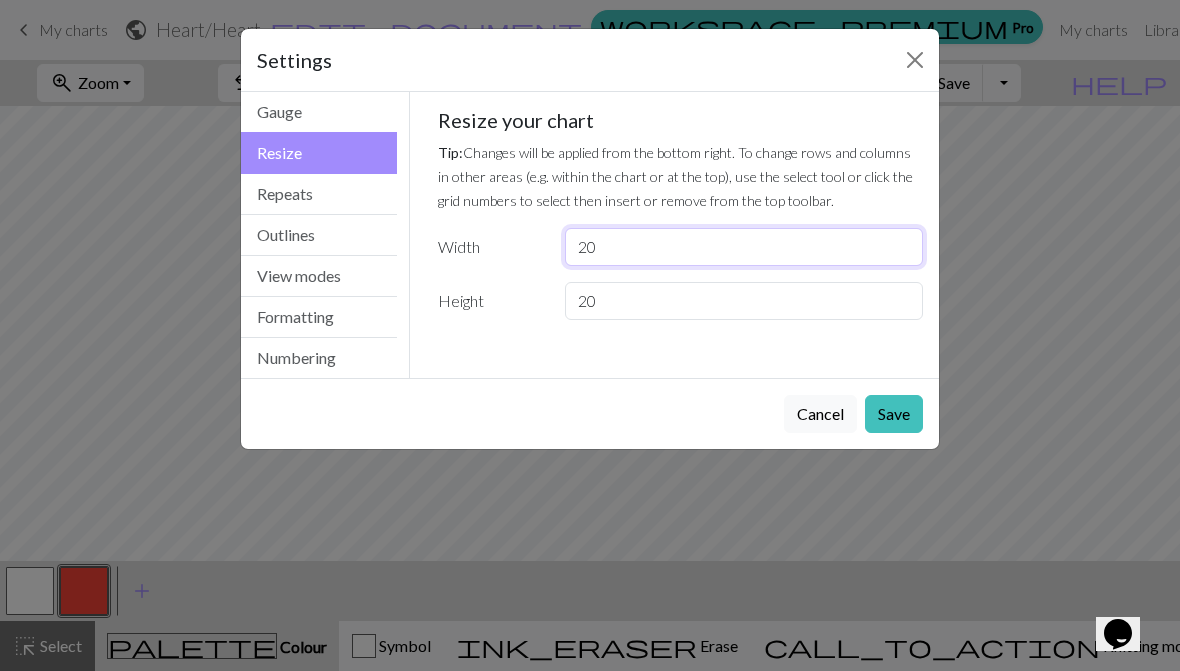 click on "20" at bounding box center [744, 247] 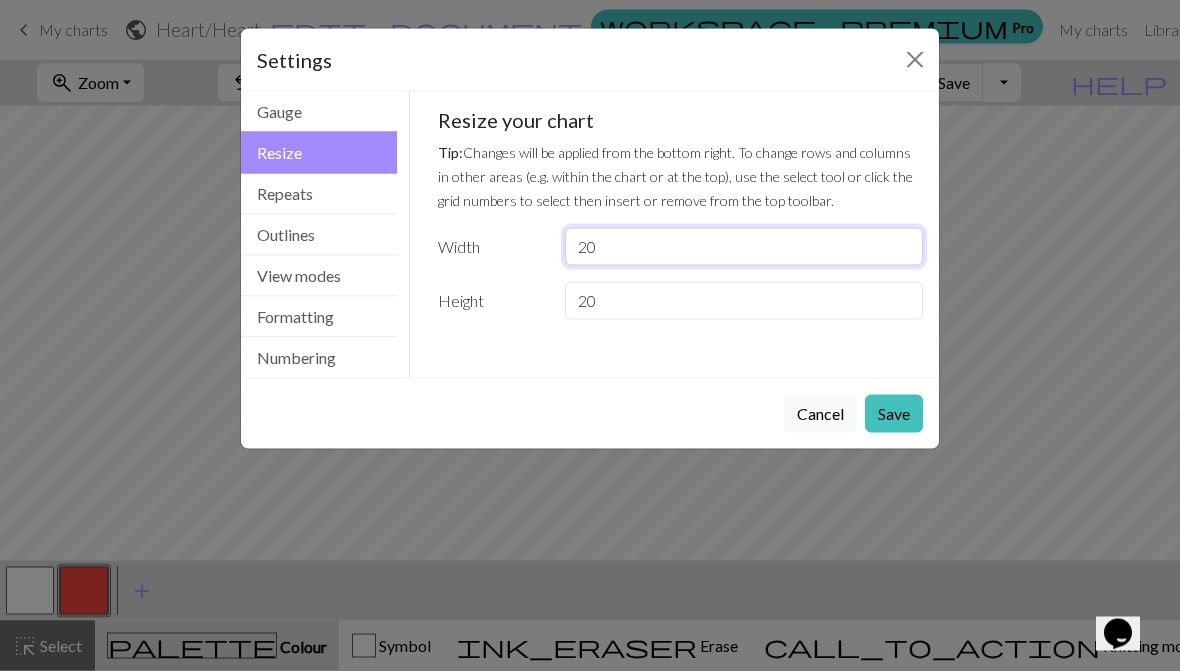 click on "20" at bounding box center [744, 247] 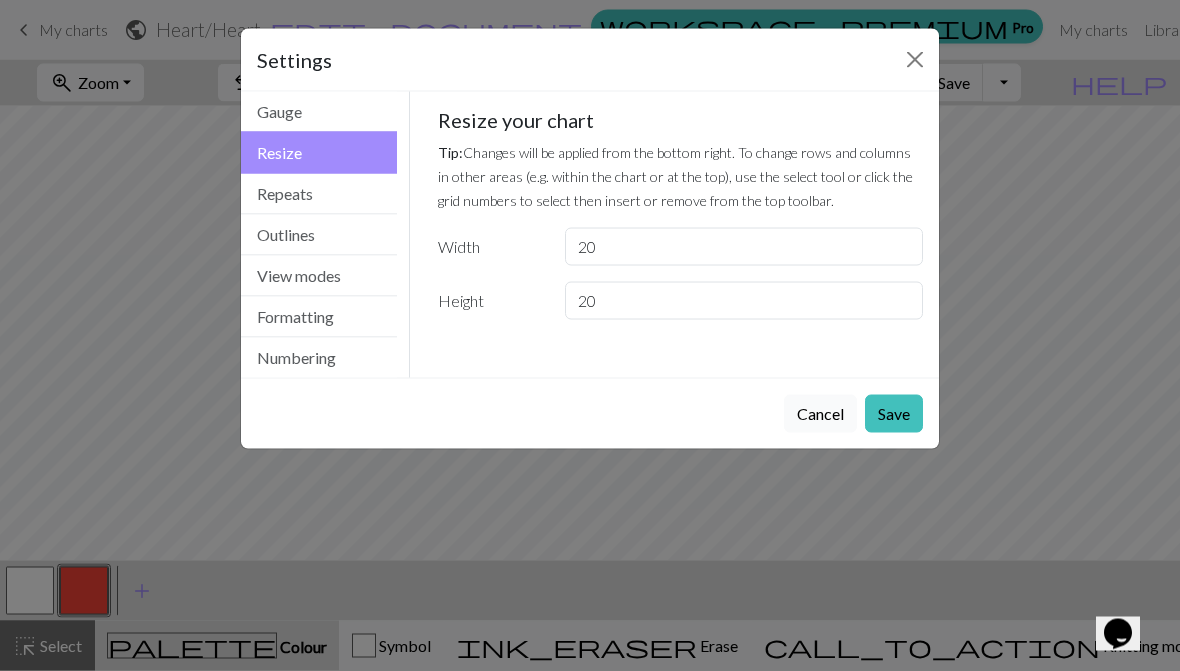click on "Cancel" at bounding box center (820, 414) 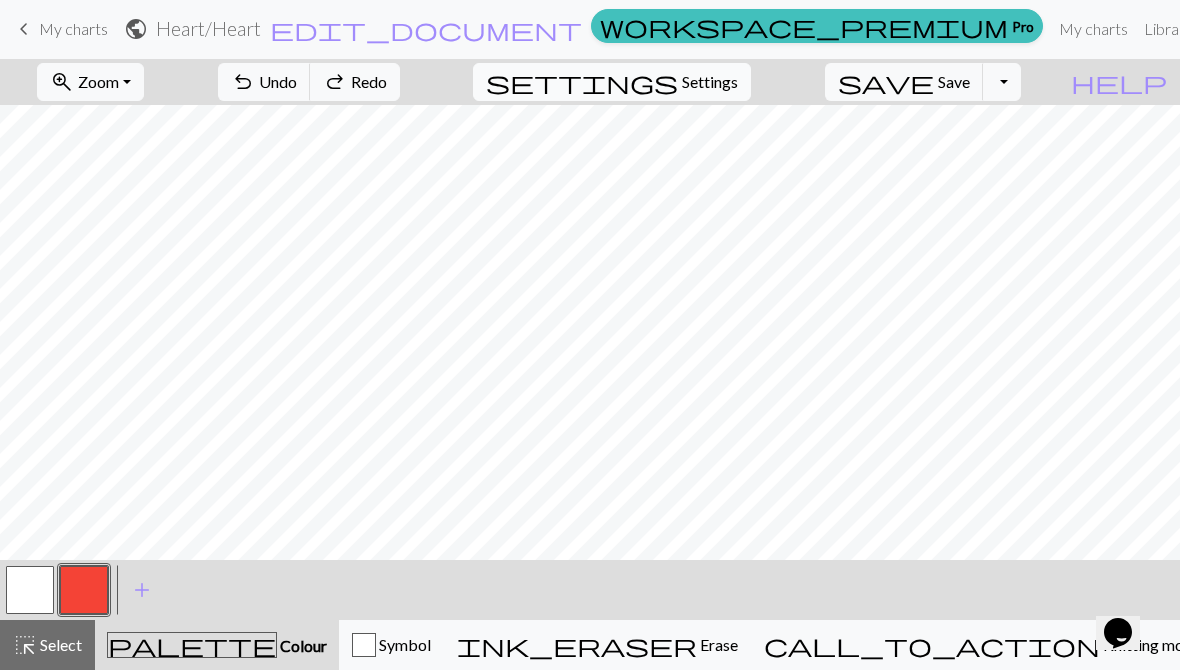 click on "Settings" at bounding box center (710, 83) 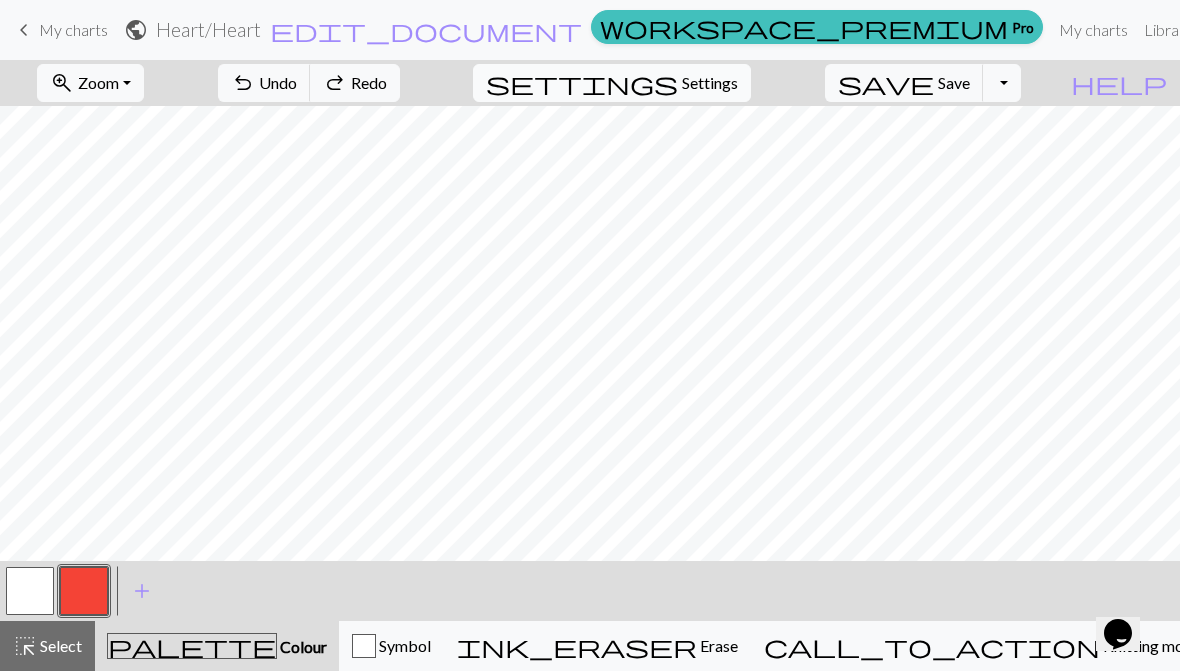 select on "sport" 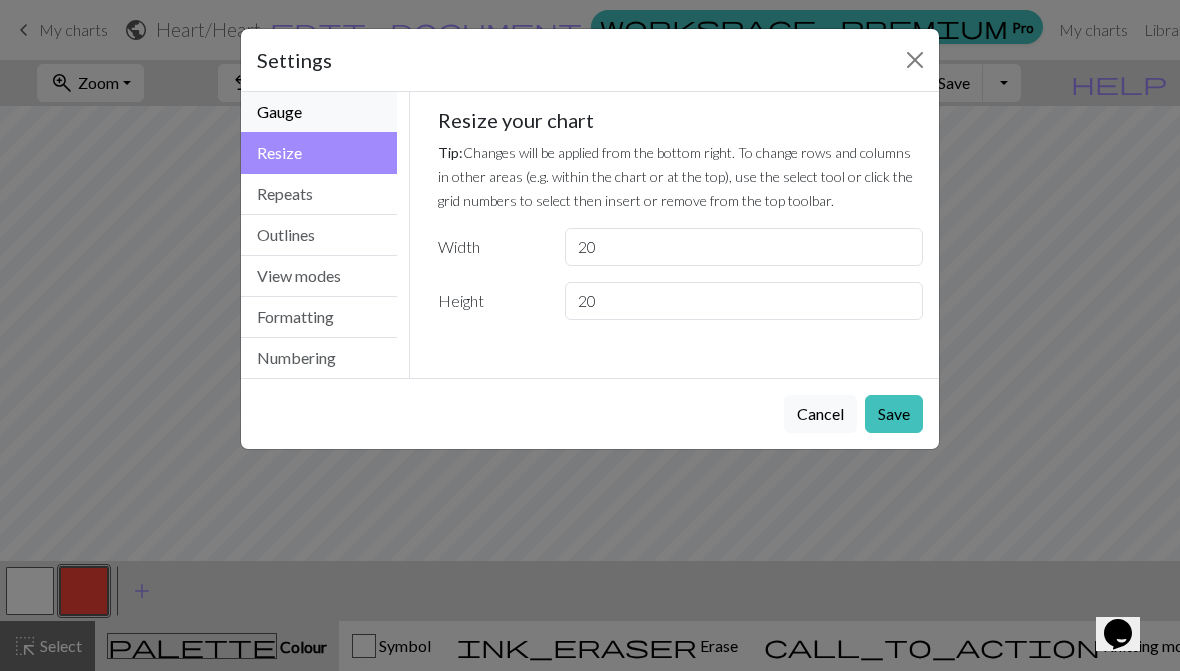 click on "Gauge" at bounding box center [319, 112] 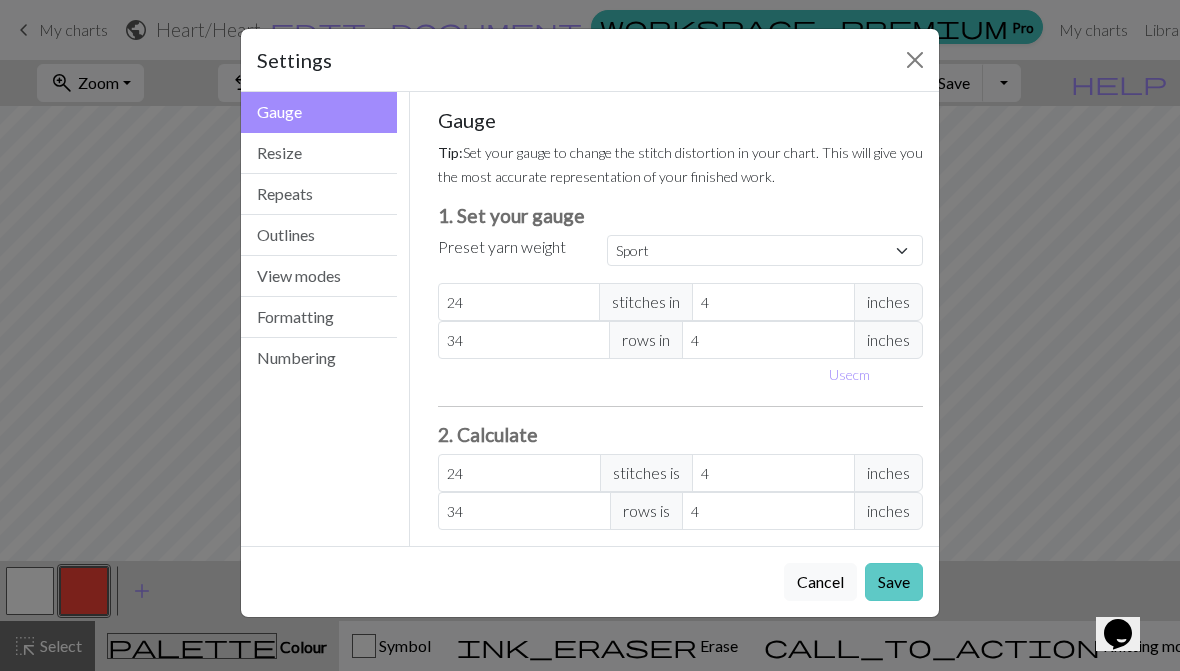 click on "Save" at bounding box center (894, 582) 